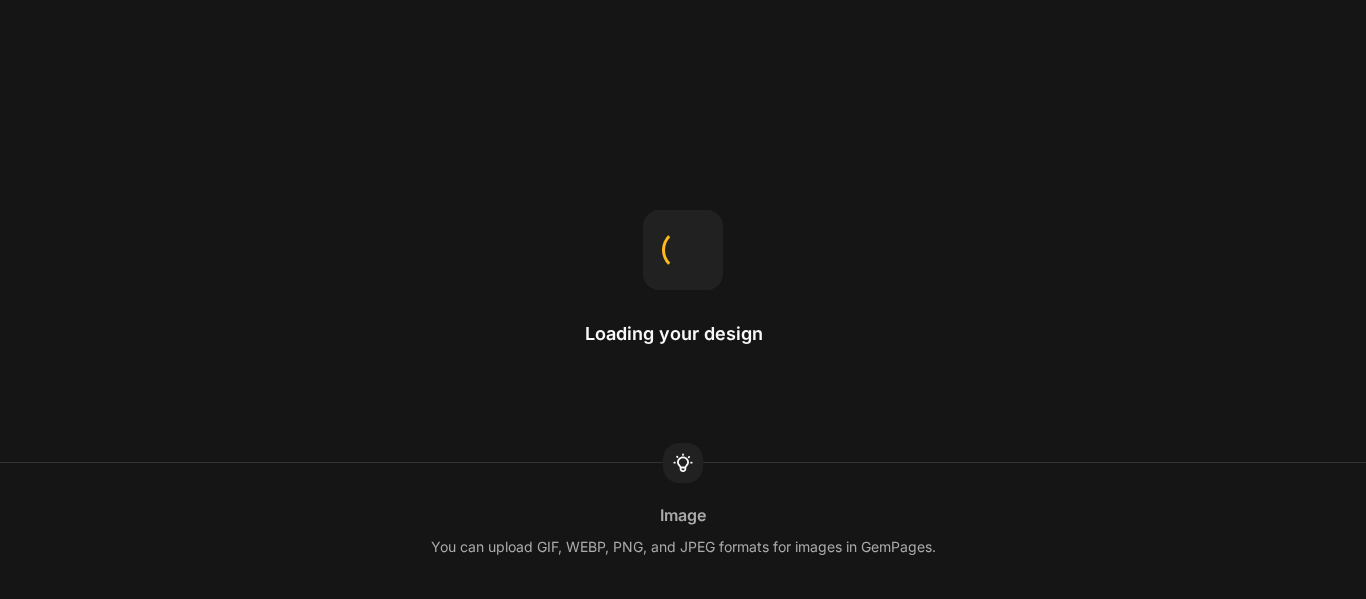 scroll, scrollTop: 0, scrollLeft: 0, axis: both 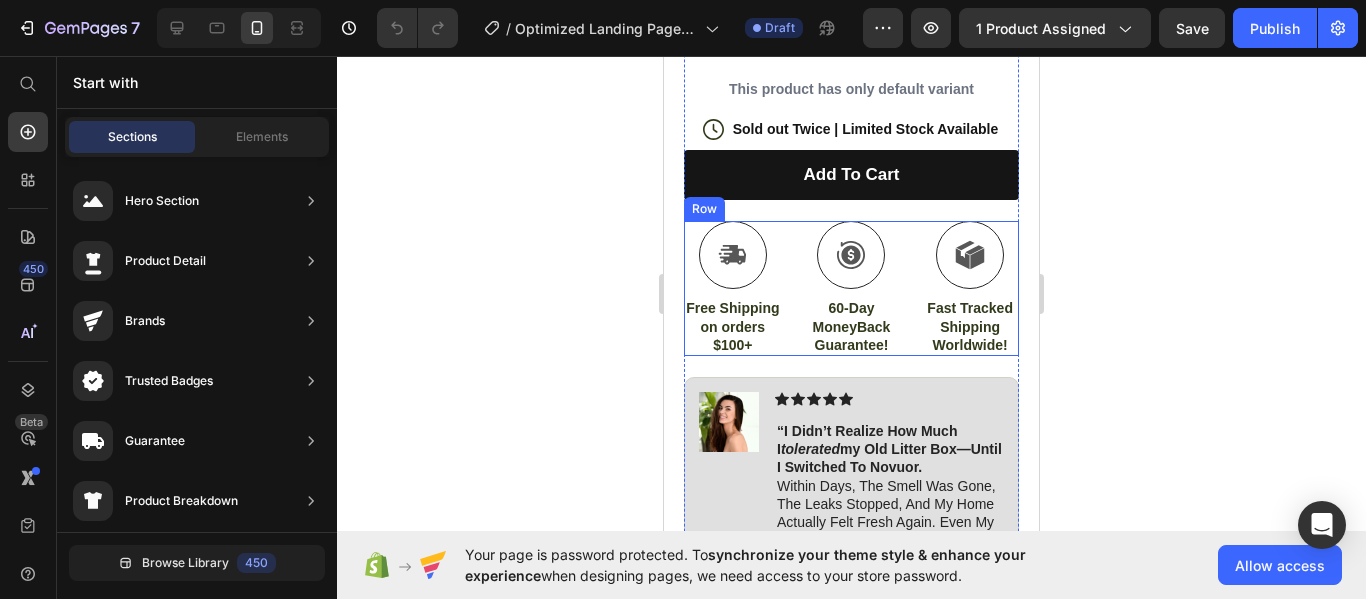 click on "Icon Free Shipping on orders $100+ Text Block
Icon 60-Day MoneyBack Guarantee! Text Block
Icon Fast Tracked Shipping Worldwide! Text Block Row" at bounding box center (851, 288) 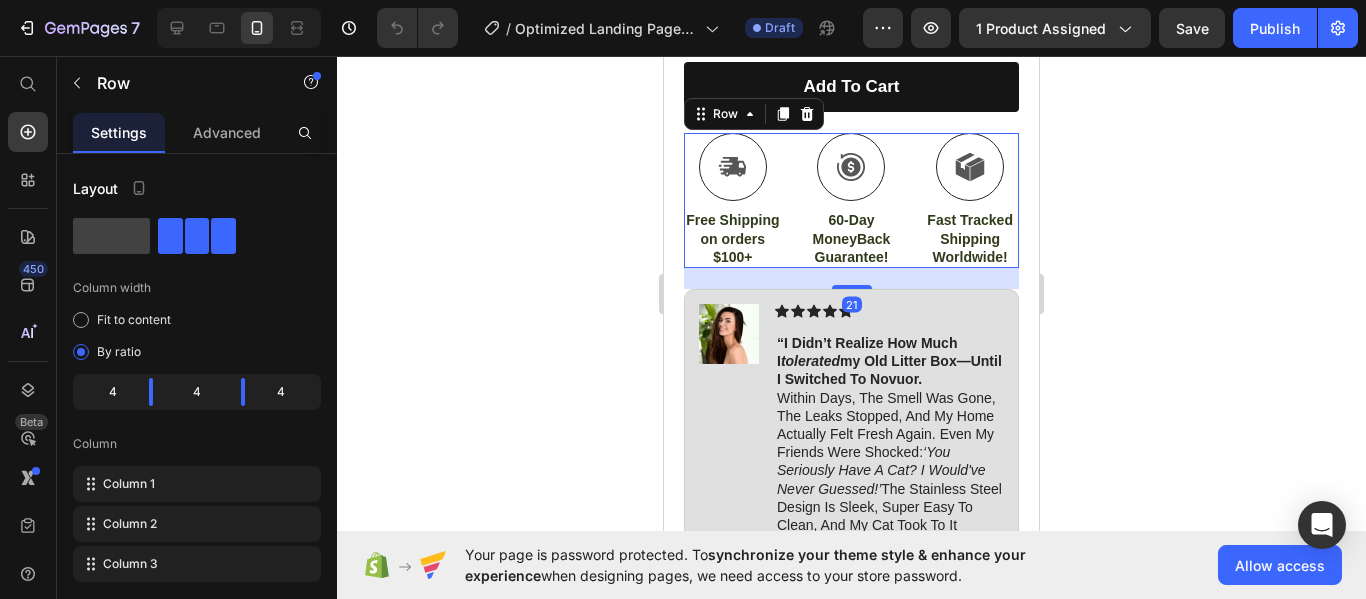 click on "Icon Free Shipping on orders $100+ Text Block
Icon 60-Day MoneyBack Guarantee! Text Block
Icon Fast Tracked Shipping Worldwide! Text Block Row   21" at bounding box center [851, 200] 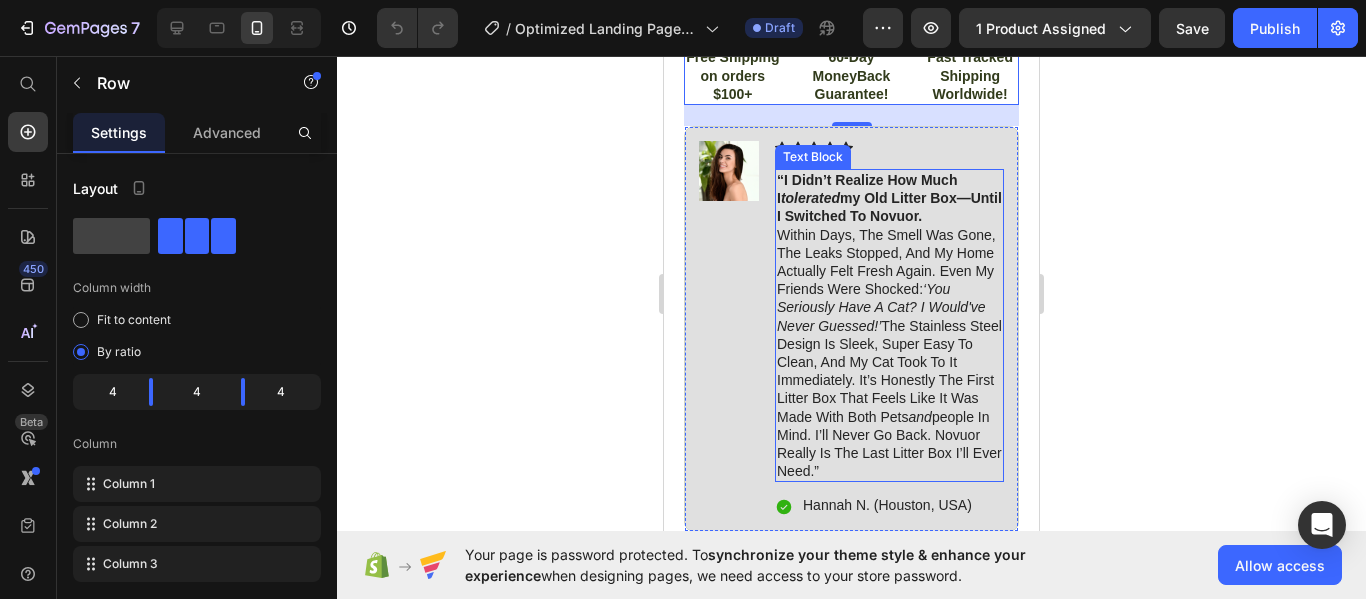 scroll, scrollTop: 1149, scrollLeft: 0, axis: vertical 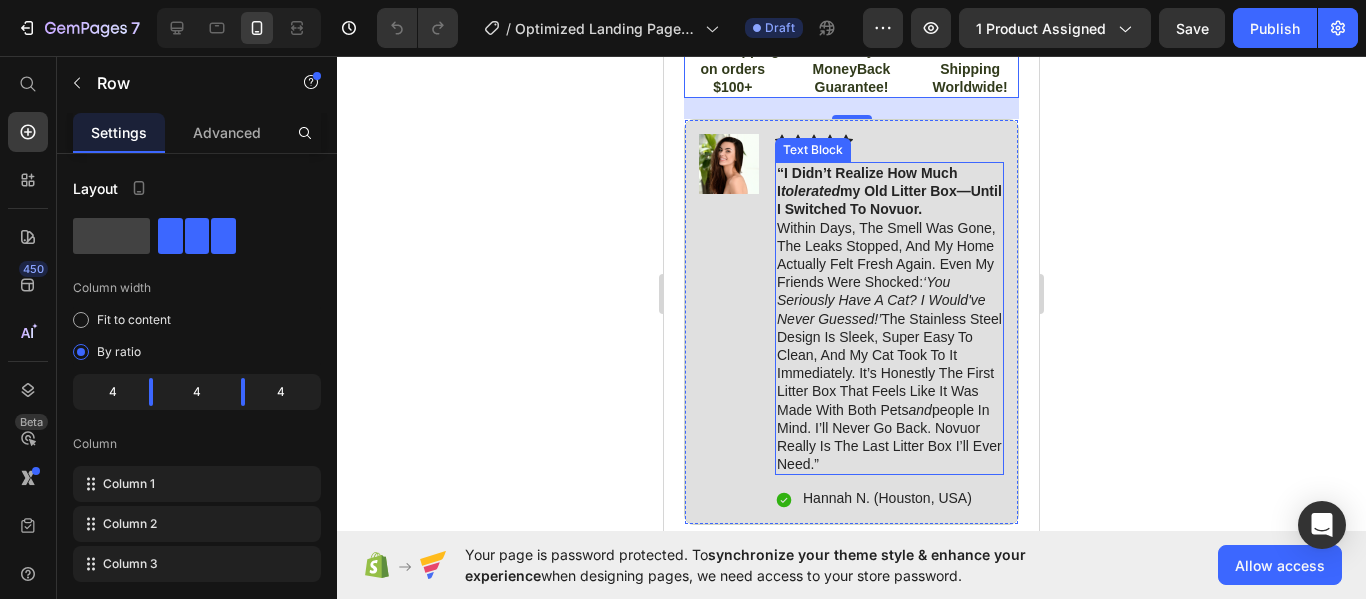 click on "“I didn’t realize how much I  tolerated  my old litter box—until I switched to Novuor. Within days, the smell was gone, the leaks stopped, and my home actually felt fresh again. Even my friends were shocked:  ‘You seriously have a cat? I would've never guessed!’  The stainless steel design is sleek, super easy to clean, and my cat took to it immediately. It’s honestly the first litter box that feels like it was made with both pets  and  people in mind. I’ll never go back. Novuor really is the last litter box I’ll ever need.”" at bounding box center [889, 318] 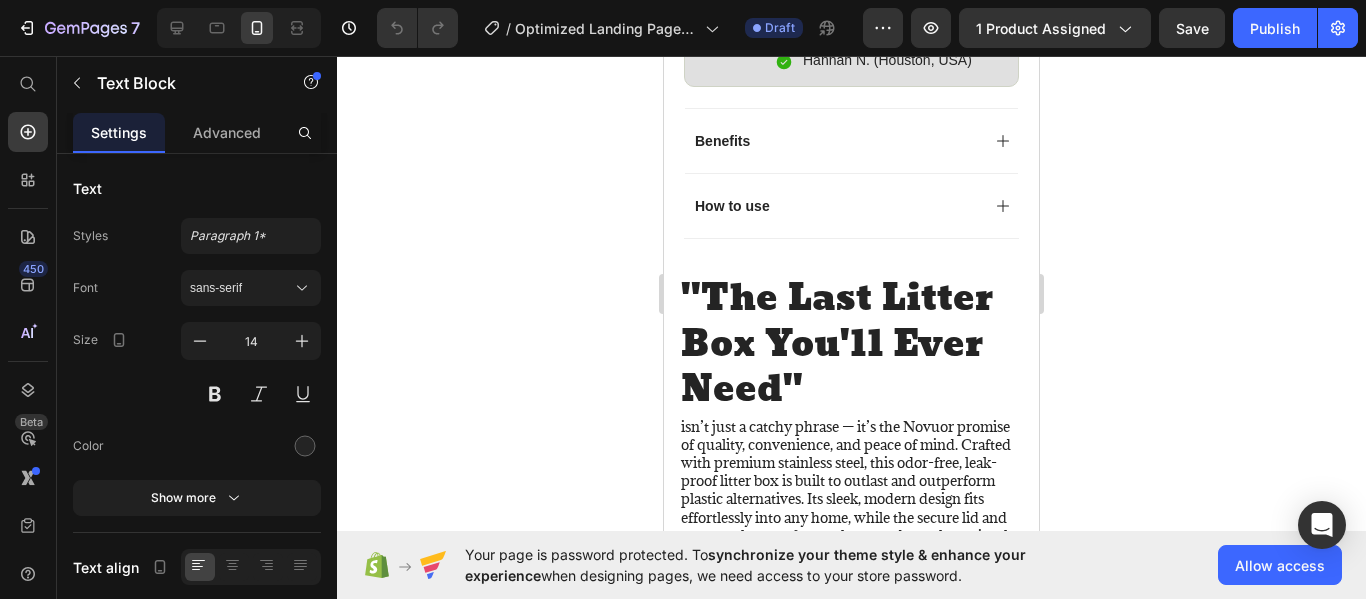 scroll, scrollTop: 1588, scrollLeft: 0, axis: vertical 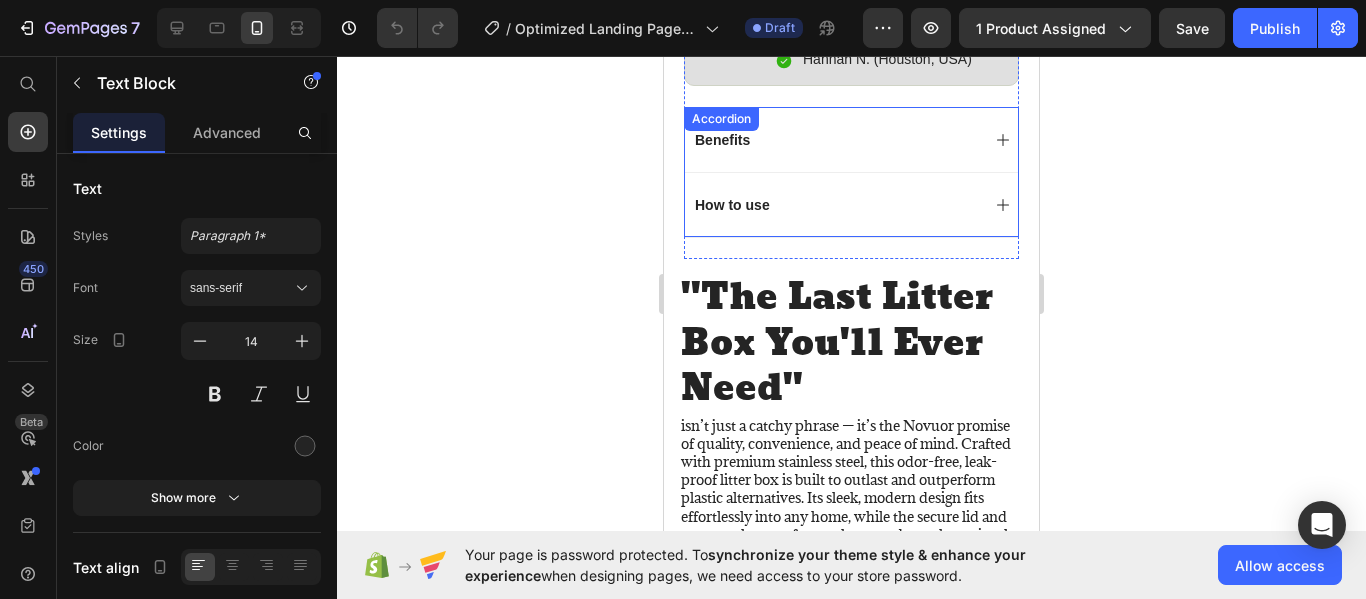click on "Benefits" at bounding box center [835, 140] 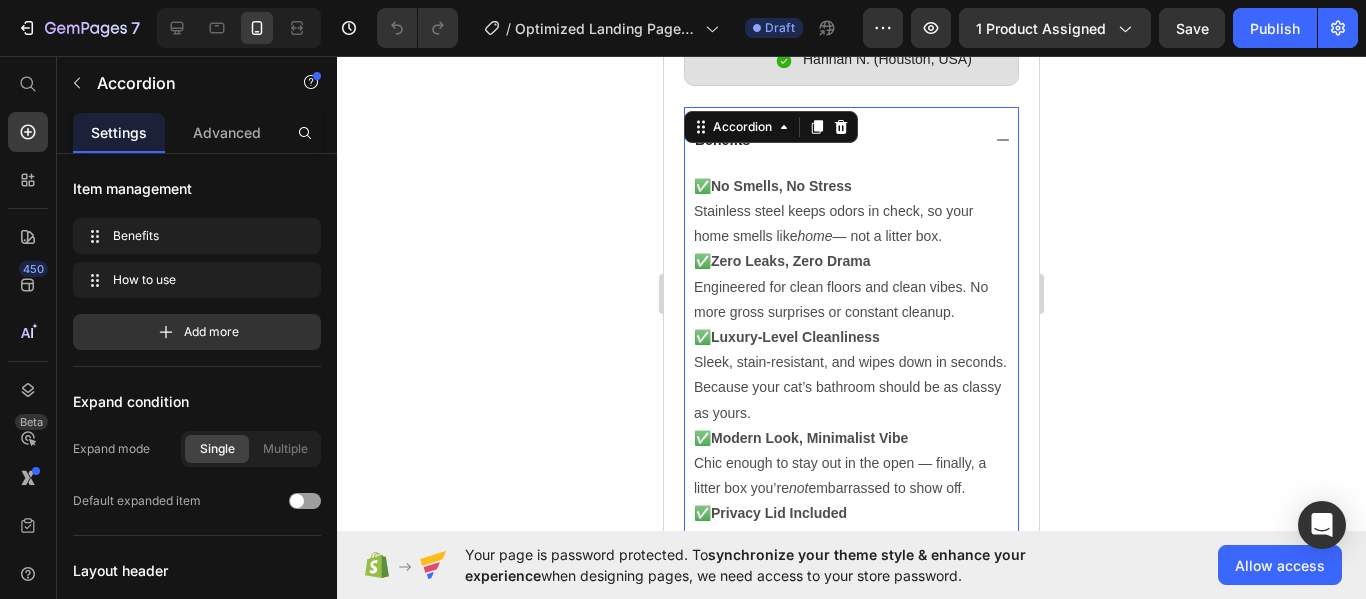 click on "Benefits" at bounding box center (835, 140) 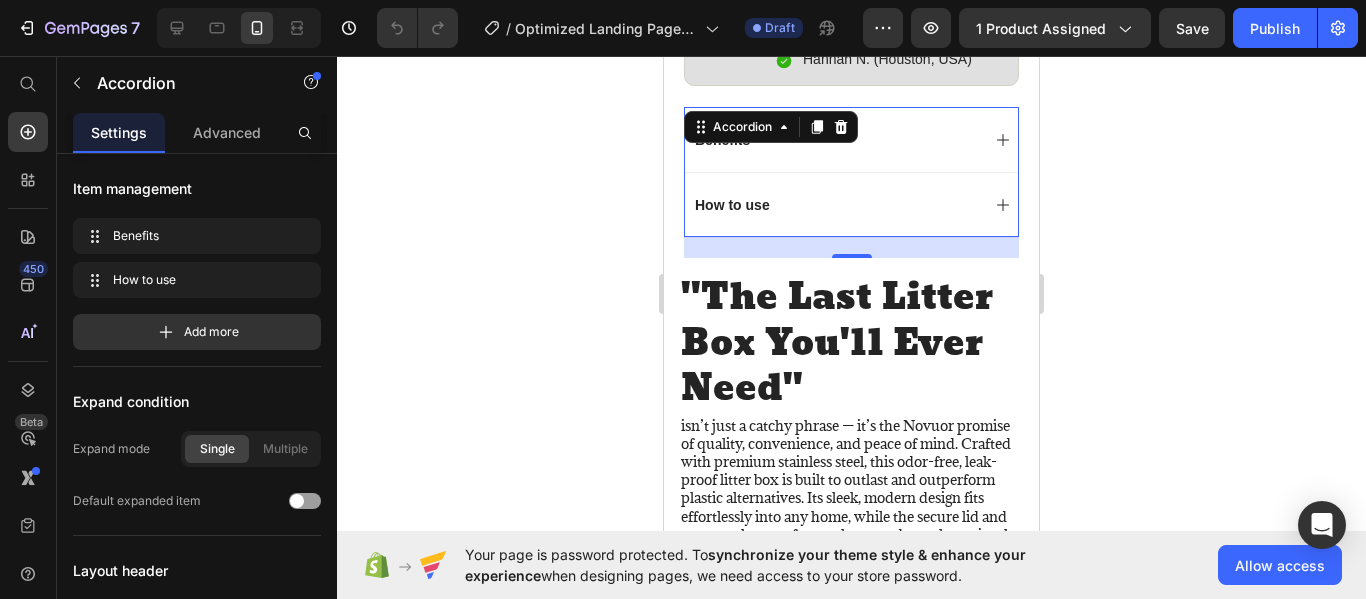 click on "How to use" at bounding box center [835, 205] 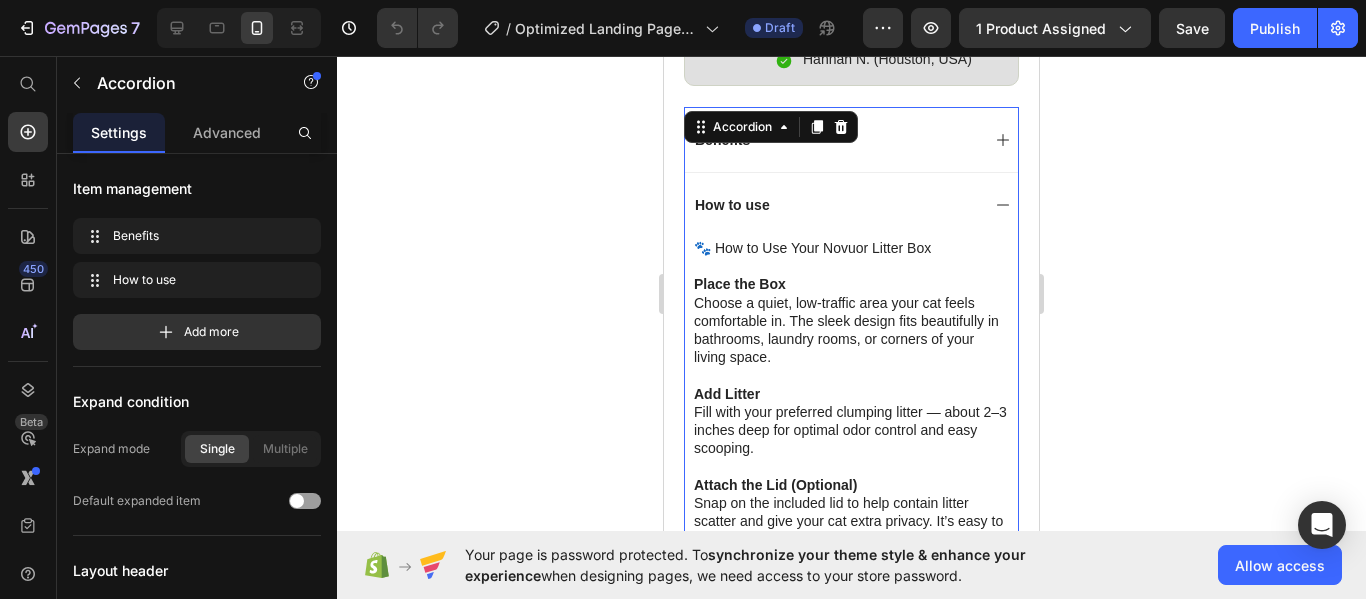 click on "How to use" at bounding box center [835, 205] 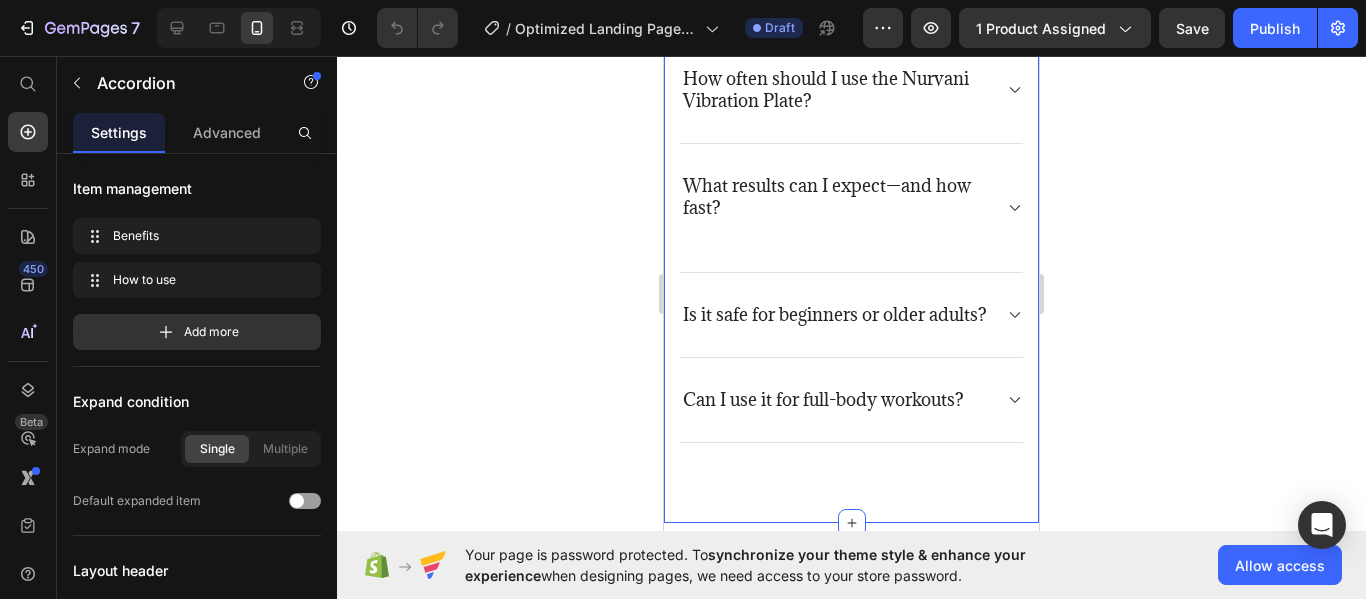 scroll, scrollTop: 5669, scrollLeft: 0, axis: vertical 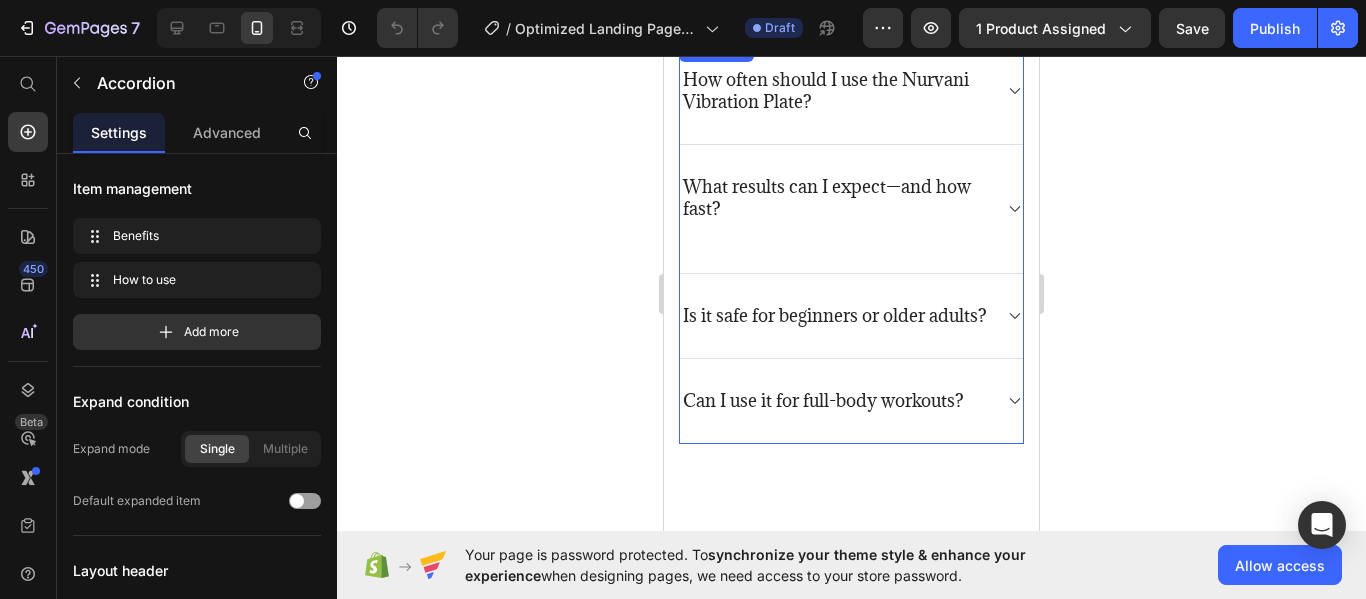 click on "Is it safe for beginners or older adults?" at bounding box center (835, 316) 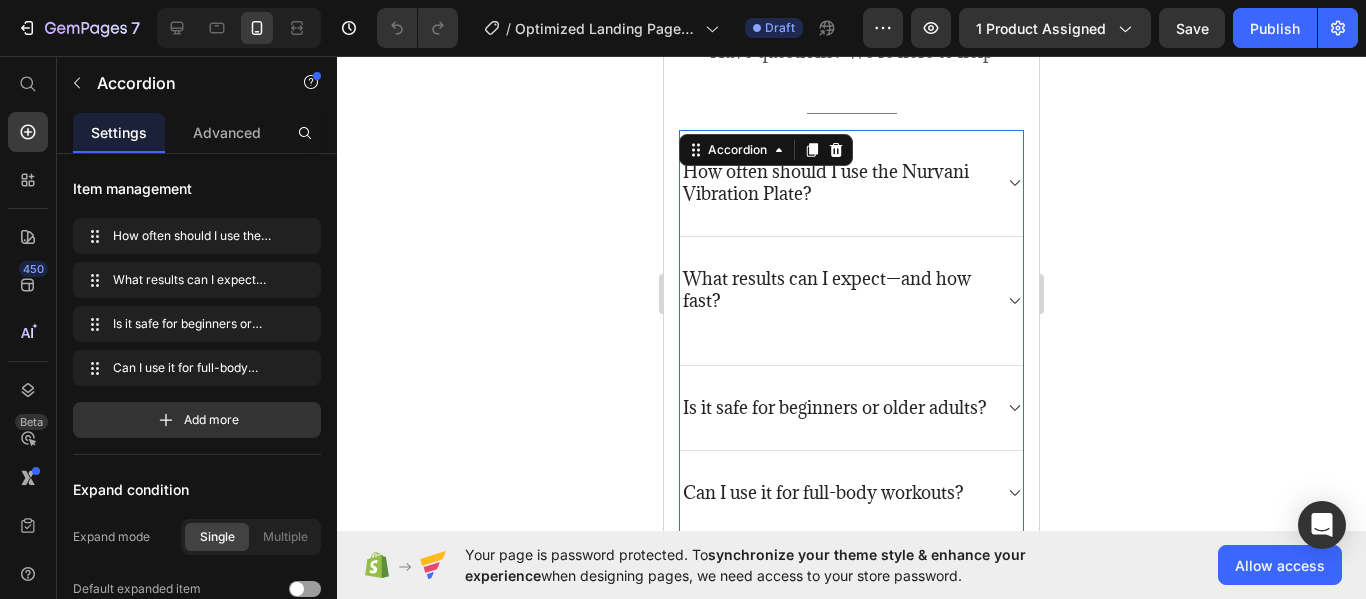 scroll, scrollTop: 5530, scrollLeft: 0, axis: vertical 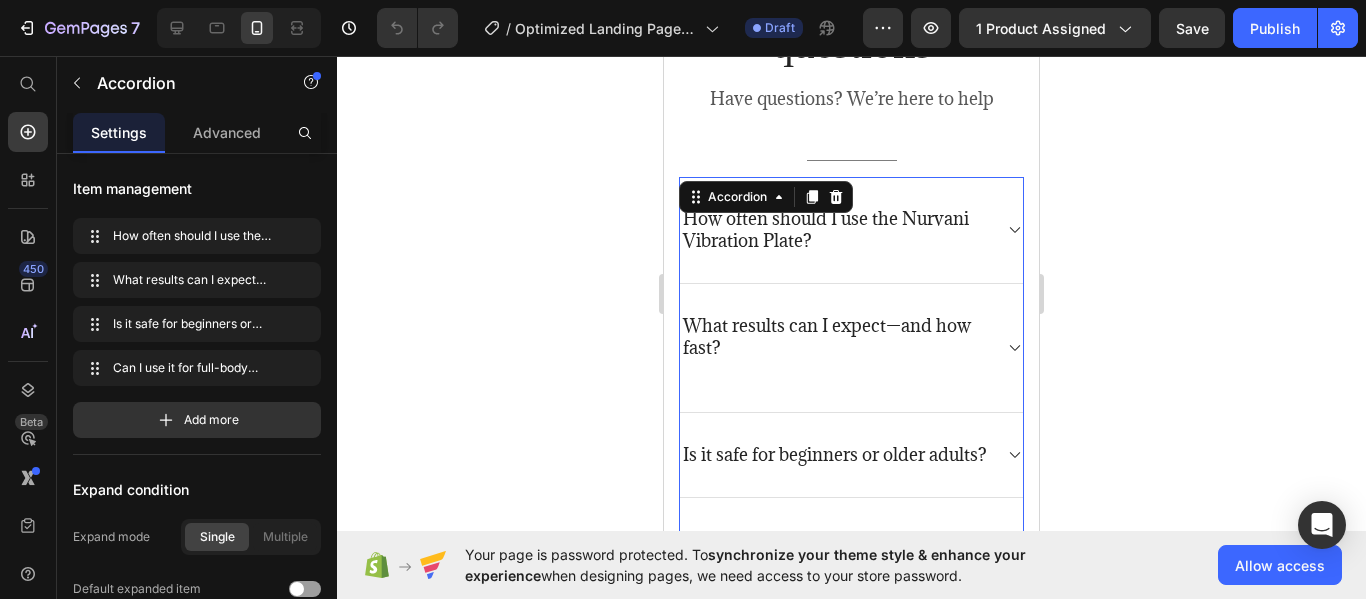 click on "What results can I expect—and how fast?" at bounding box center (851, 348) 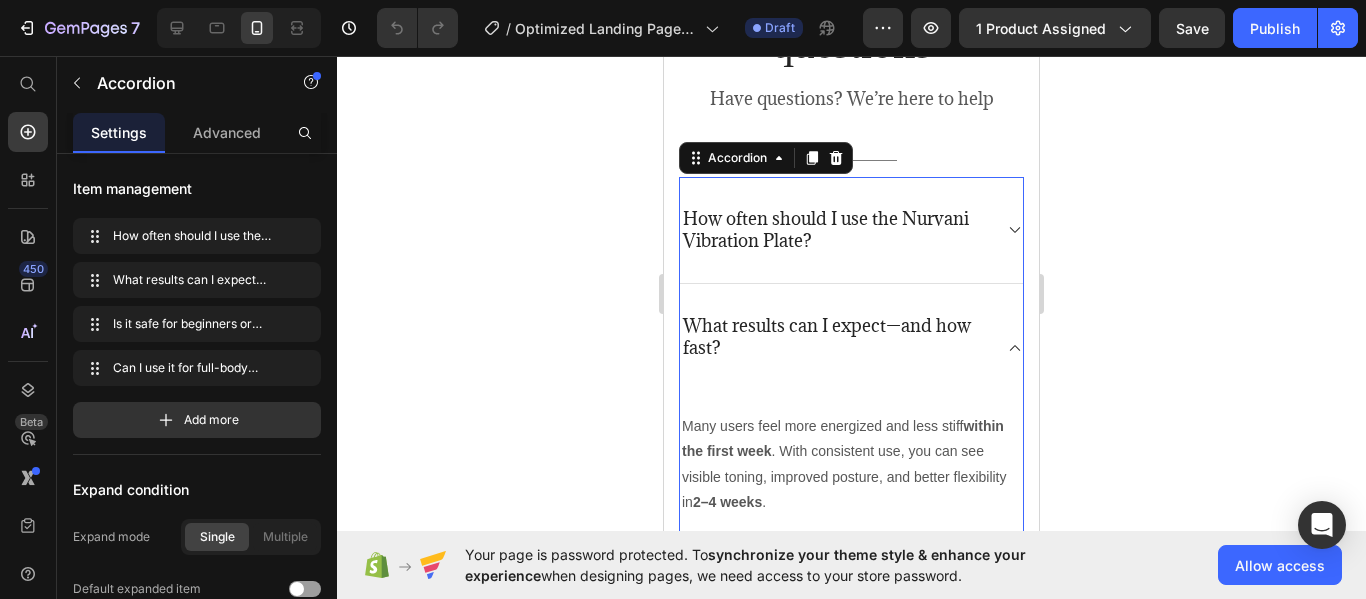 click on "How often should I use the Nurvani Vibration Plate?" at bounding box center (835, 230) 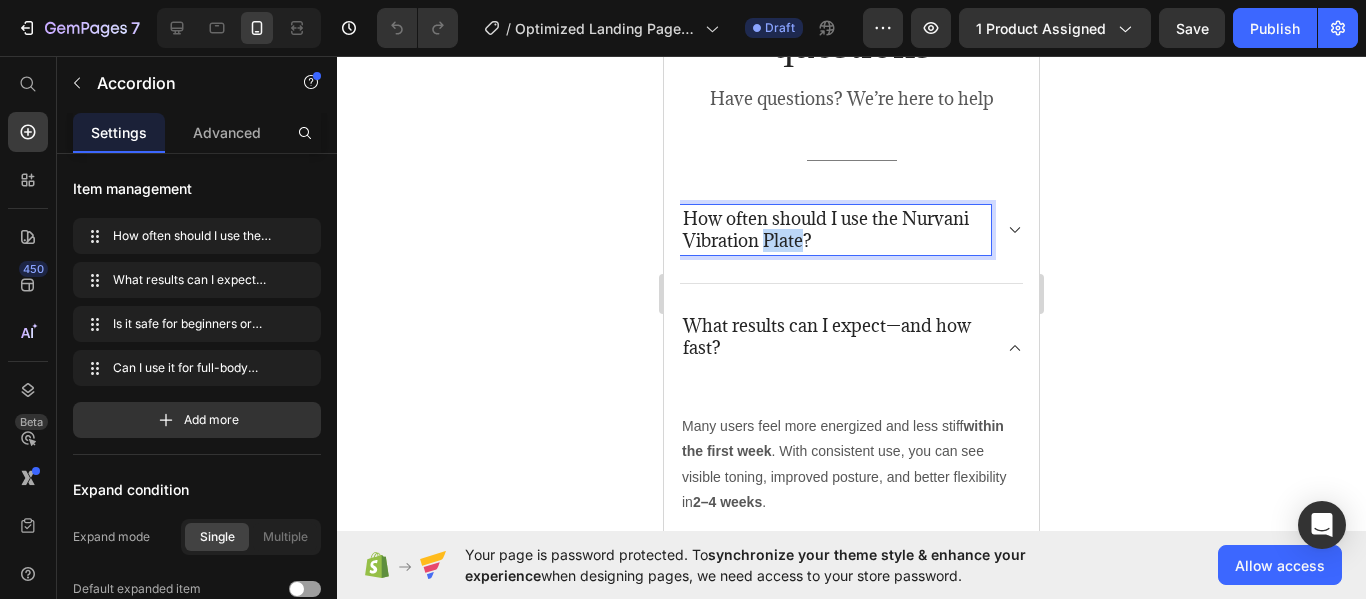 click on "How often should I use the Nurvani Vibration Plate?" at bounding box center (835, 230) 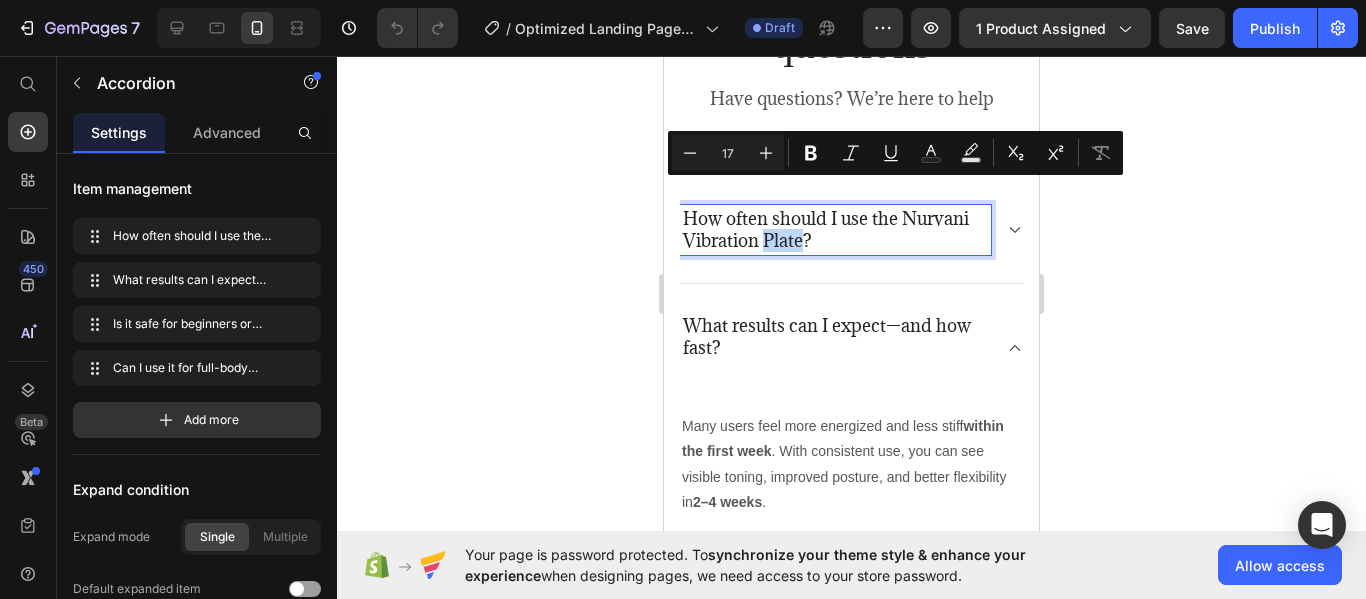 click on "How often should I use the Nurvani Vibration Plate?" at bounding box center [835, 230] 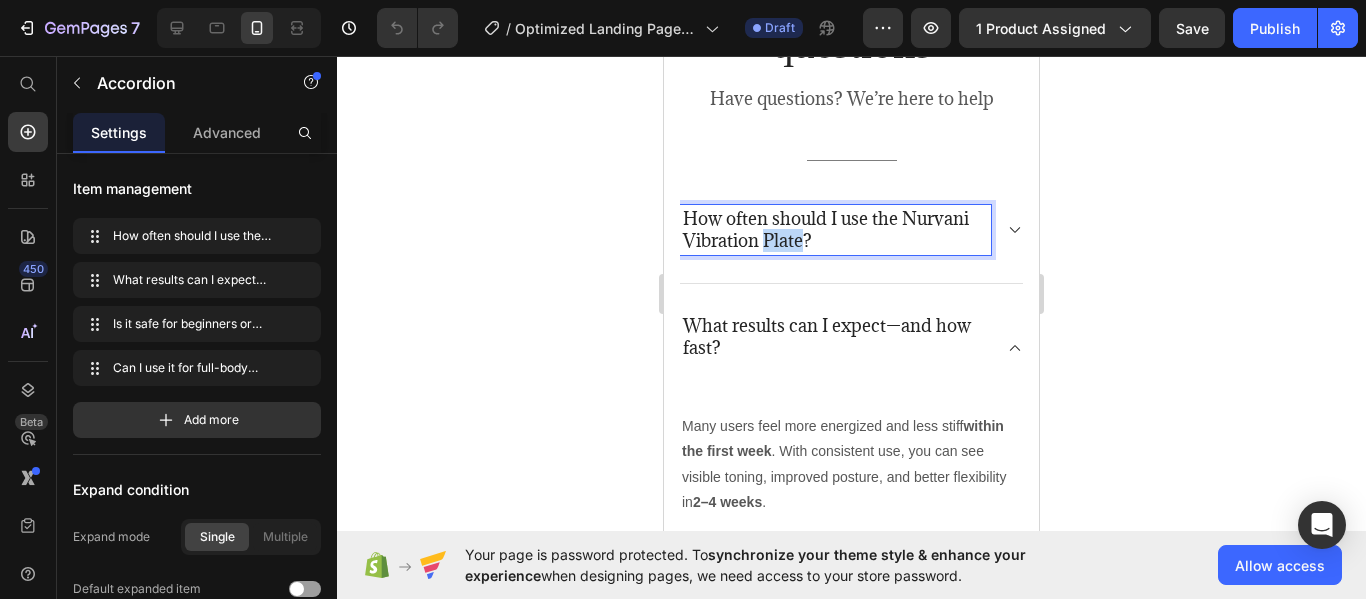 click on "How often should I use the Nurvani Vibration Plate?" at bounding box center [835, 230] 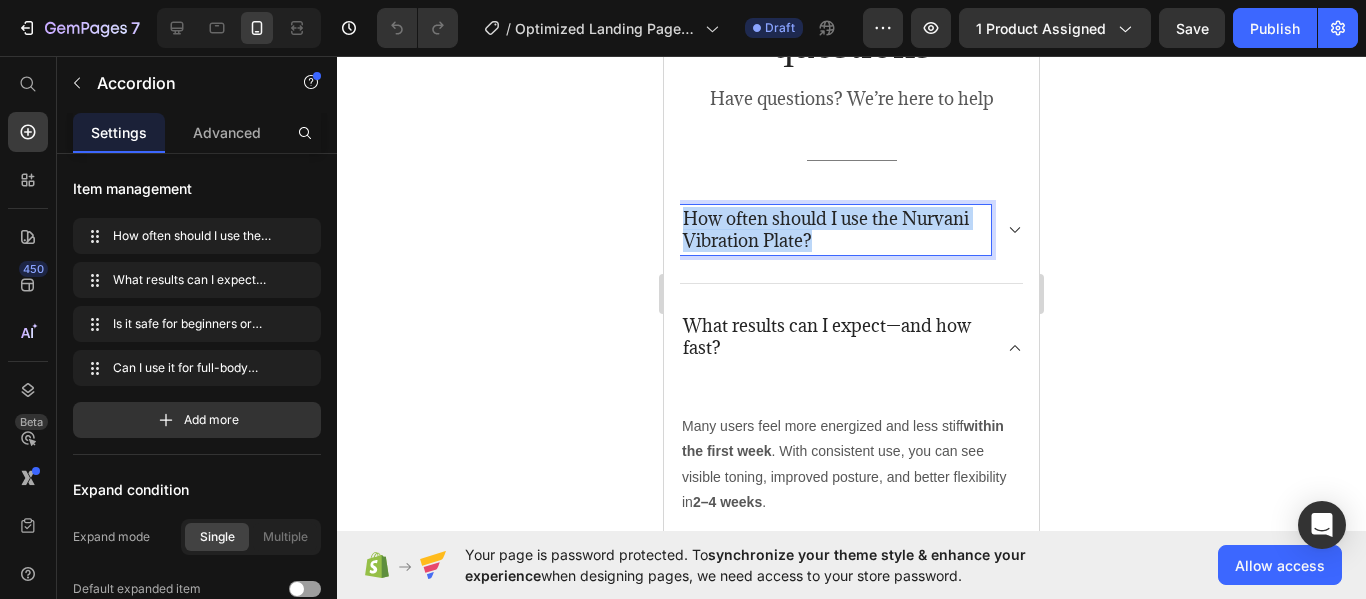 click on "How often should I use the Nurvani Vibration Plate?" at bounding box center [835, 230] 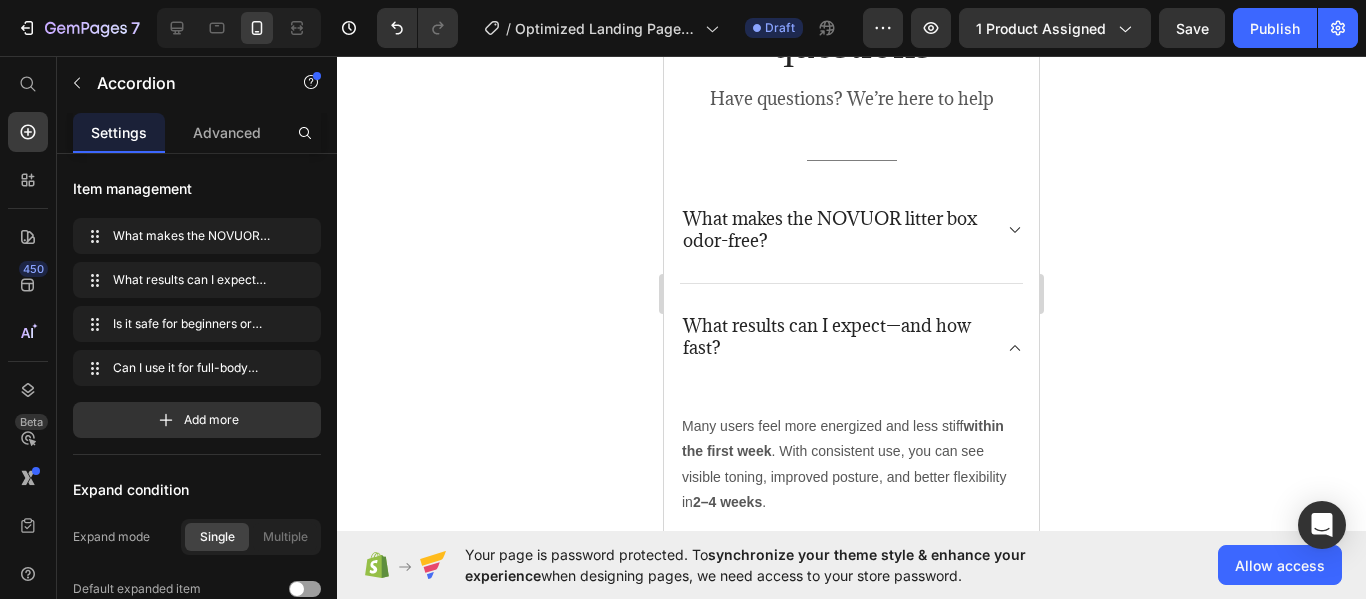 click 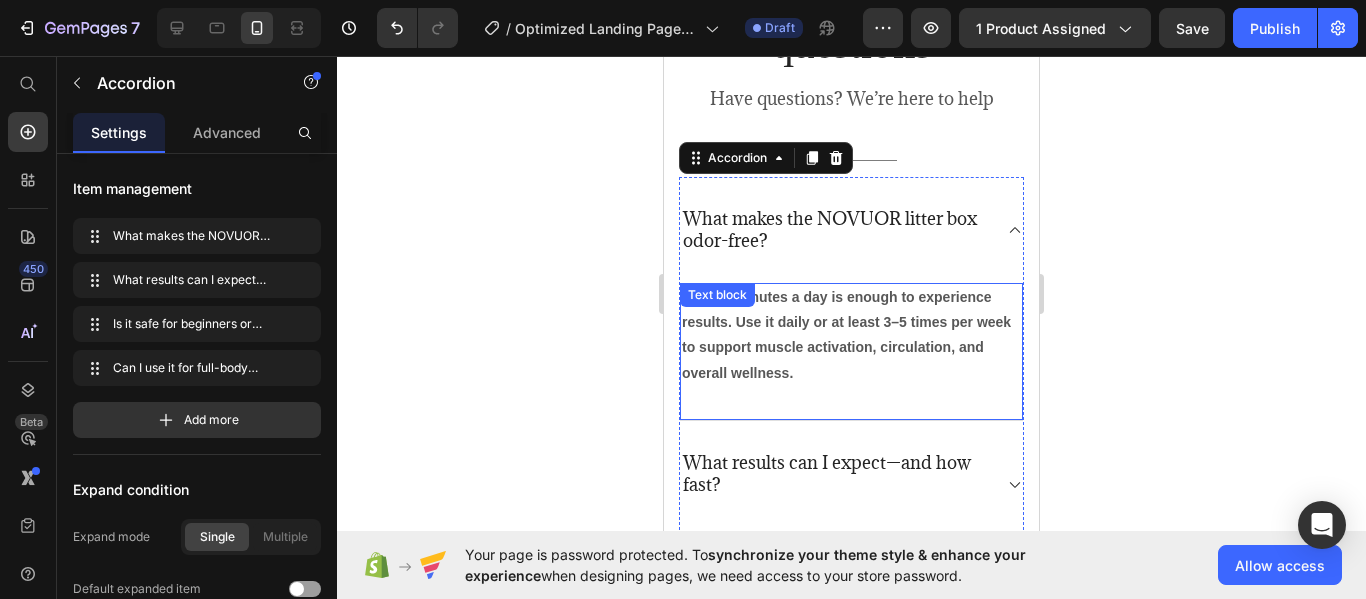click on "Just 10 minutes a day is enough to experience results. Use it daily or at least 3–5 times per week to support muscle activation, circulation, and overall wellness." at bounding box center [846, 335] 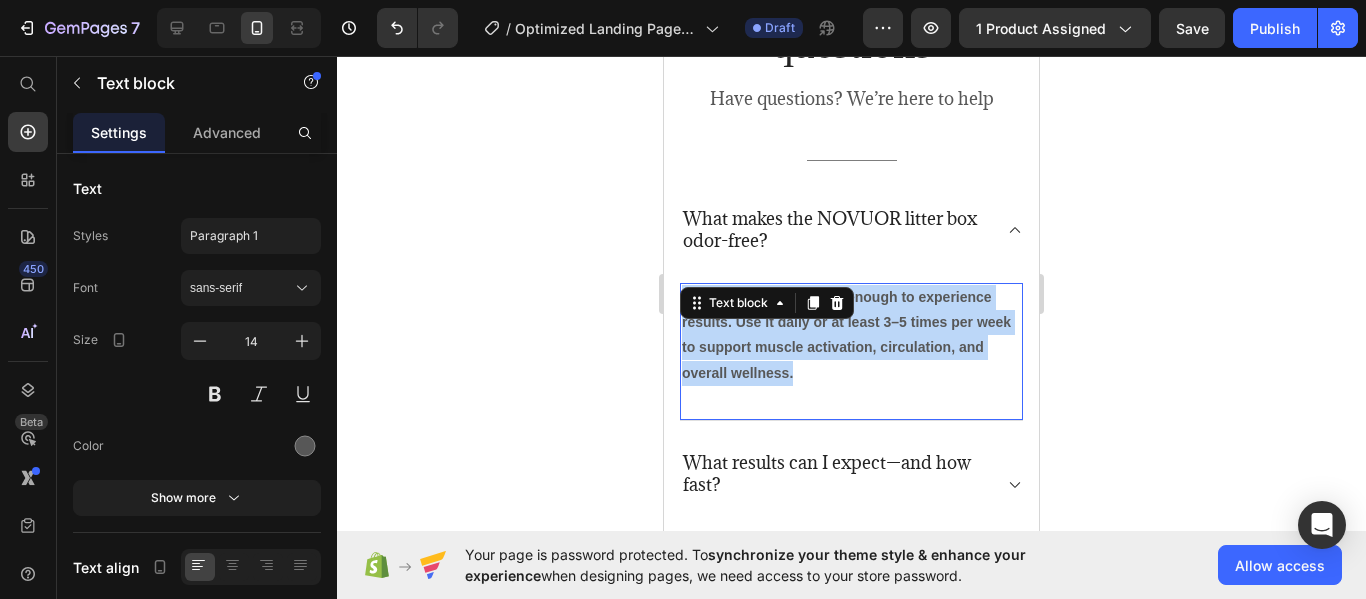 click on "Just 10 minutes a day is enough to experience results. Use it daily or at least 3–5 times per week to support muscle activation, circulation, and overall wellness. Text block   0" at bounding box center [851, 352] 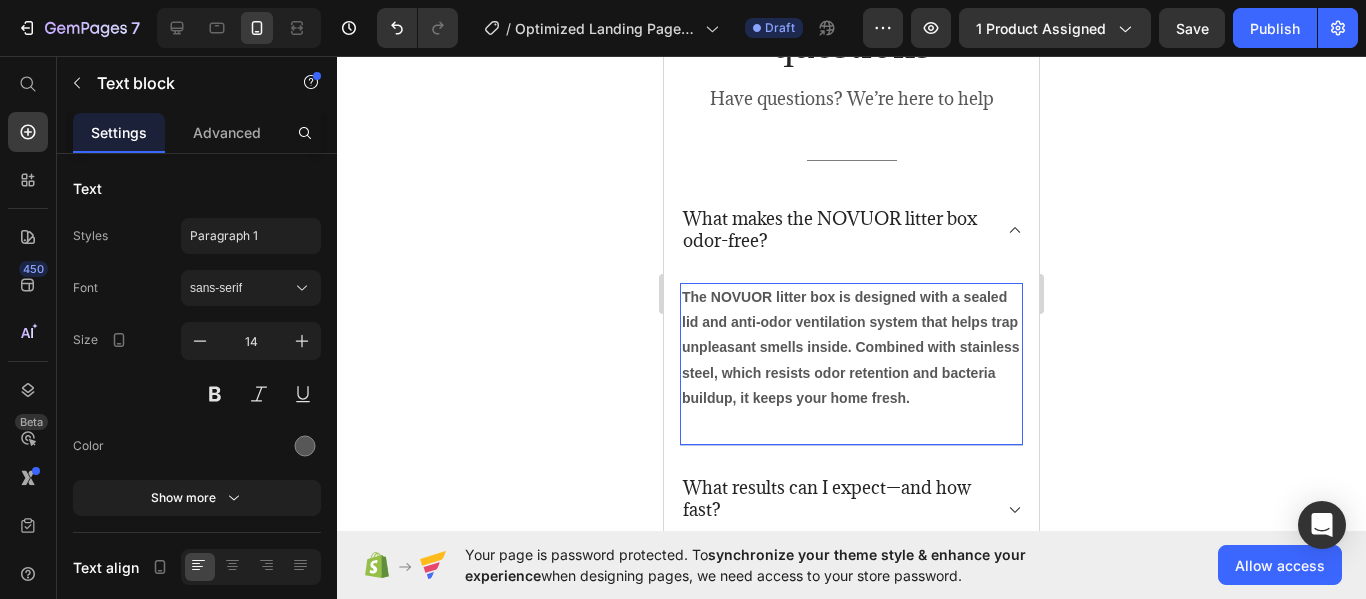 click 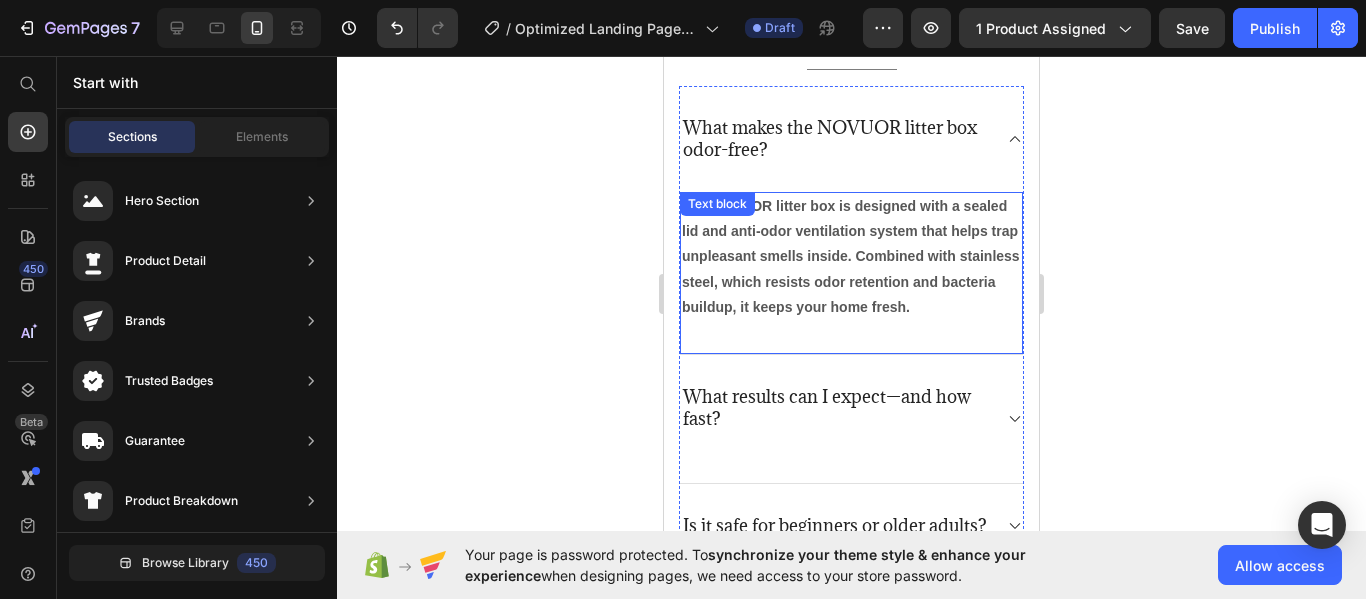scroll, scrollTop: 5620, scrollLeft: 0, axis: vertical 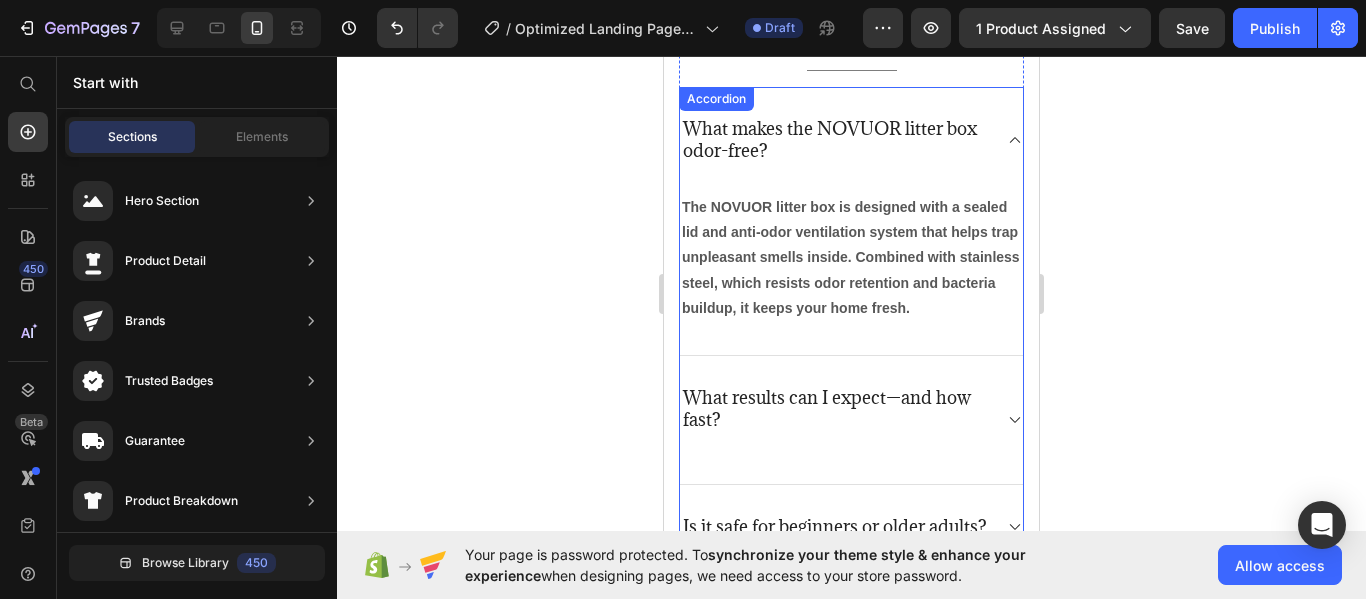 click on "What makes the NOVUOR litter box odor-free?" at bounding box center [851, 140] 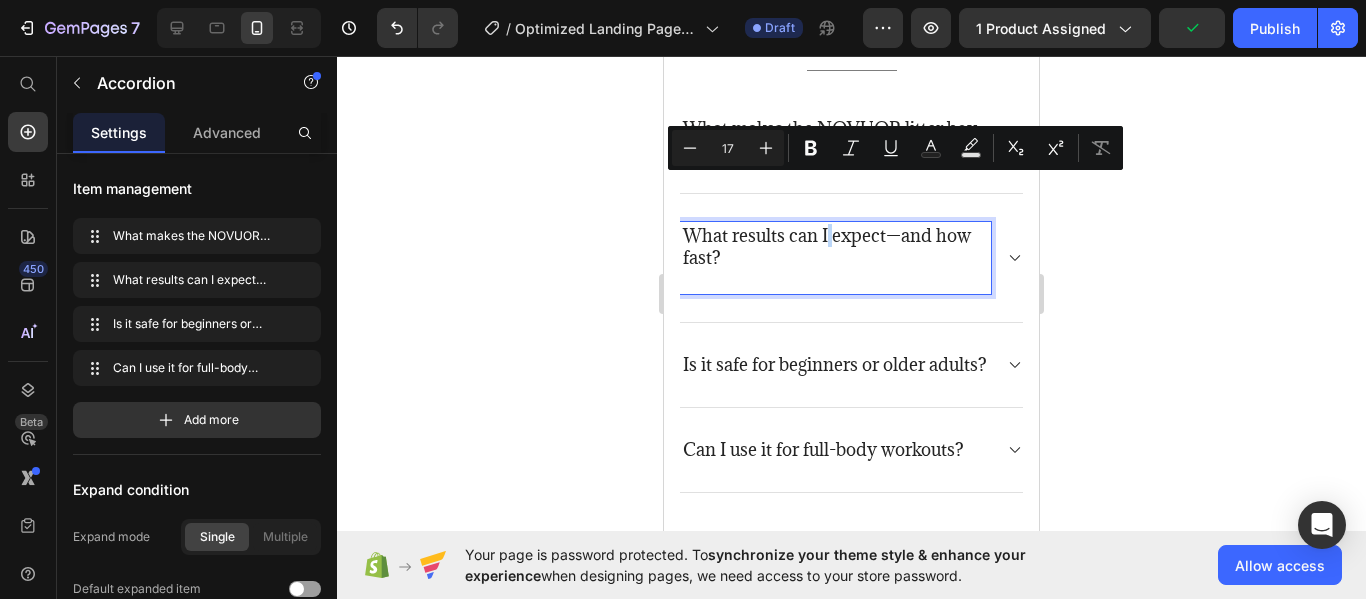 click on "What results can I expect—and how fast?" at bounding box center (835, 247) 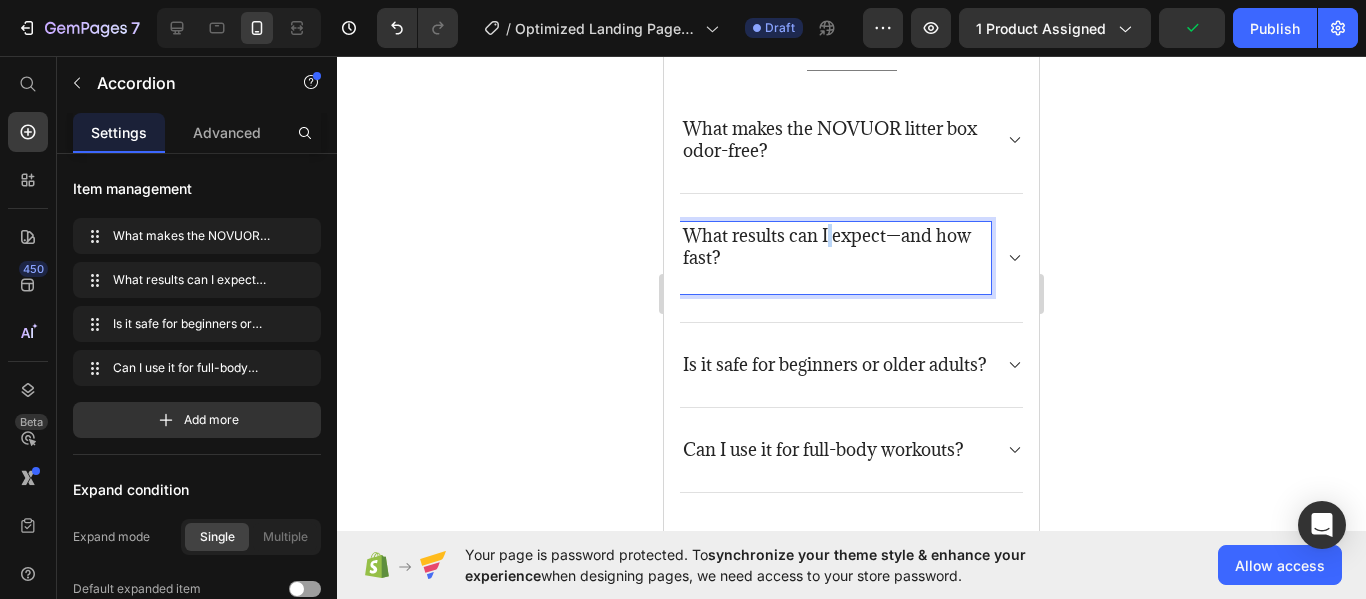 click on "What results can I expect—and how fast?" at bounding box center [835, 247] 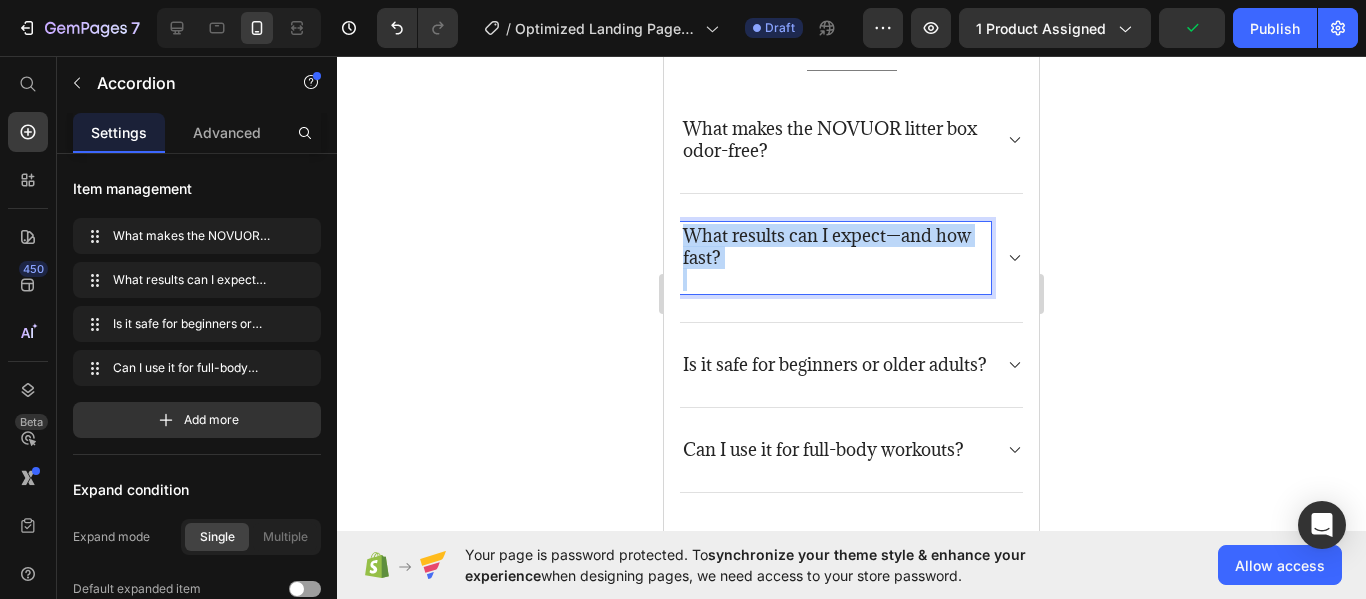 click on "What results can I expect—and how fast?" at bounding box center [835, 247] 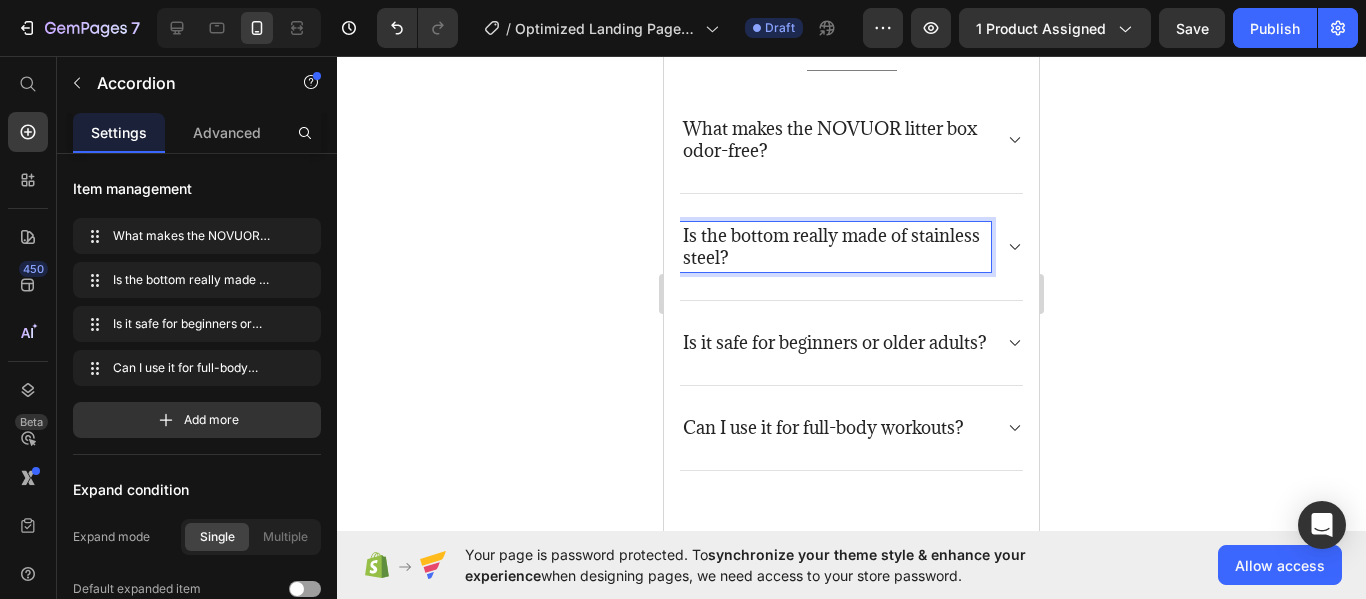 click on "Is the bottom really made of stainless steel?" at bounding box center [851, 247] 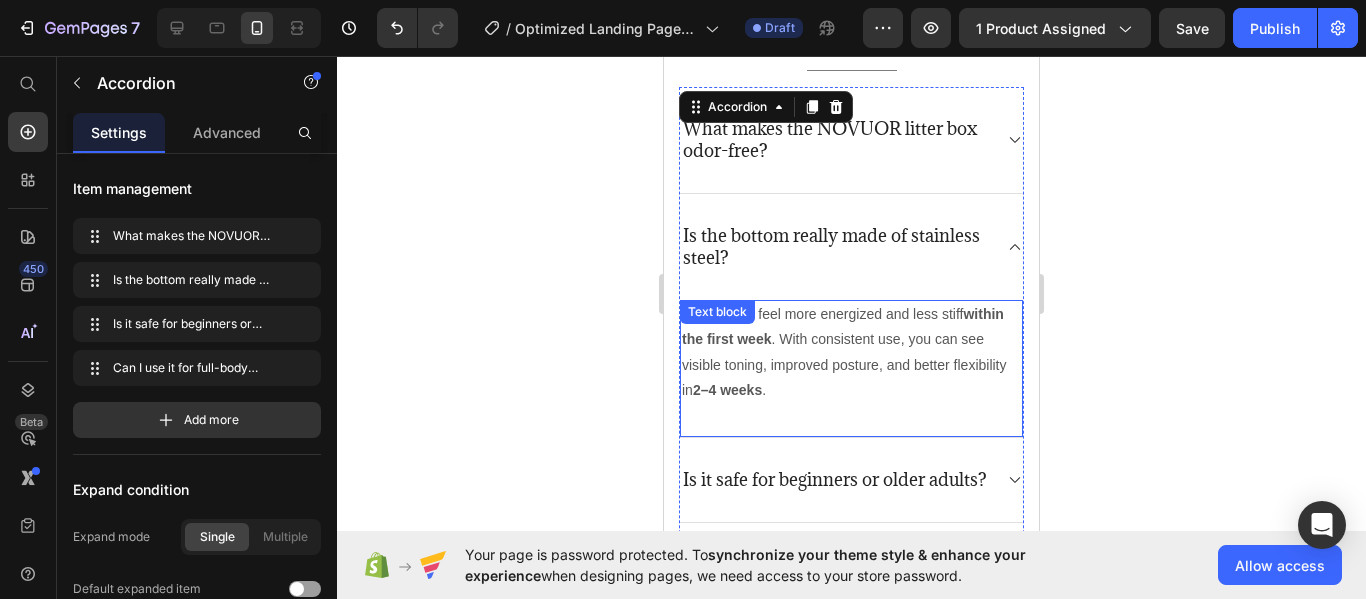 click on "Many users feel more energized and less stiff  within the first week . With consistent use, you can see visible toning, improved posture, and better flexibility in  2–4 weeks ." at bounding box center (851, 352) 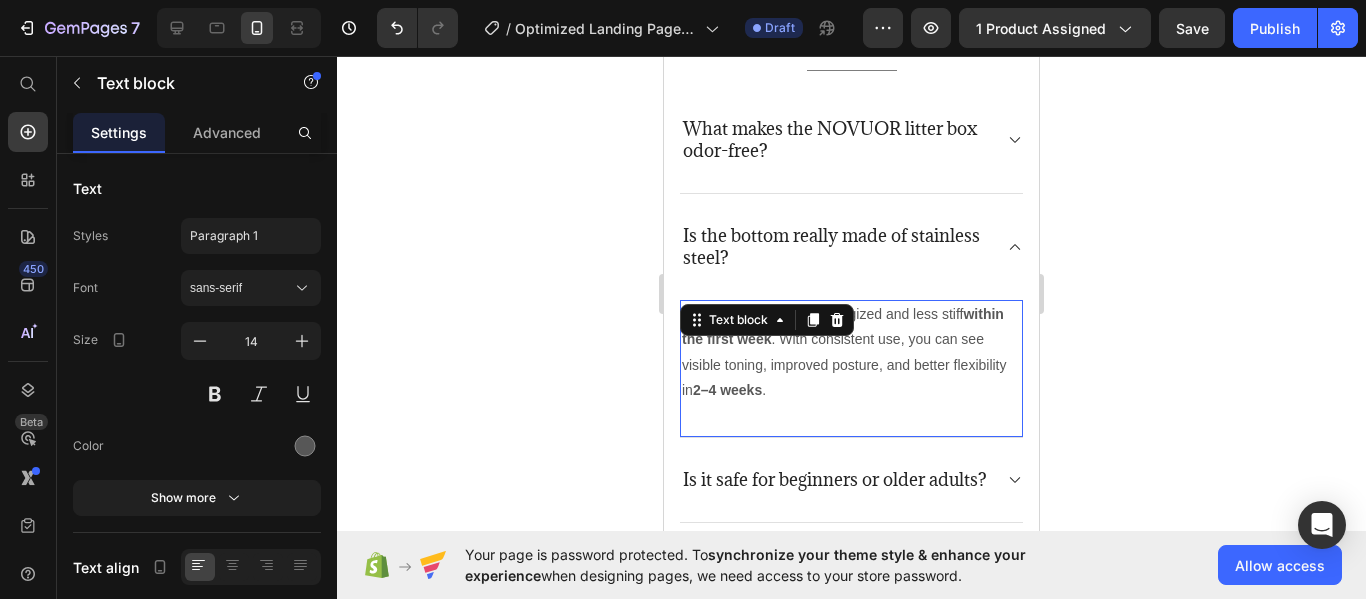 click at bounding box center [813, 320] 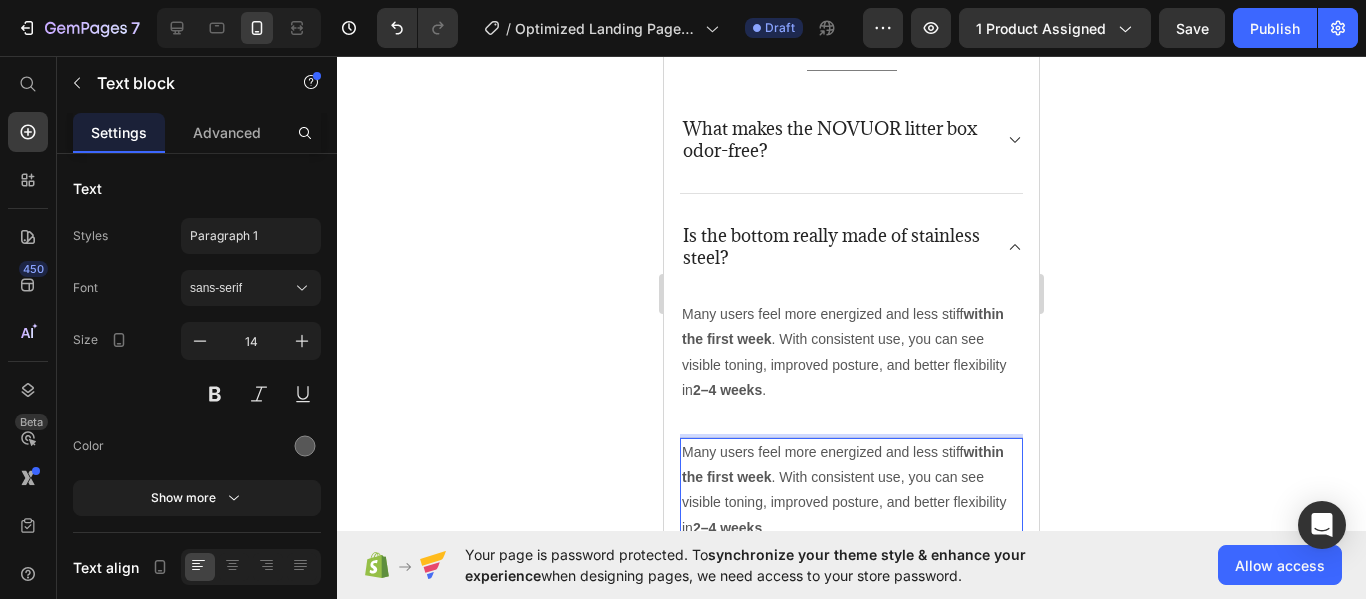 click on "Many users feel more energized and less stiff  within the first week . With consistent use, you can see visible toning, improved posture, and better flexibility in  2–4 weeks ." at bounding box center [851, 352] 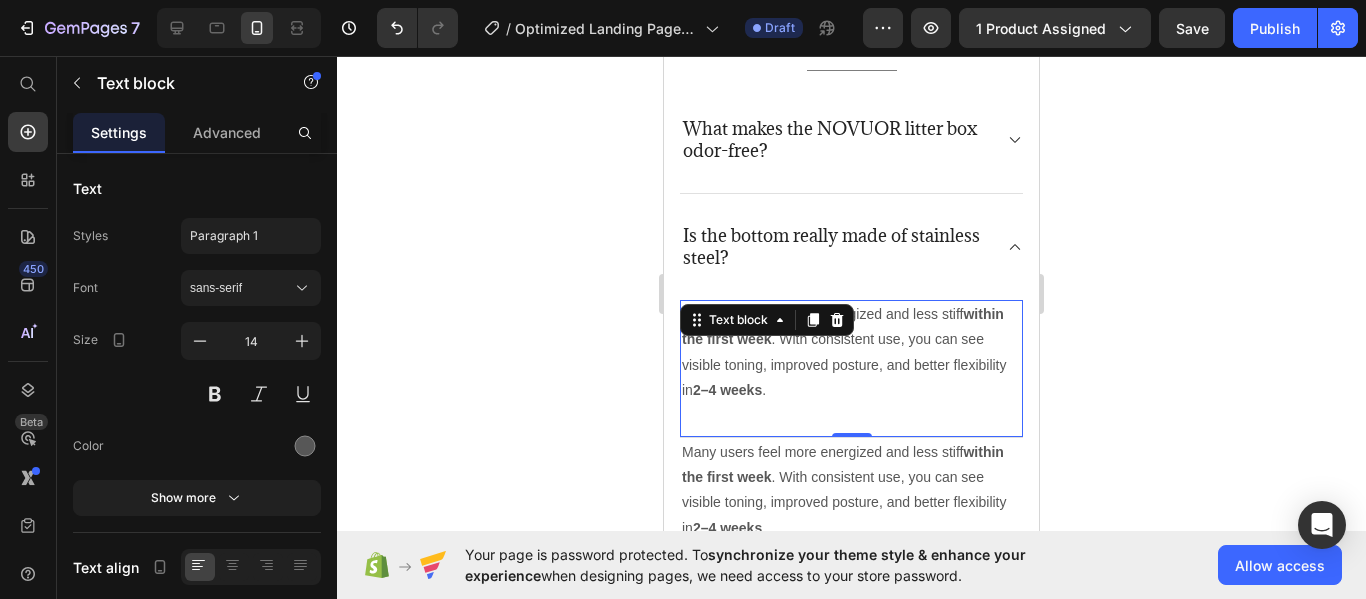click at bounding box center [813, 320] 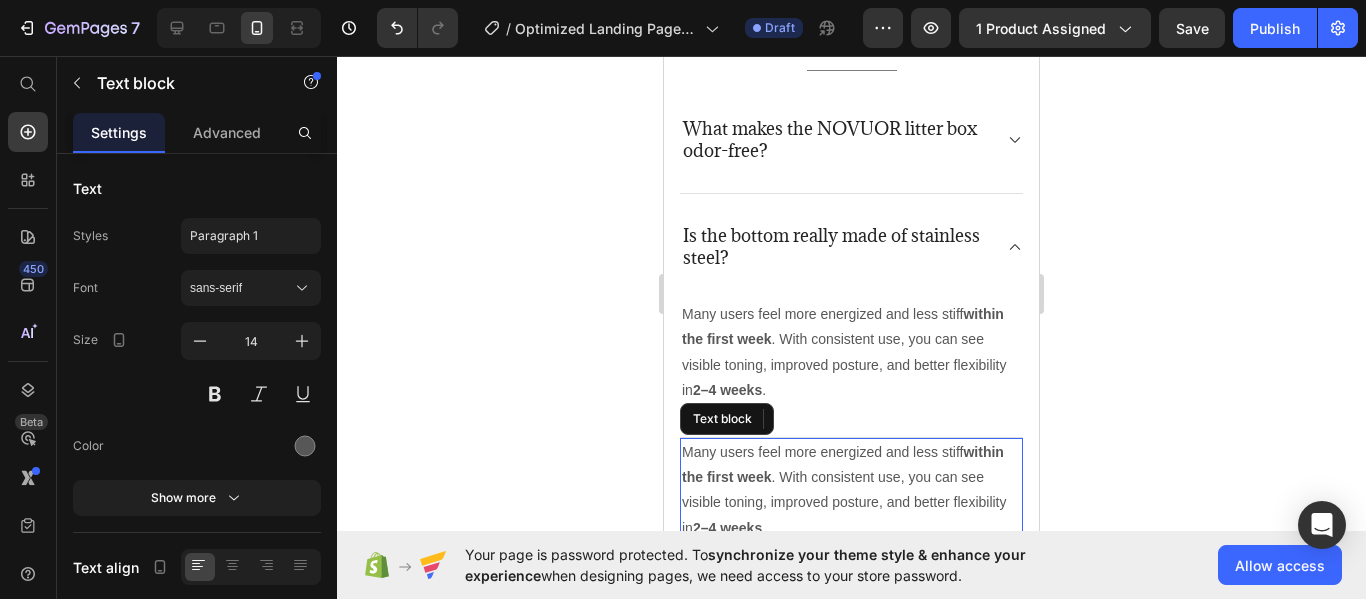 click on "Many users feel more energized and less stiff  within the first week . With consistent use, you can see visible toning, improved posture, and better flexibility in  2–4 weeks ." at bounding box center [851, 352] 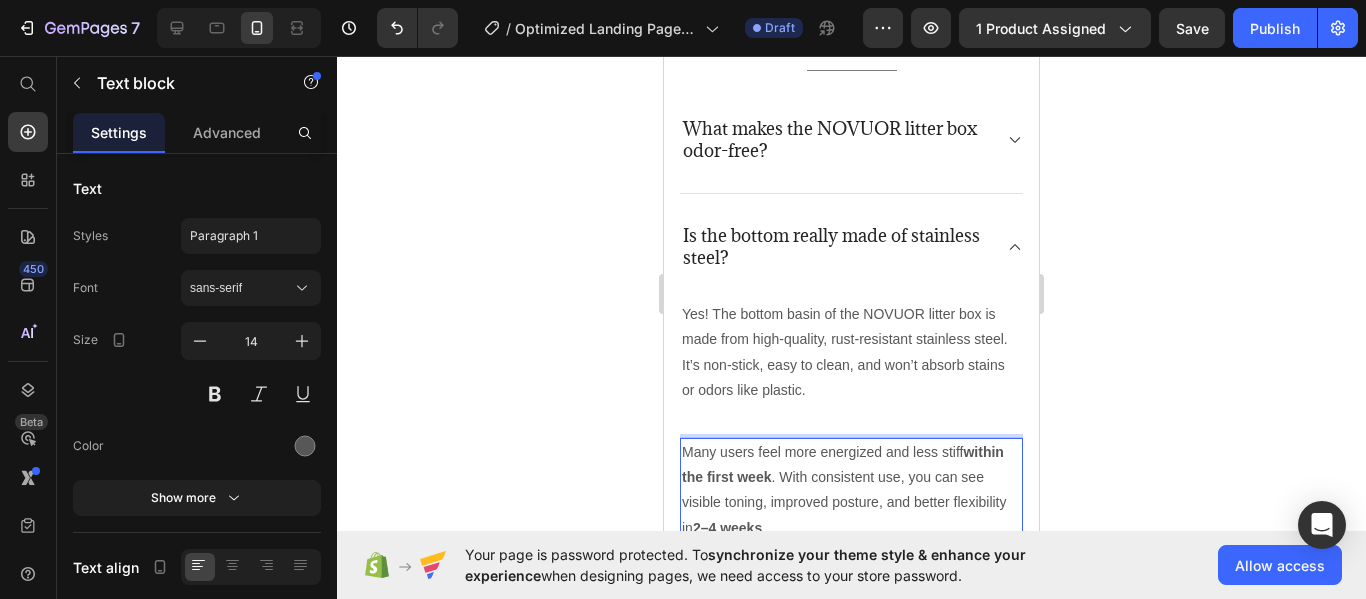 click on "Many users feel more energized and less stiff  within the first week . With consistent use, you can see visible toning, improved posture, and better flexibility in  2–4 weeks ." at bounding box center (851, 490) 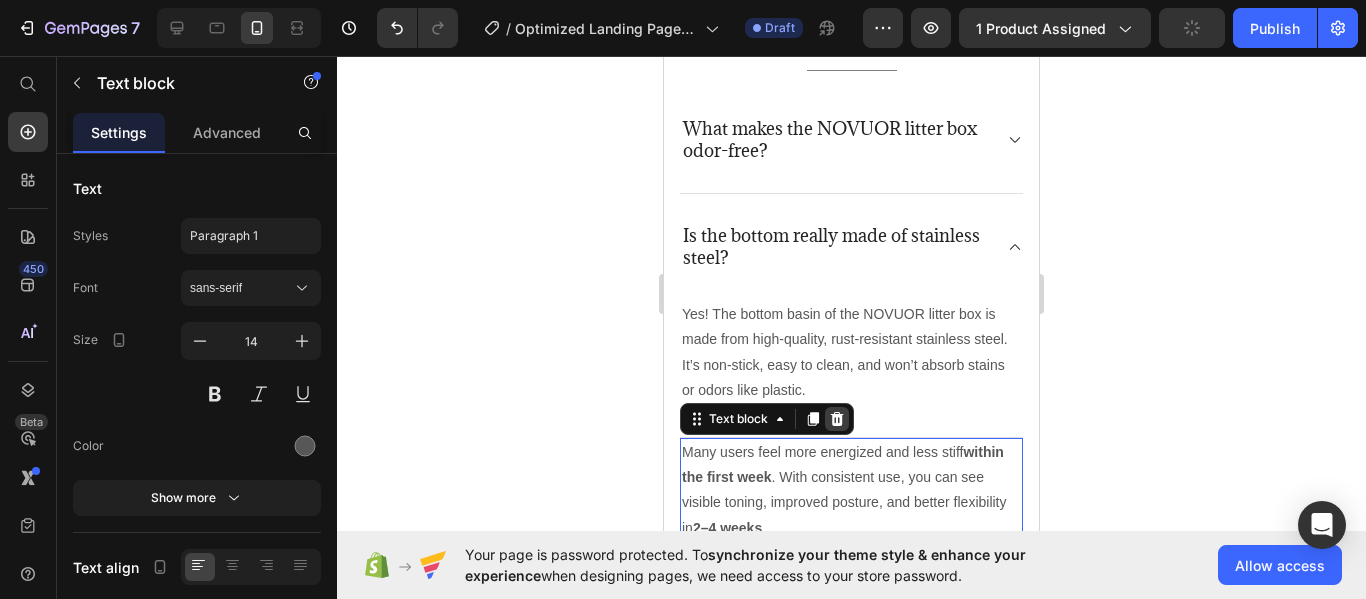 click 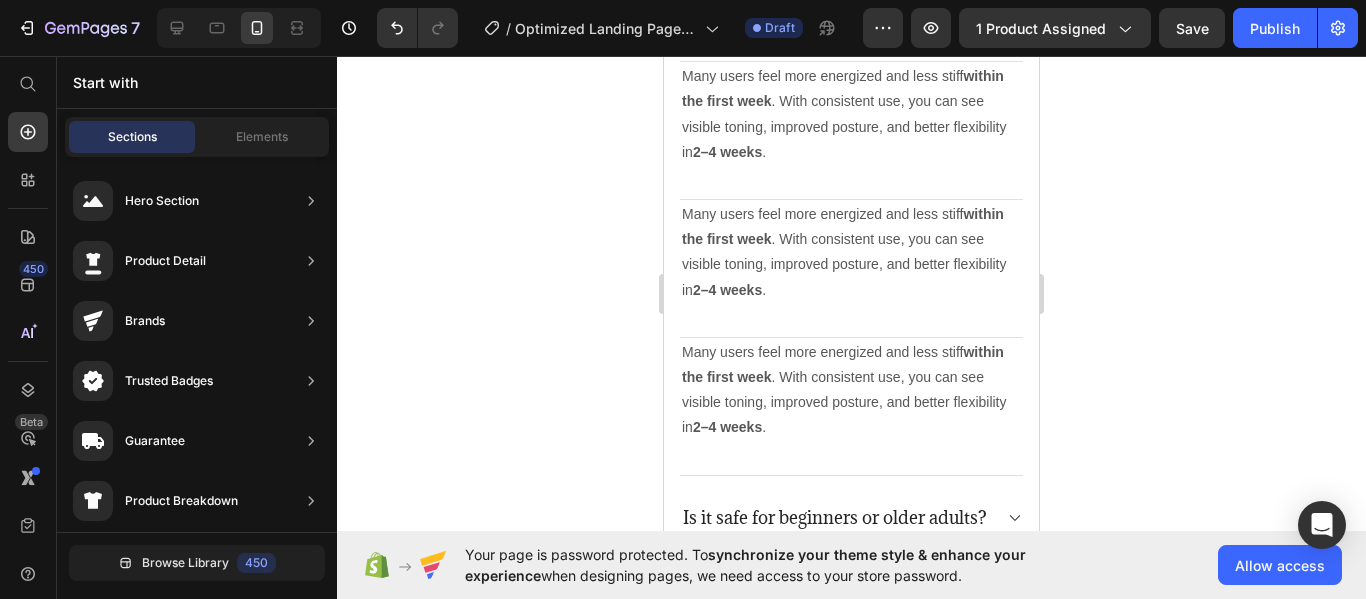 scroll, scrollTop: 5949, scrollLeft: 0, axis: vertical 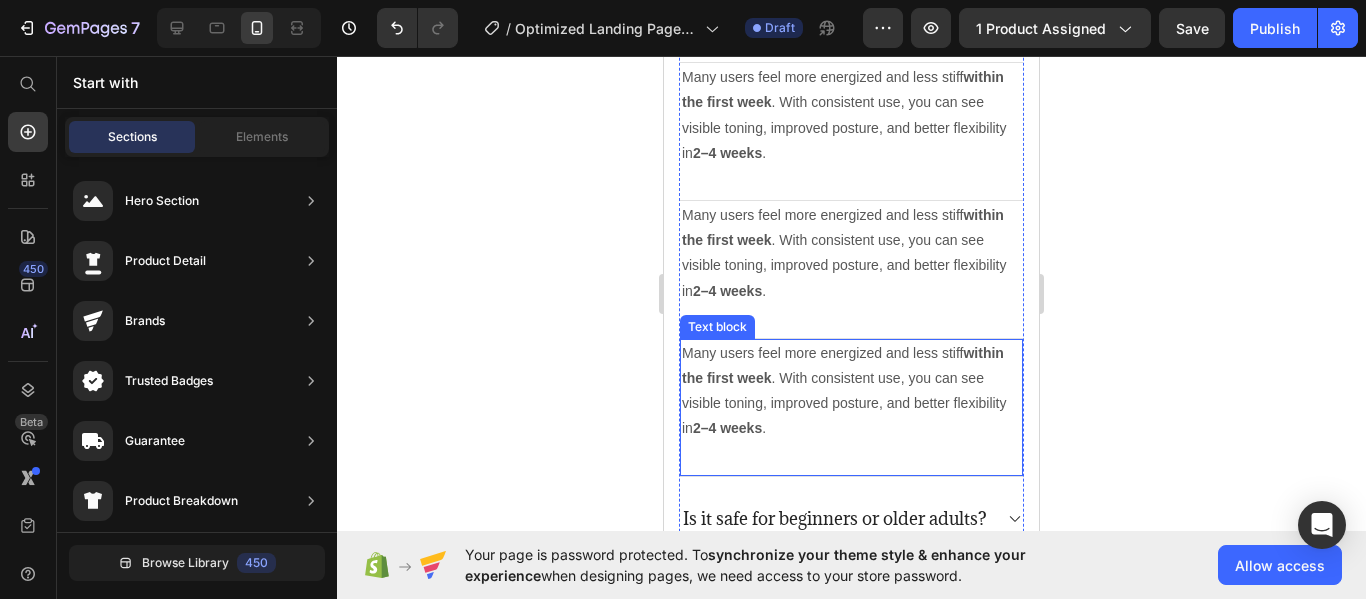 click on "Many users feel more energized and less stiff  within the first week . With consistent use, you can see visible toning, improved posture, and better flexibility in  2–4 weeks ." at bounding box center (851, 391) 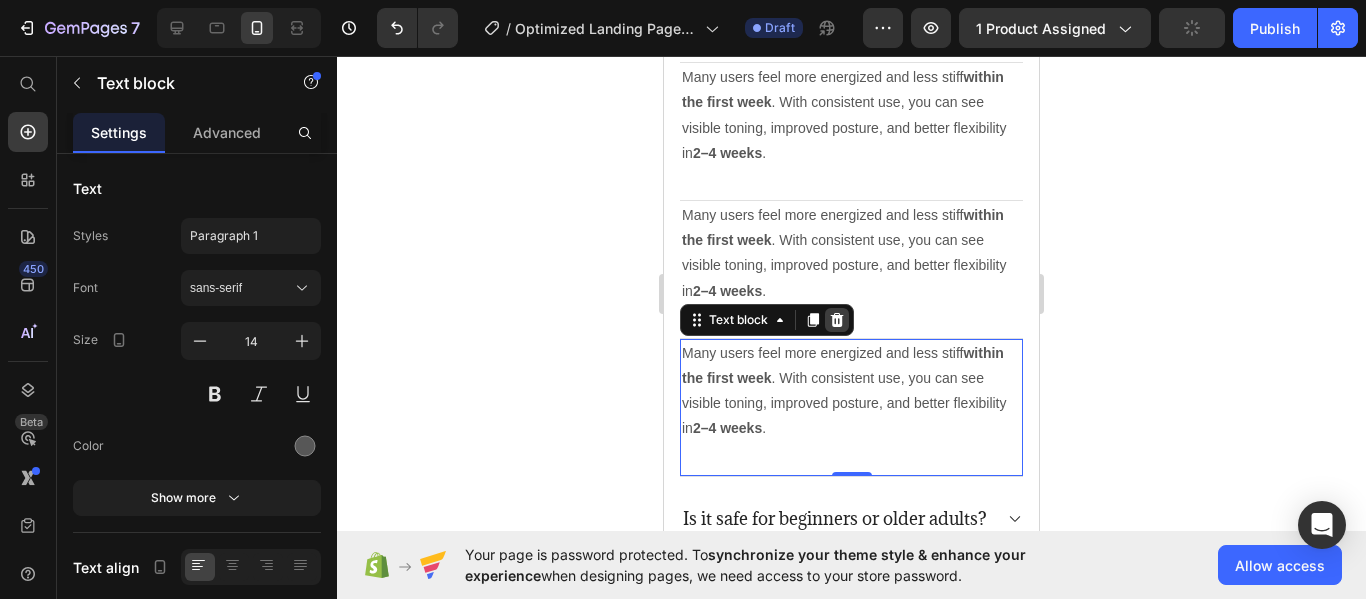 click 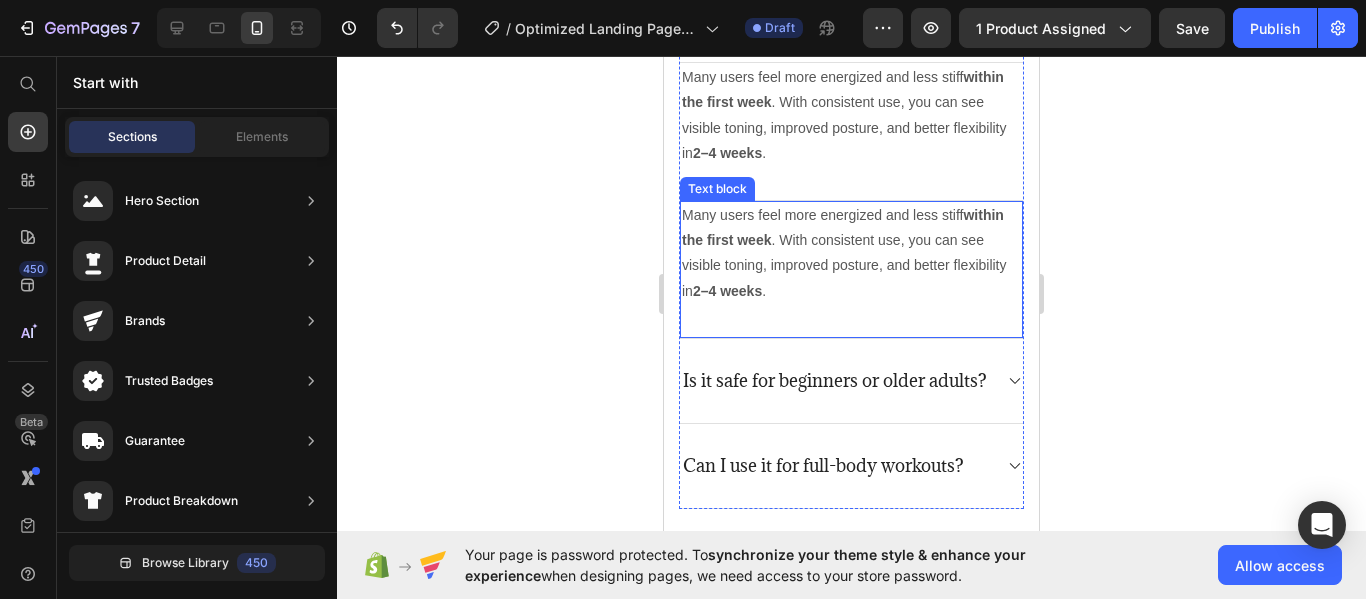 click on "Many users feel more energized and less stiff  within the first week . With consistent use, you can see visible toning, improved posture, and better flexibility in  2–4 weeks ." at bounding box center [851, 253] 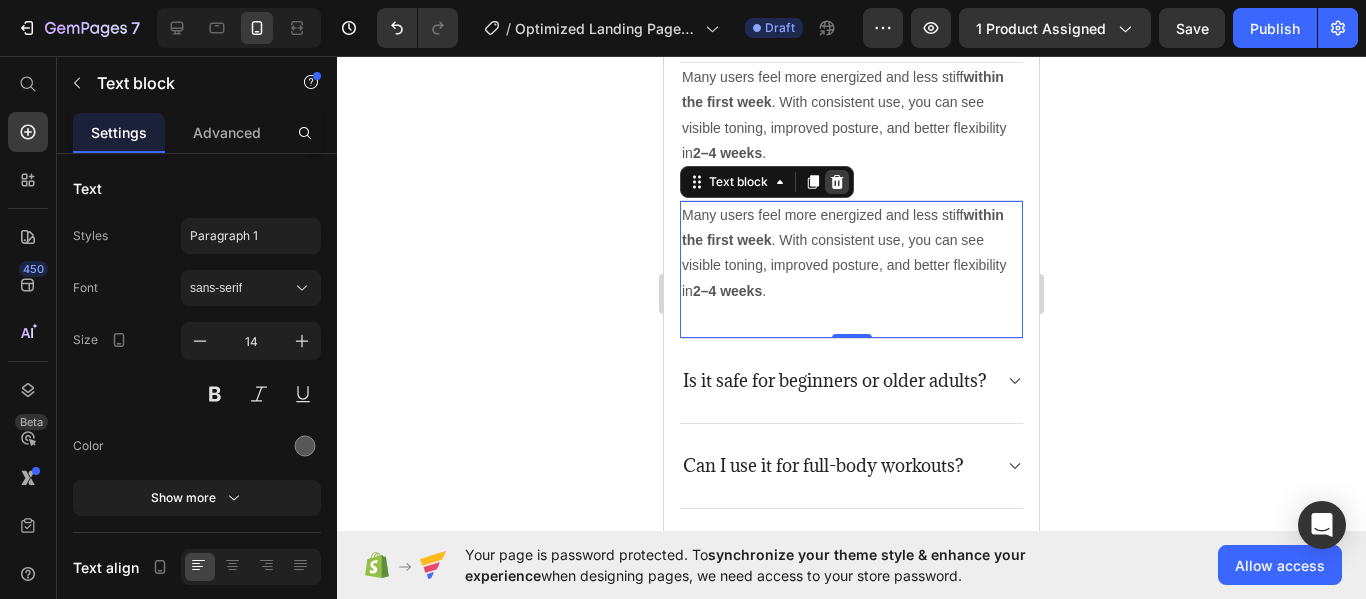 click 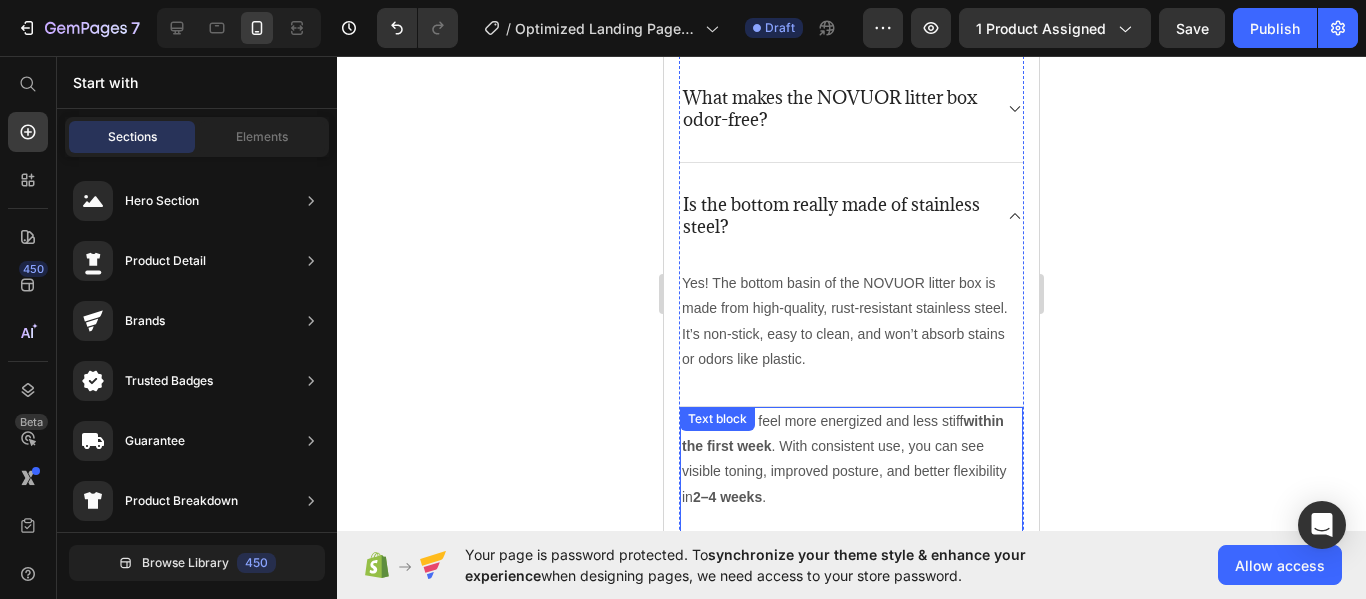 scroll, scrollTop: 5652, scrollLeft: 0, axis: vertical 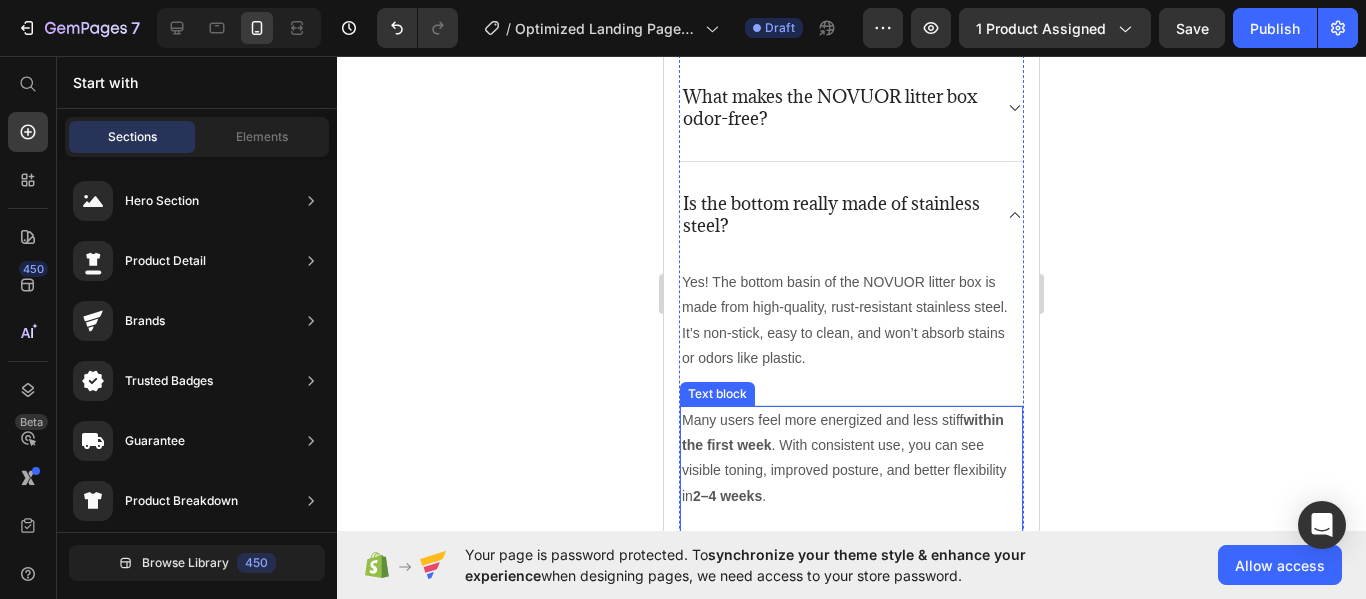 click on "Many users feel more energized and less stiff  within the first week . With consistent use, you can see visible toning, improved posture, and better flexibility in  2–4 weeks ." at bounding box center (851, 458) 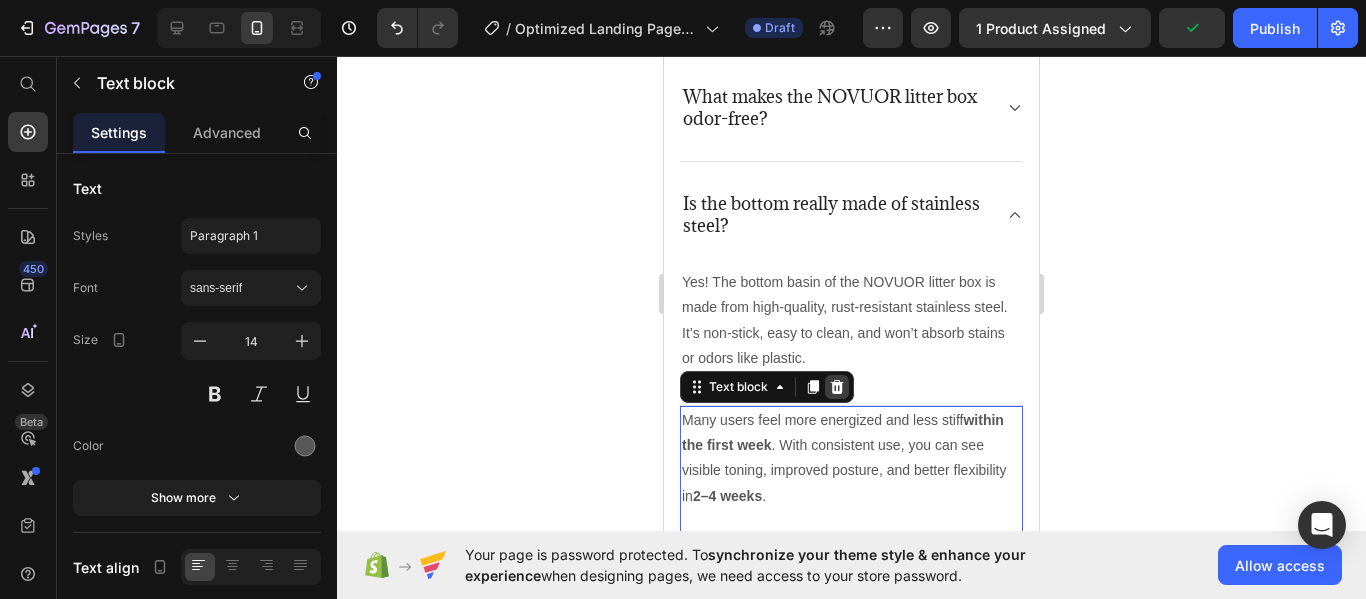 click 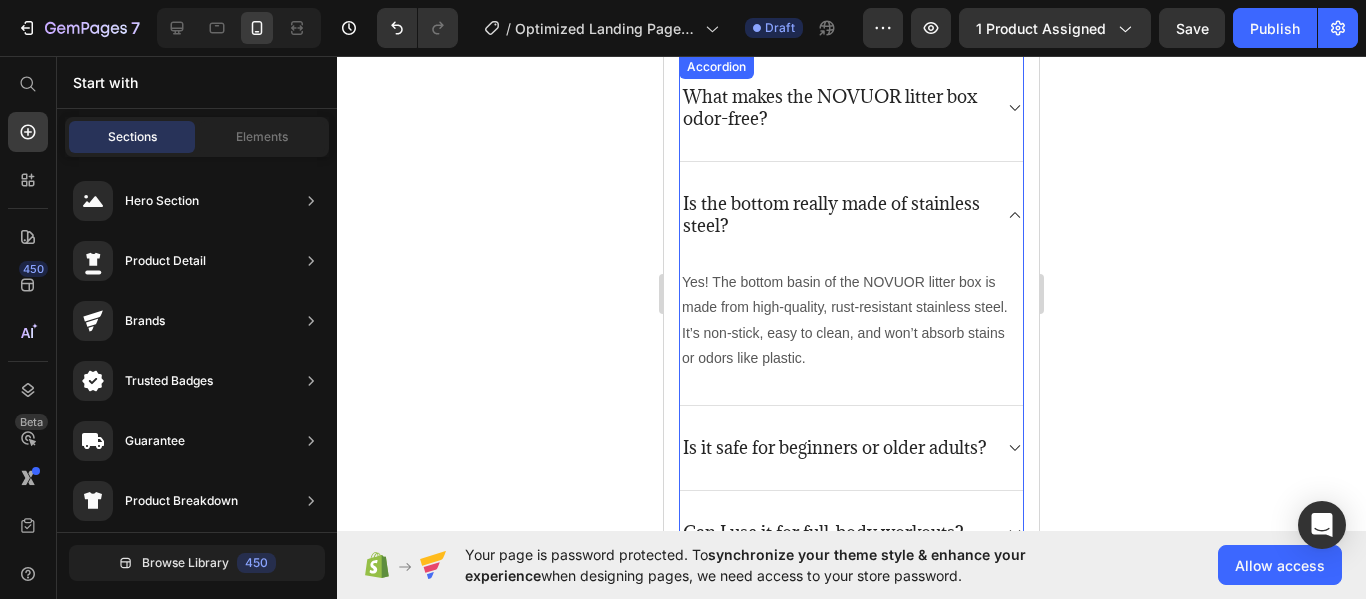 click on "Is the bottom really made of stainless steel?" at bounding box center [851, 215] 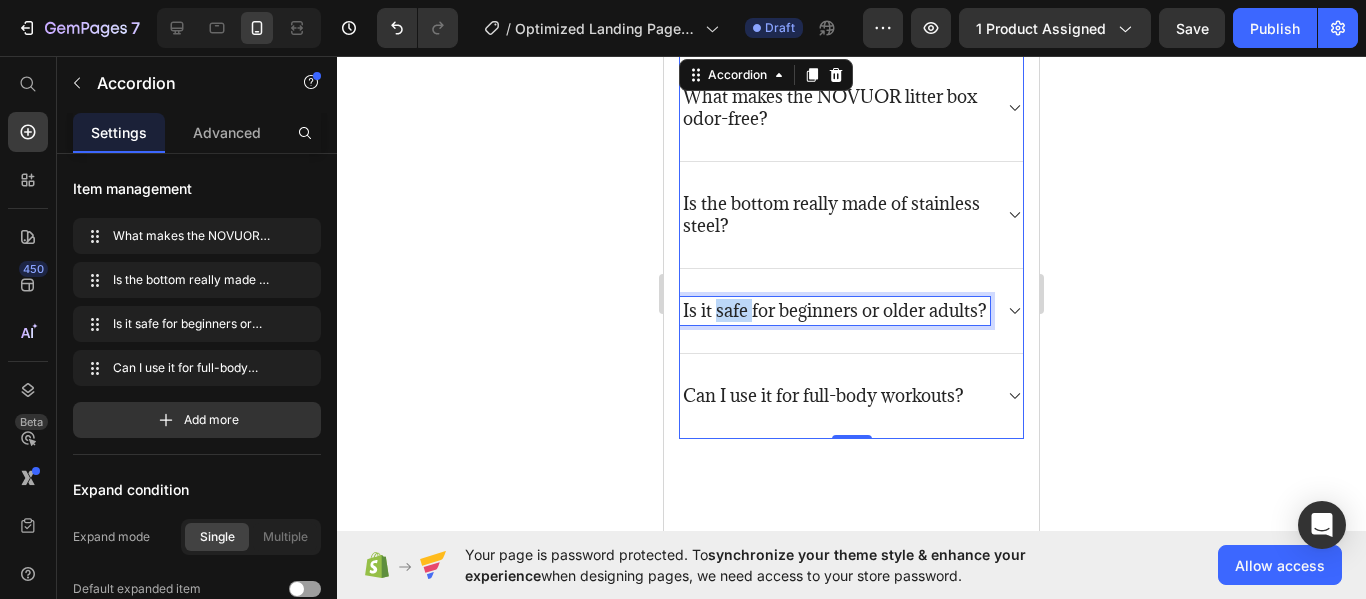 click on "Is it safe for beginners or older adults?" at bounding box center [835, 311] 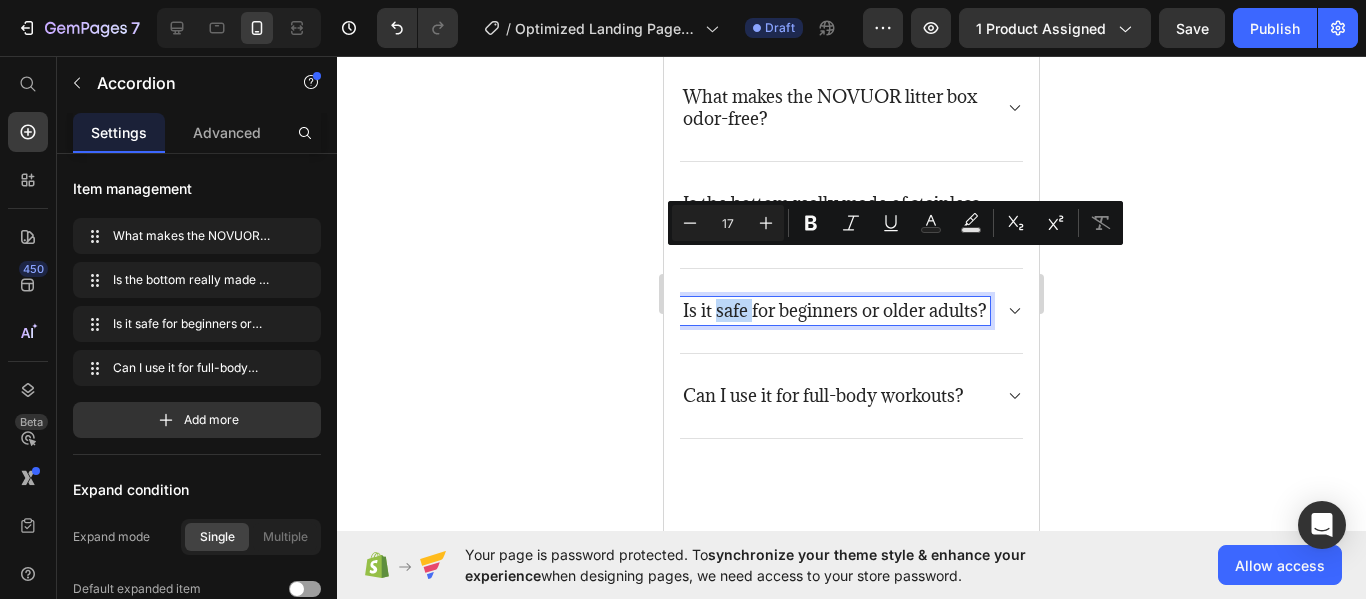 click on "Is it safe for beginners or older adults?" at bounding box center (835, 311) 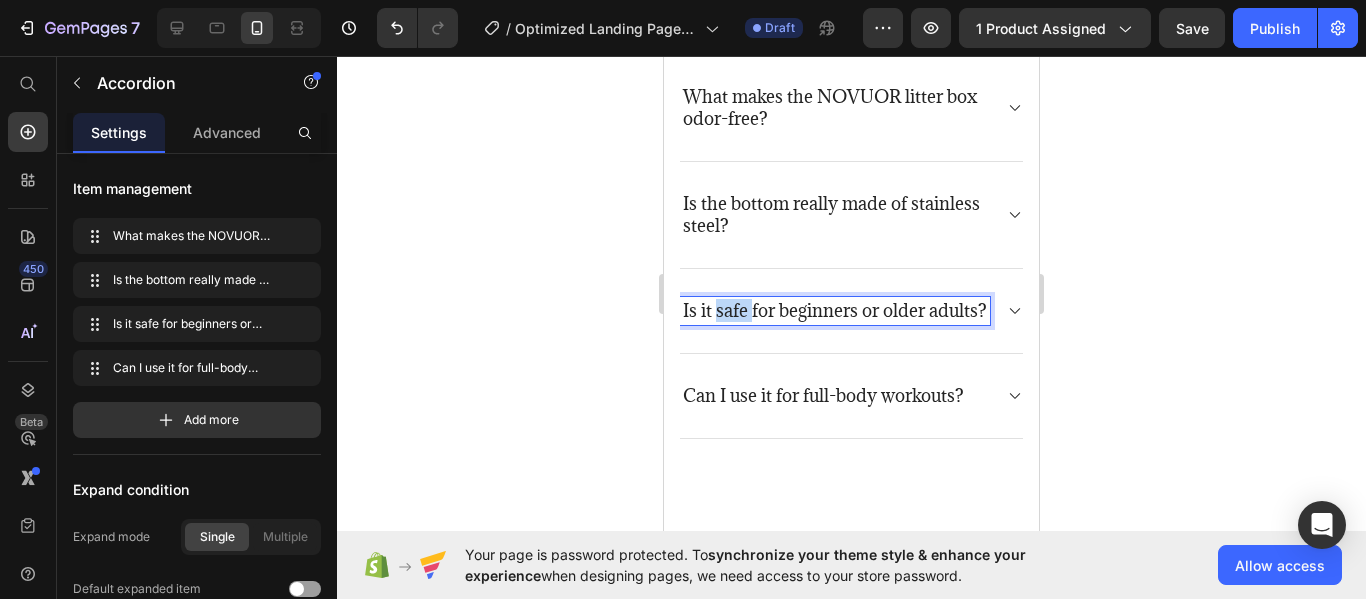 click on "Is it safe for beginners or older adults?" at bounding box center (835, 311) 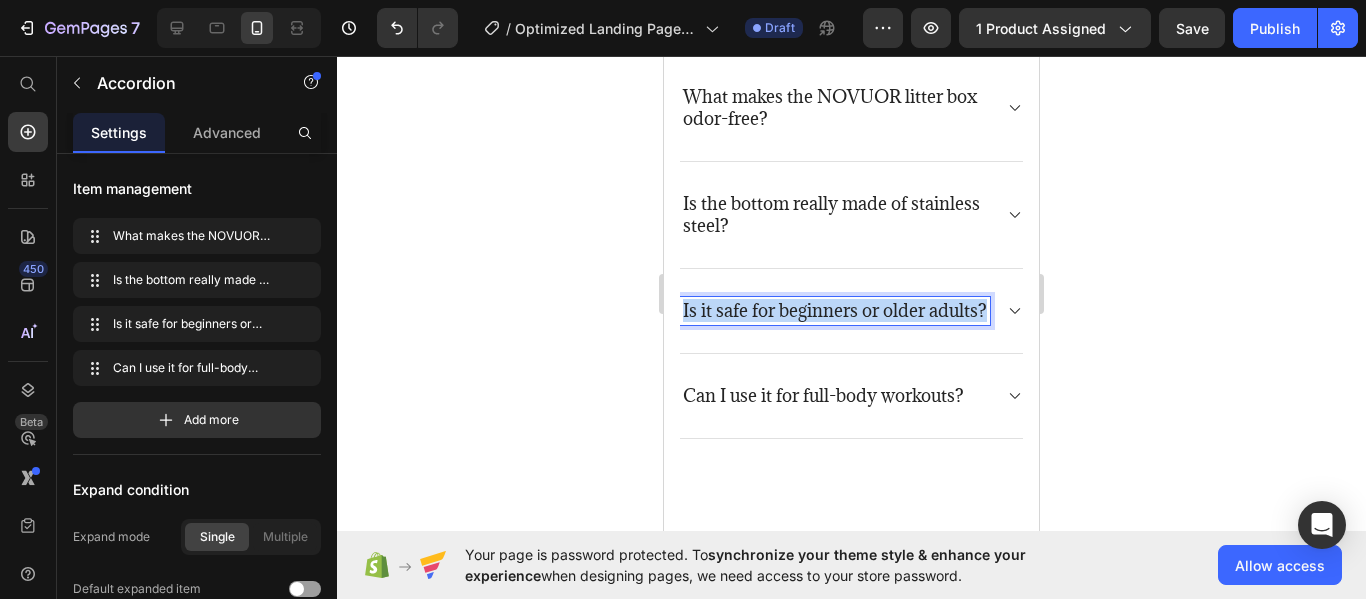 click on "Is it safe for beginners or older adults?" at bounding box center [835, 311] 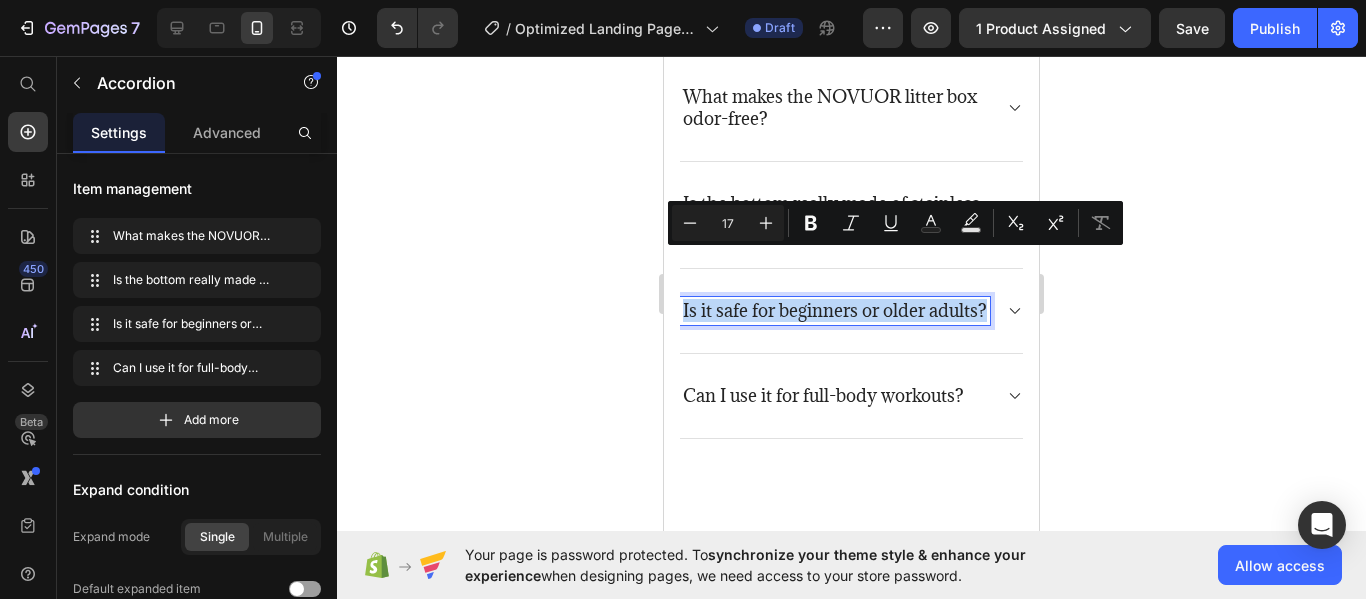 click on "Is it safe for beginners or older adults?" at bounding box center [835, 311] 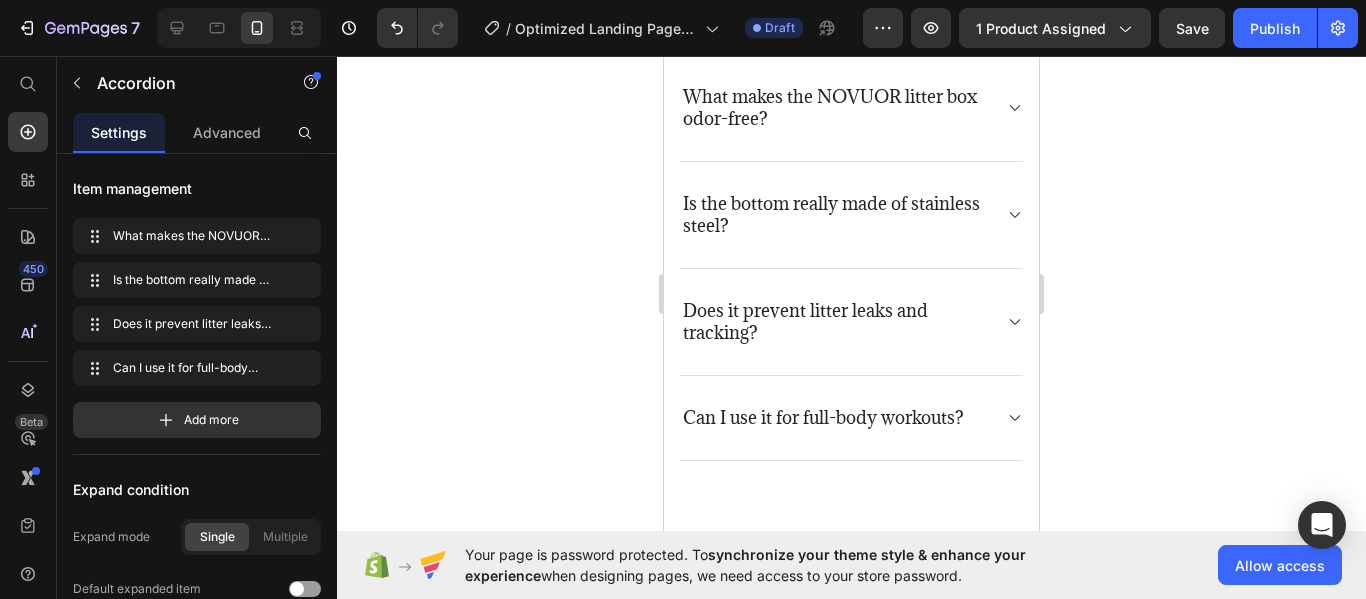 click 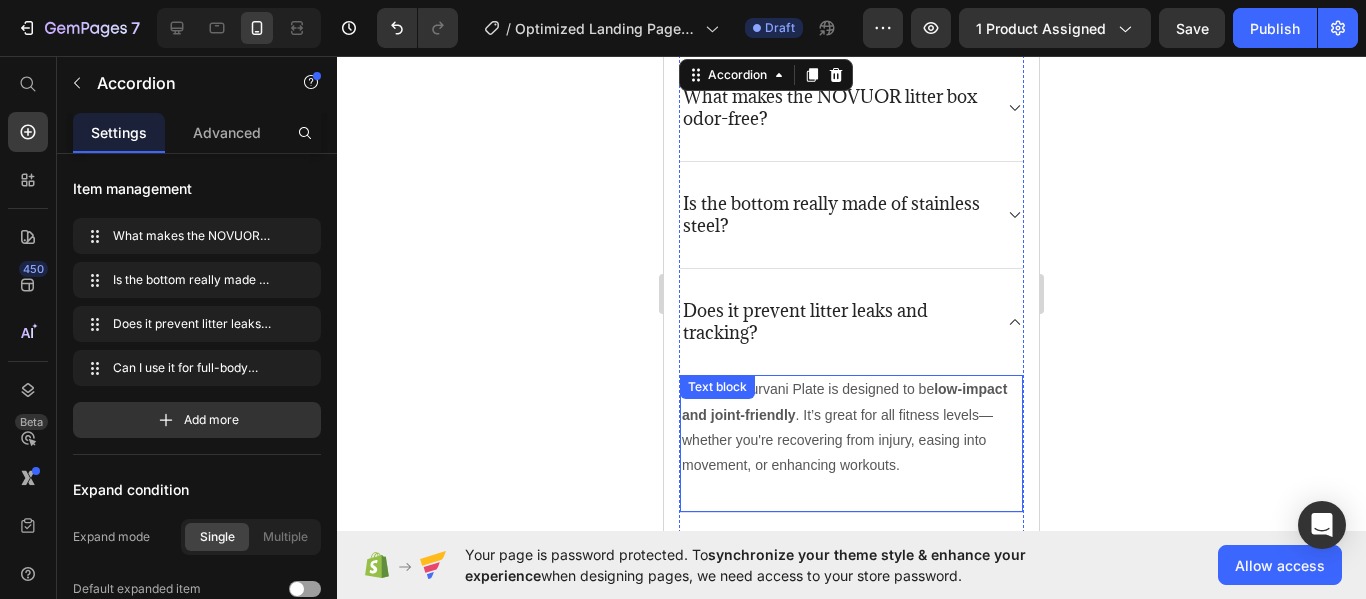 click on "Yes! The Nurvani Plate is designed to be  low-impact and joint-friendly . It’s great for all fitness levels—whether you're recovering from injury, easing into movement, or enhancing workouts." at bounding box center [851, 427] 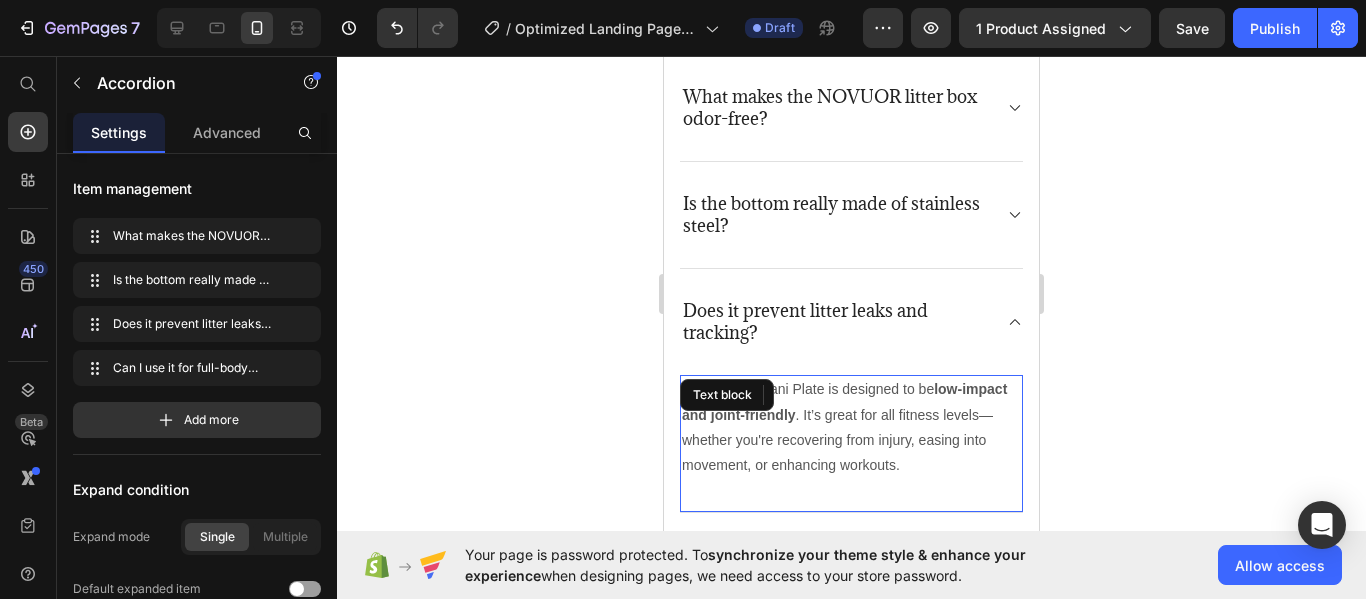click on "Yes! The Nurvani Plate is designed to be  low-impact and joint-friendly . It’s great for all fitness levels—whether you're recovering from injury, easing into movement, or enhancing workouts. Text block" at bounding box center [851, 444] 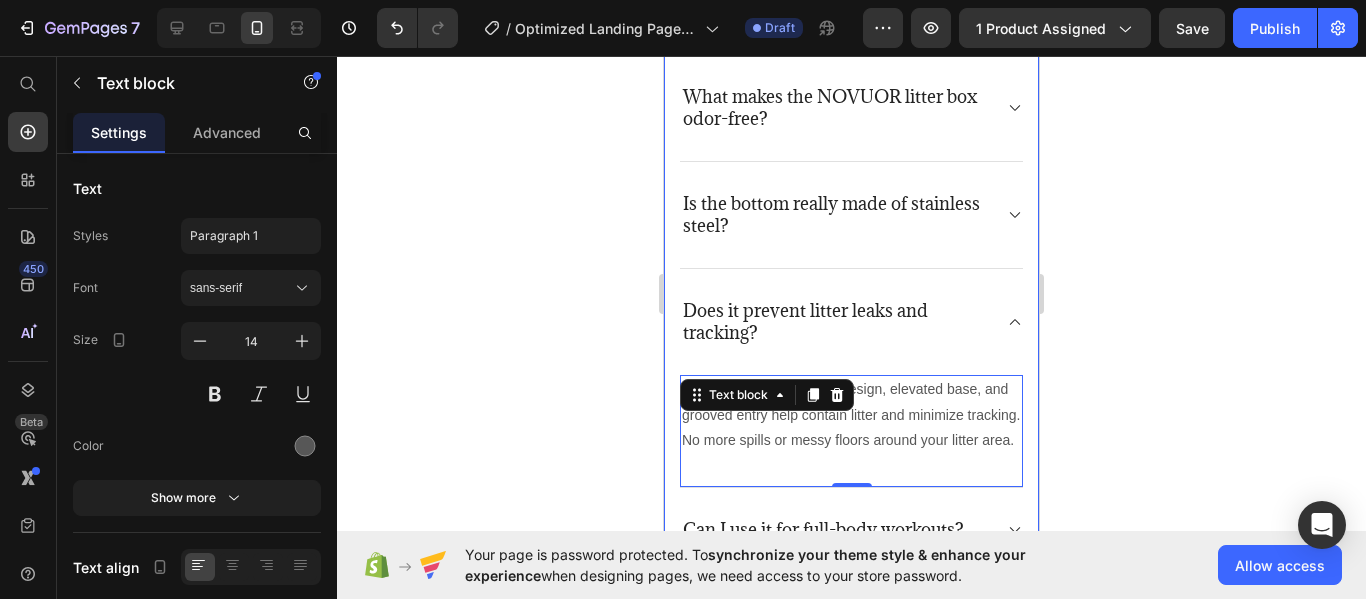 click 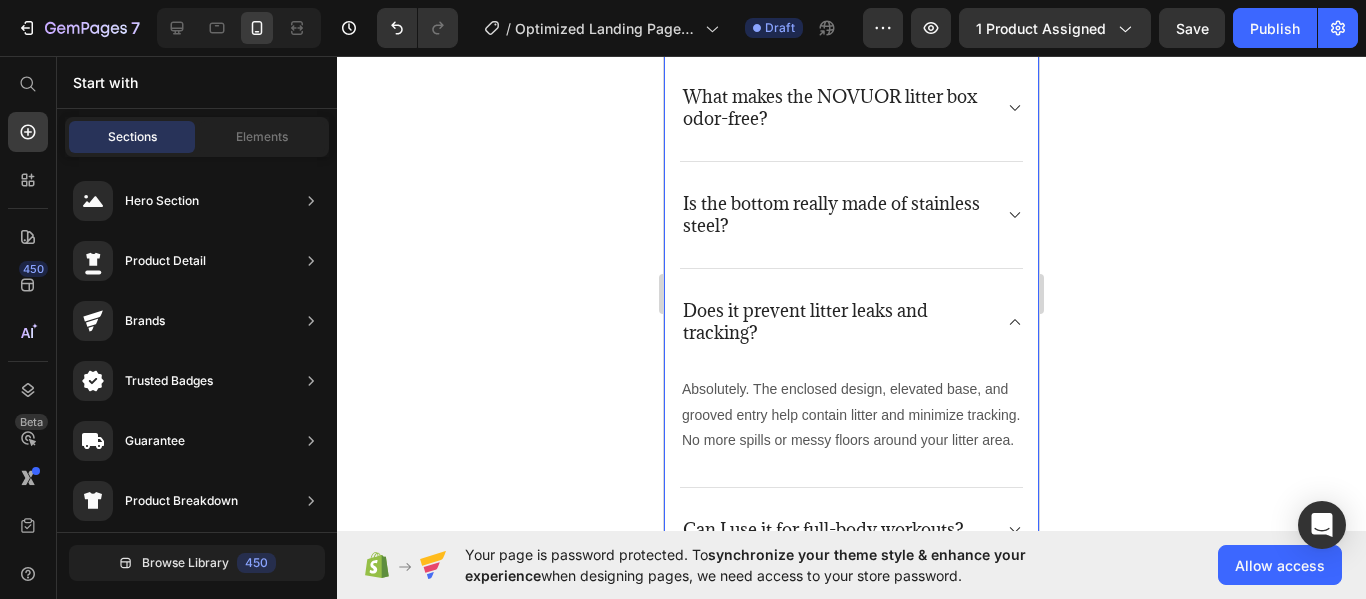 click 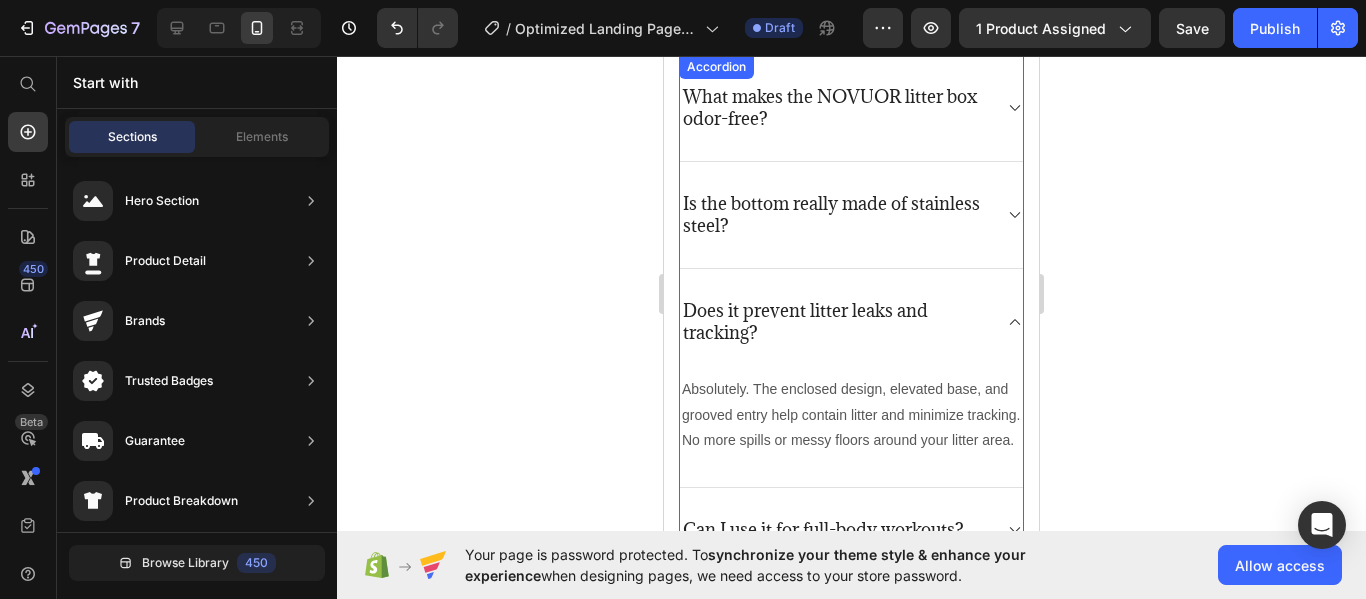 scroll, scrollTop: 5749, scrollLeft: 0, axis: vertical 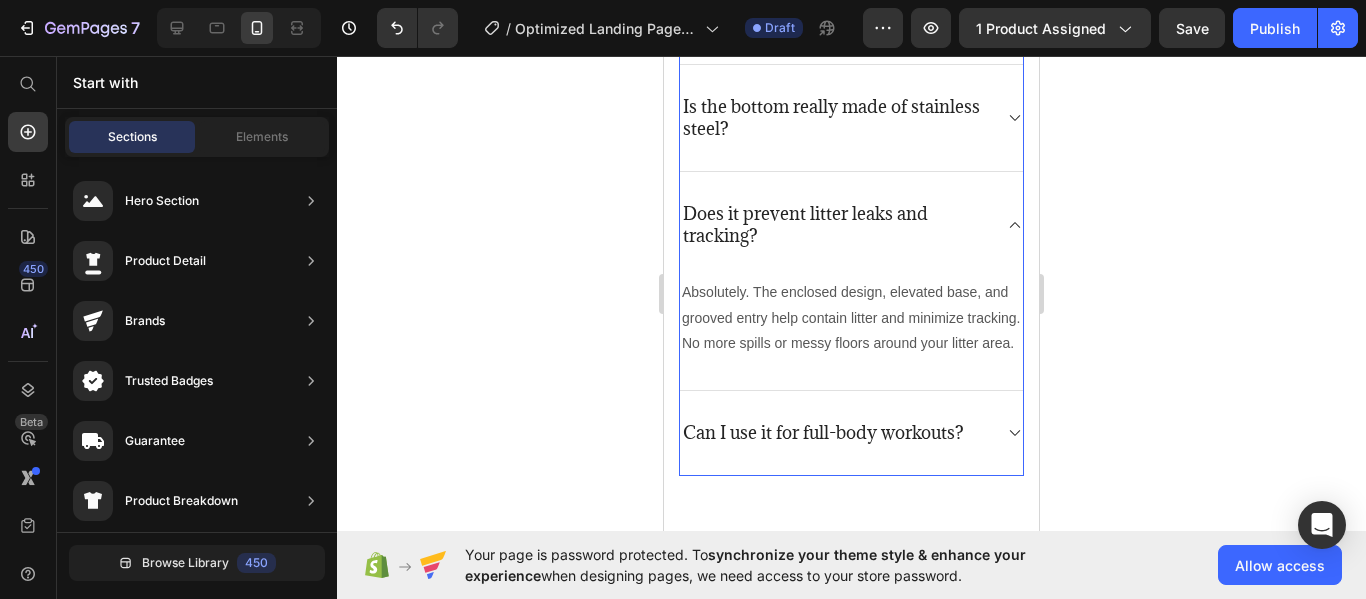 click 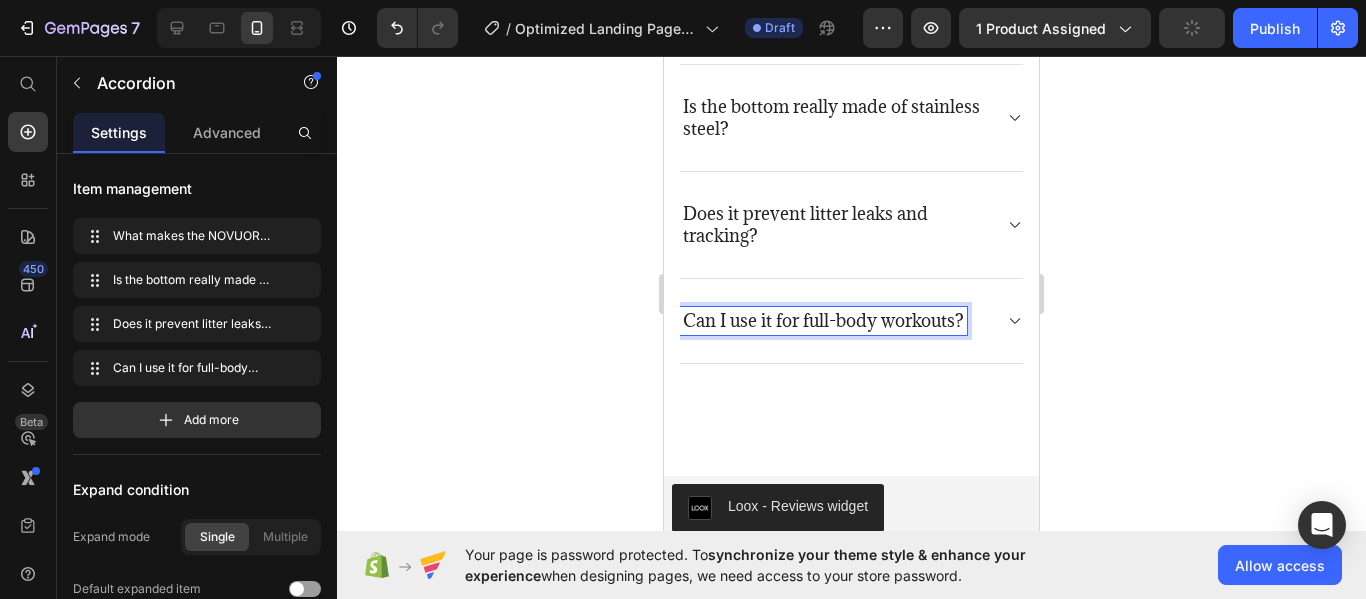click on "Can I use it for full-body workouts?" at bounding box center [823, 321] 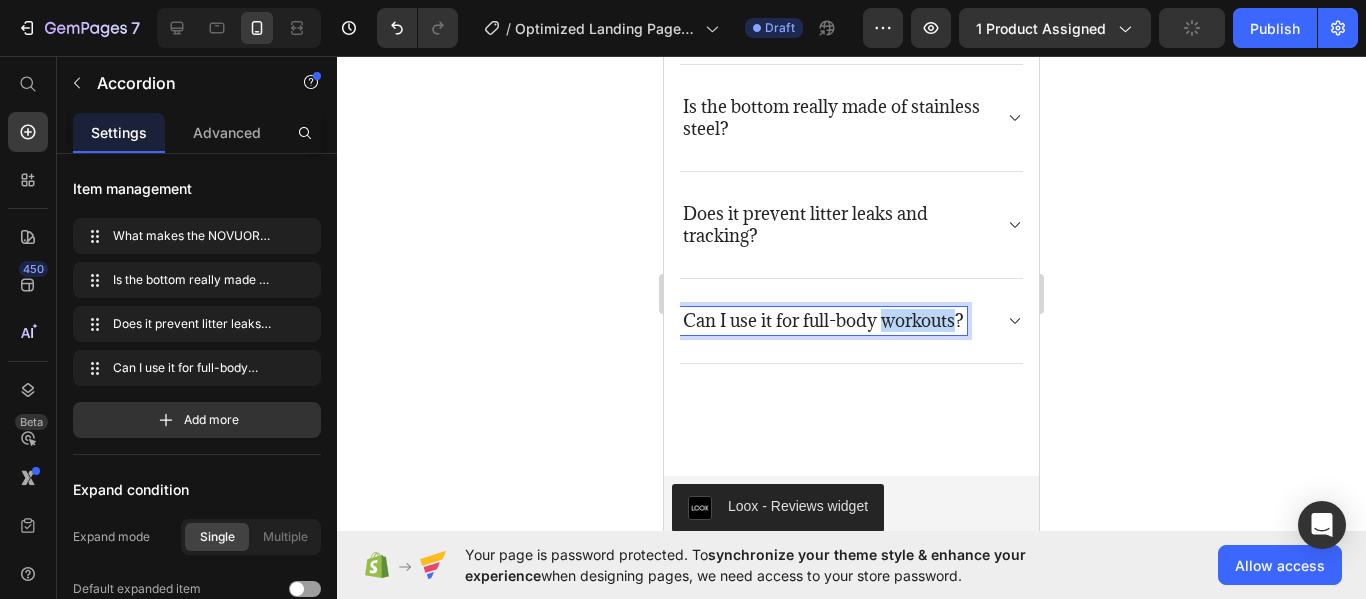 click on "Can I use it for full-body workouts?" at bounding box center (823, 321) 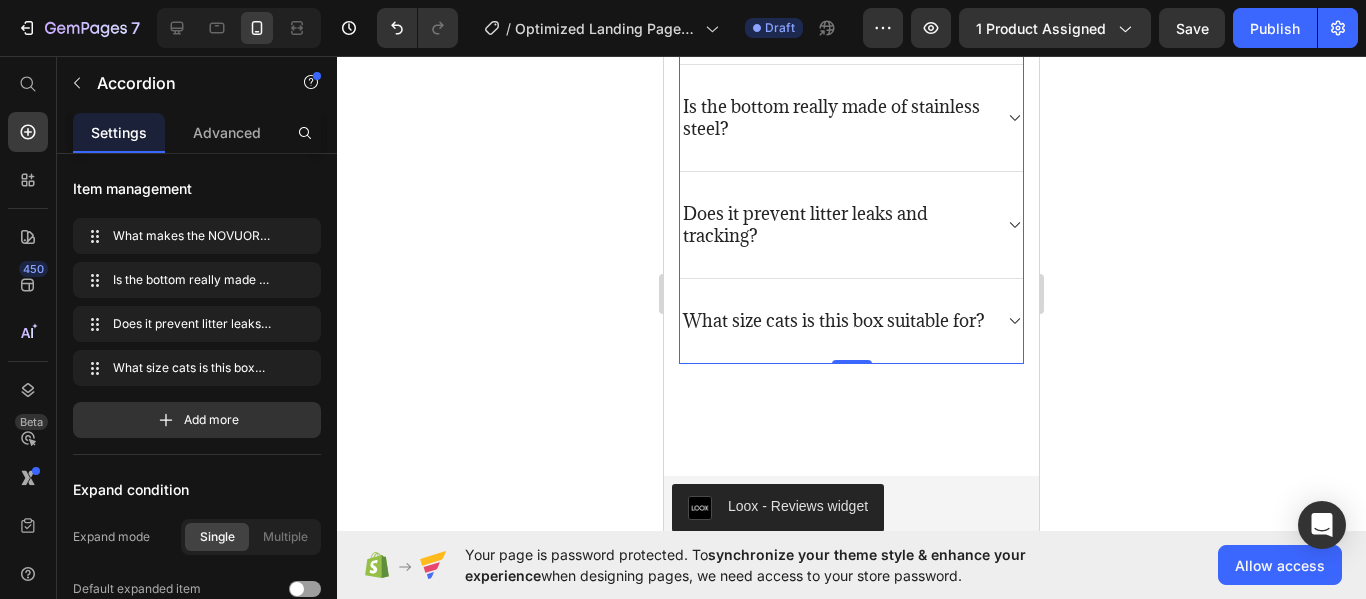 click 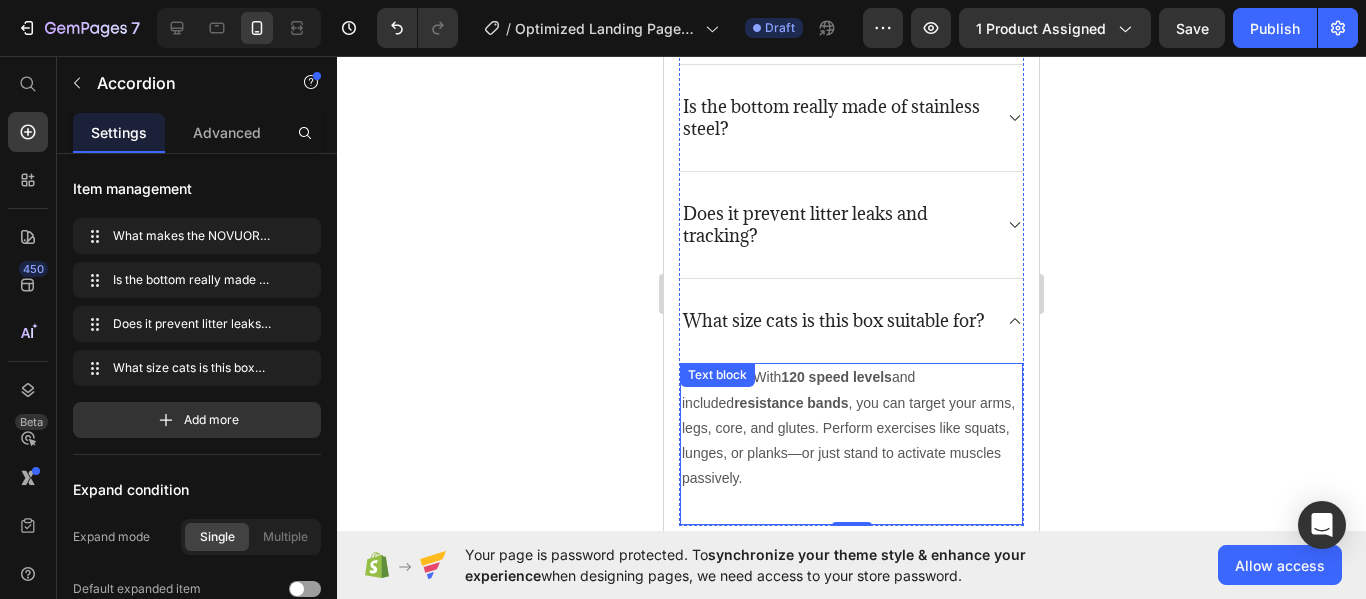 click on "120 speed levels" at bounding box center (836, 377) 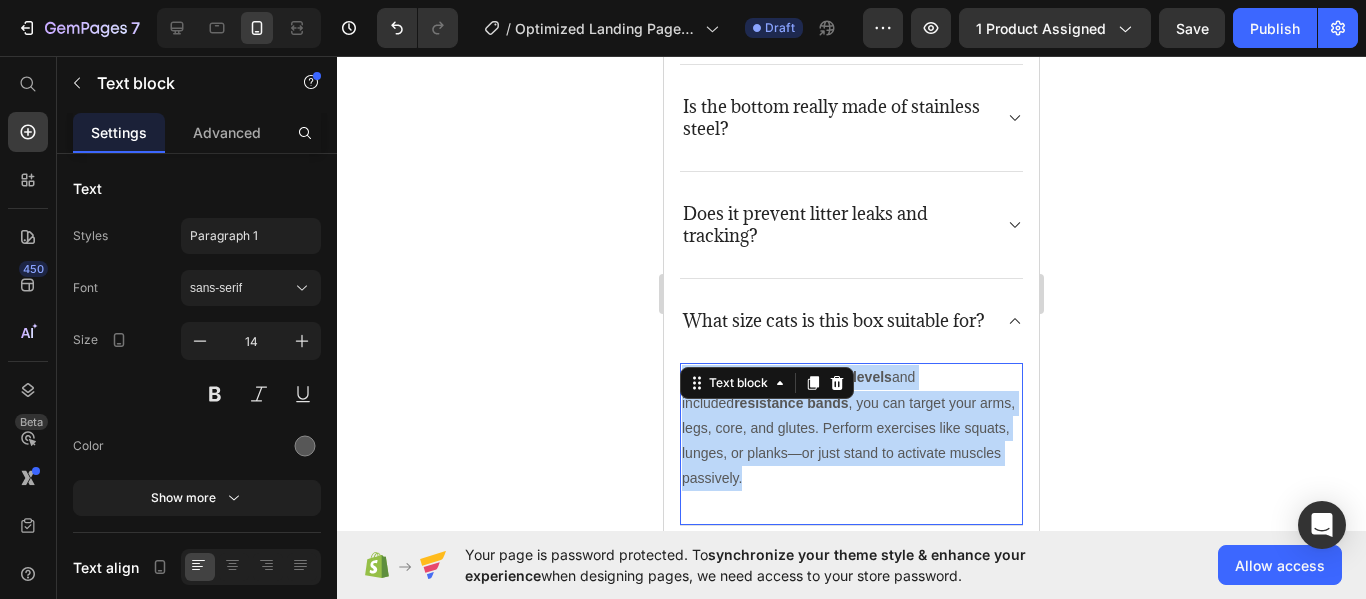 click on "120 speed levels" at bounding box center [836, 377] 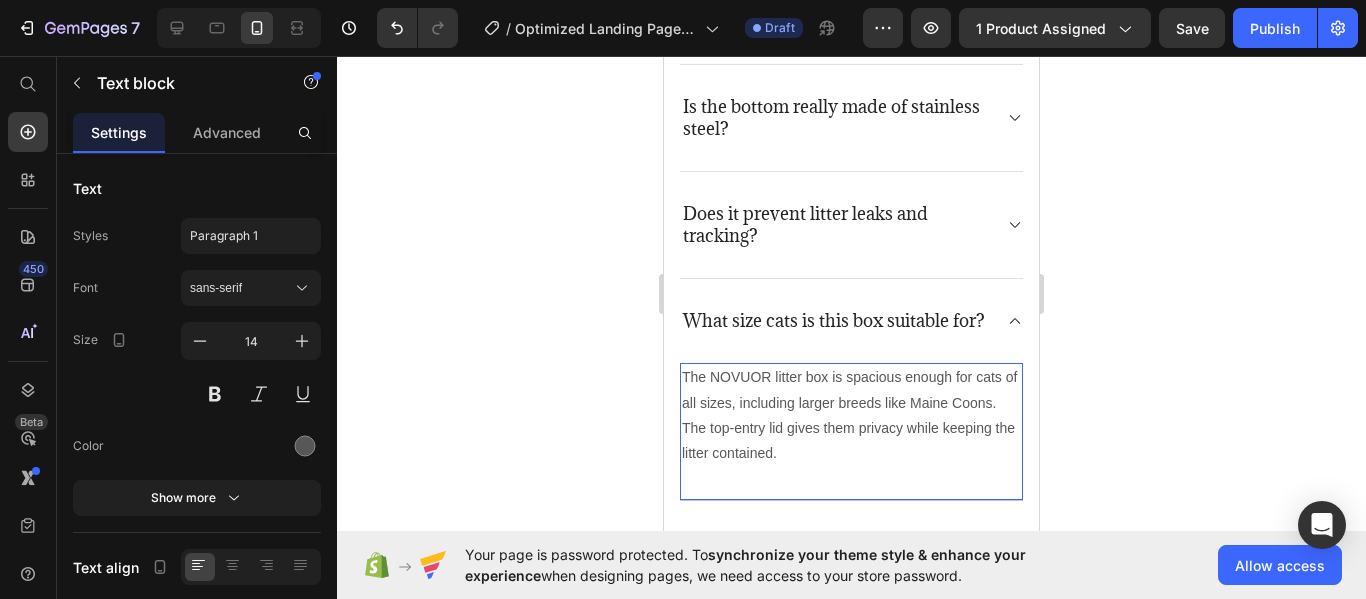 click 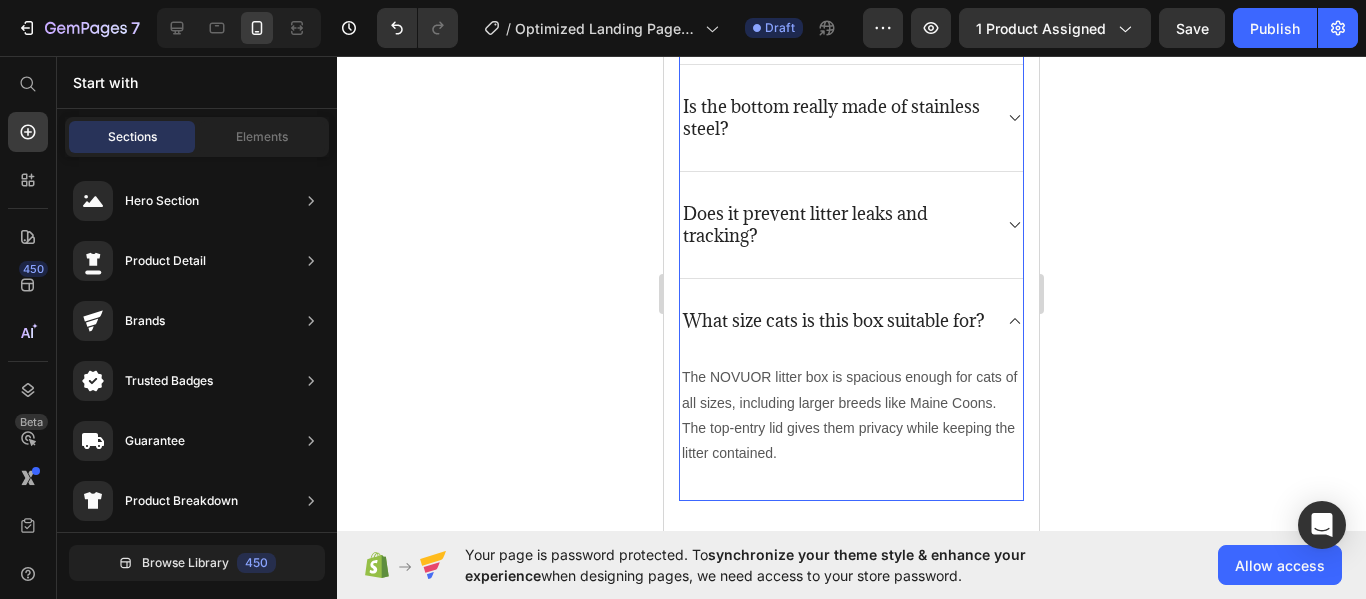 click on "What size cats is this box suitable for?" at bounding box center (851, 321) 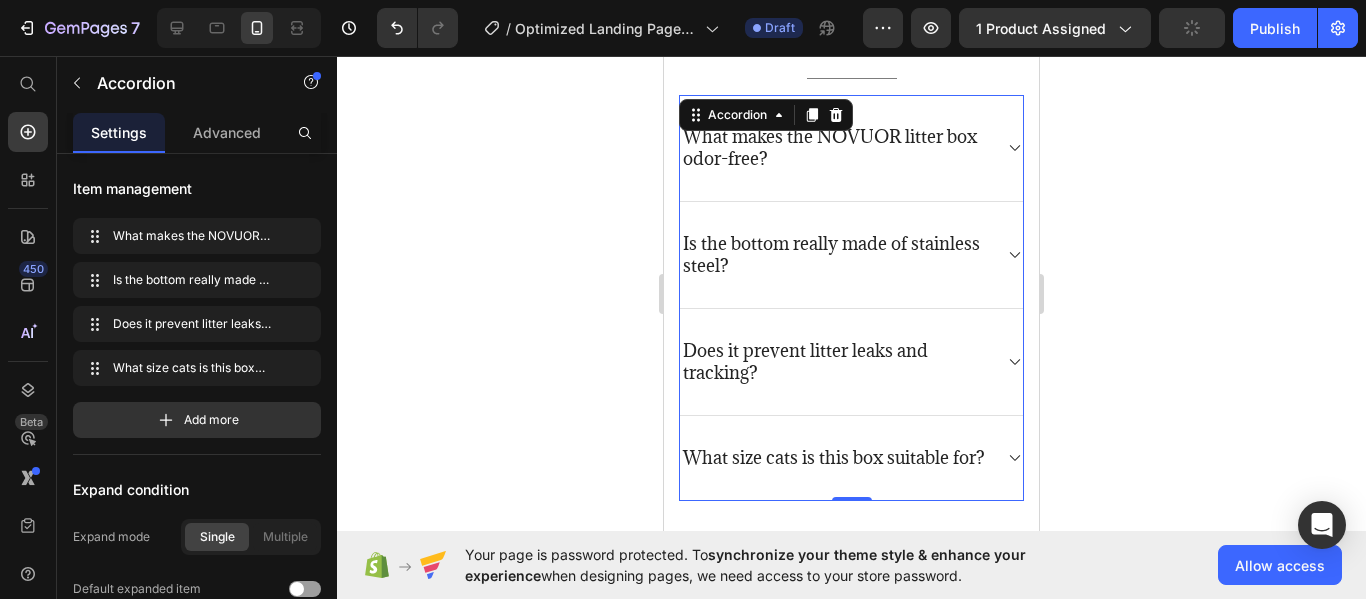 scroll, scrollTop: 5260, scrollLeft: 0, axis: vertical 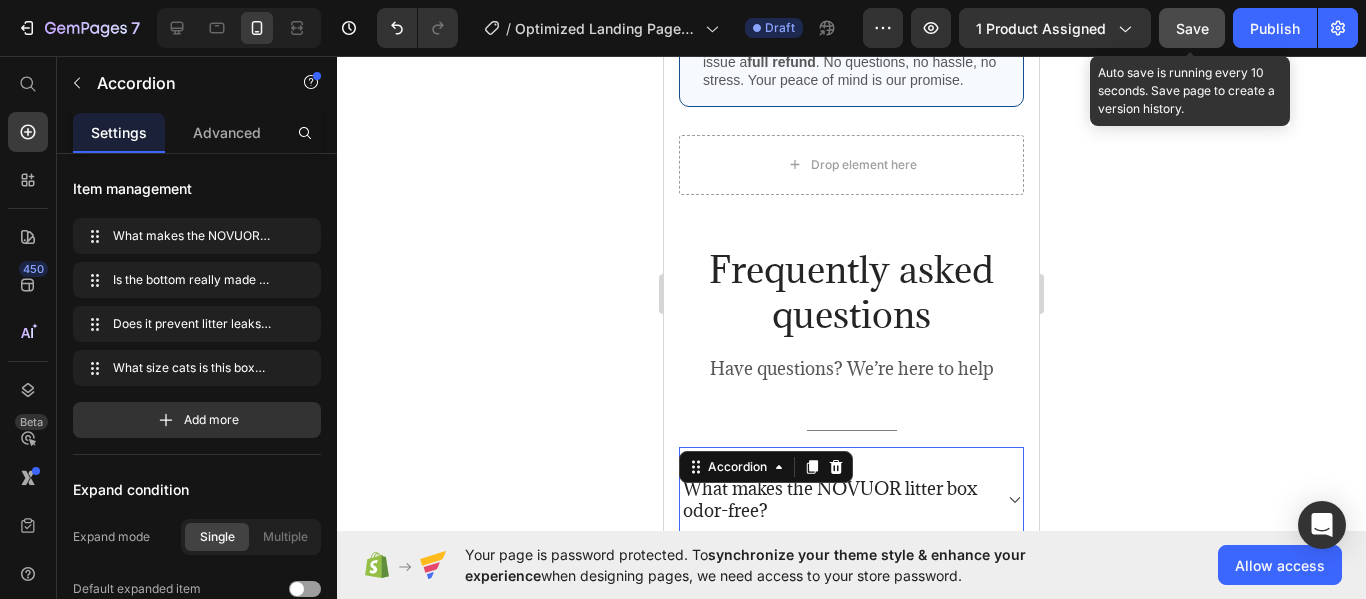 click on "Save" at bounding box center (1192, 28) 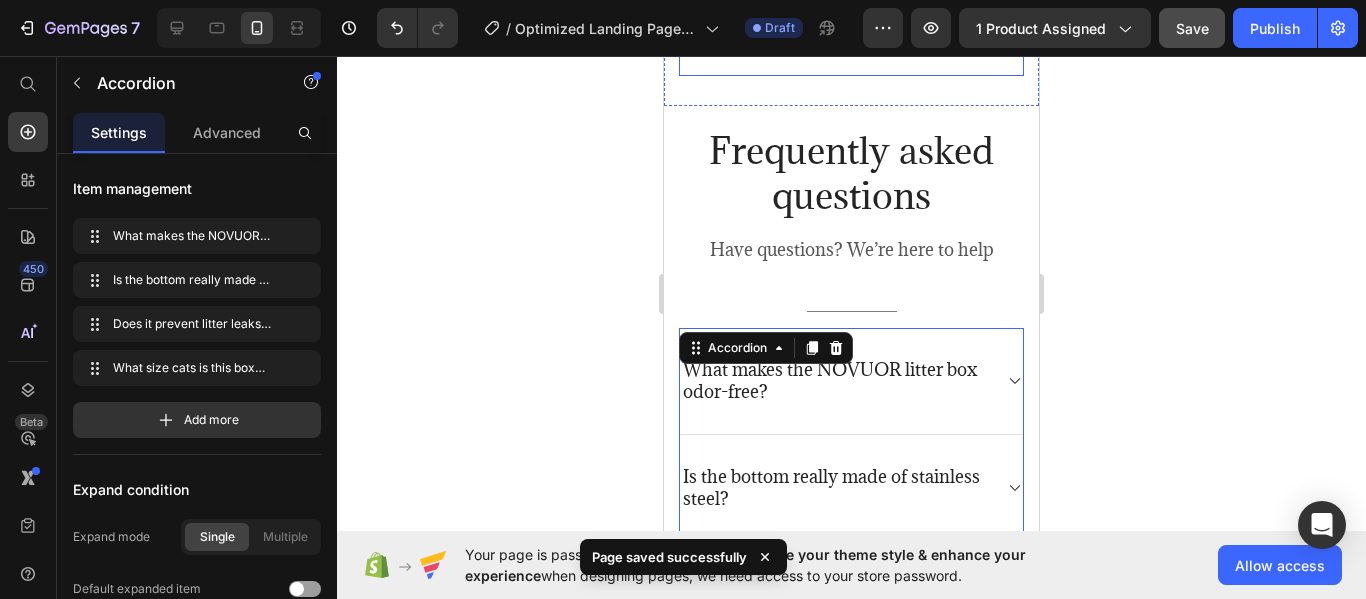 scroll, scrollTop: 5451, scrollLeft: 0, axis: vertical 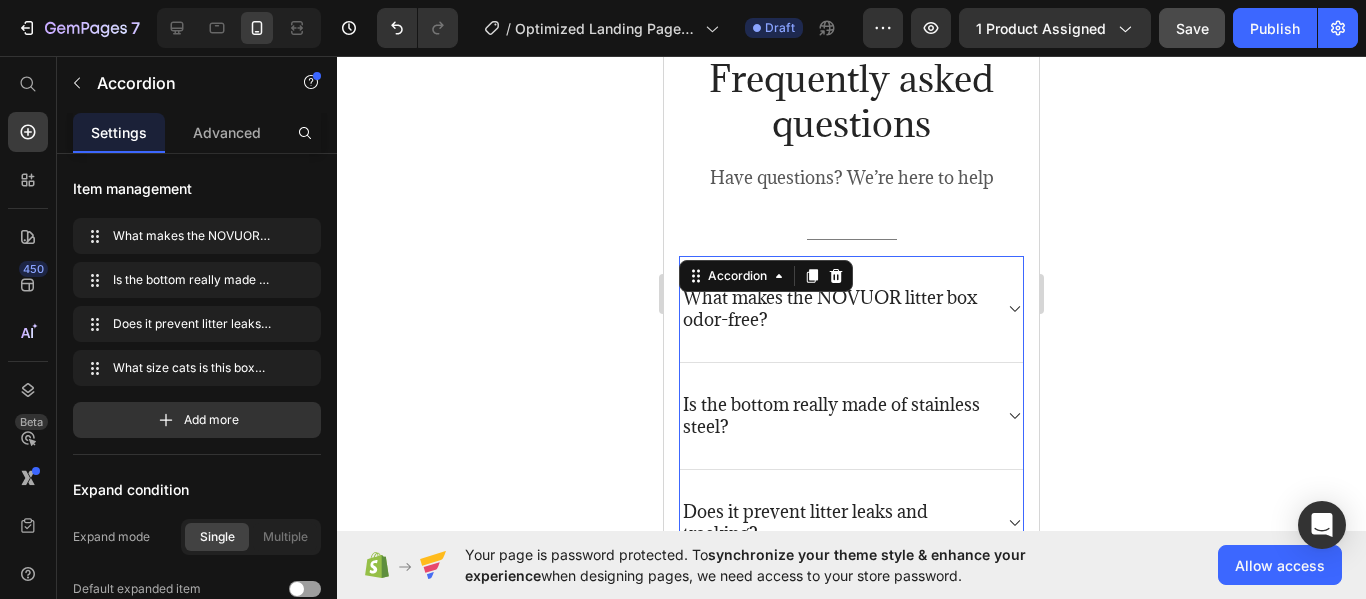 click 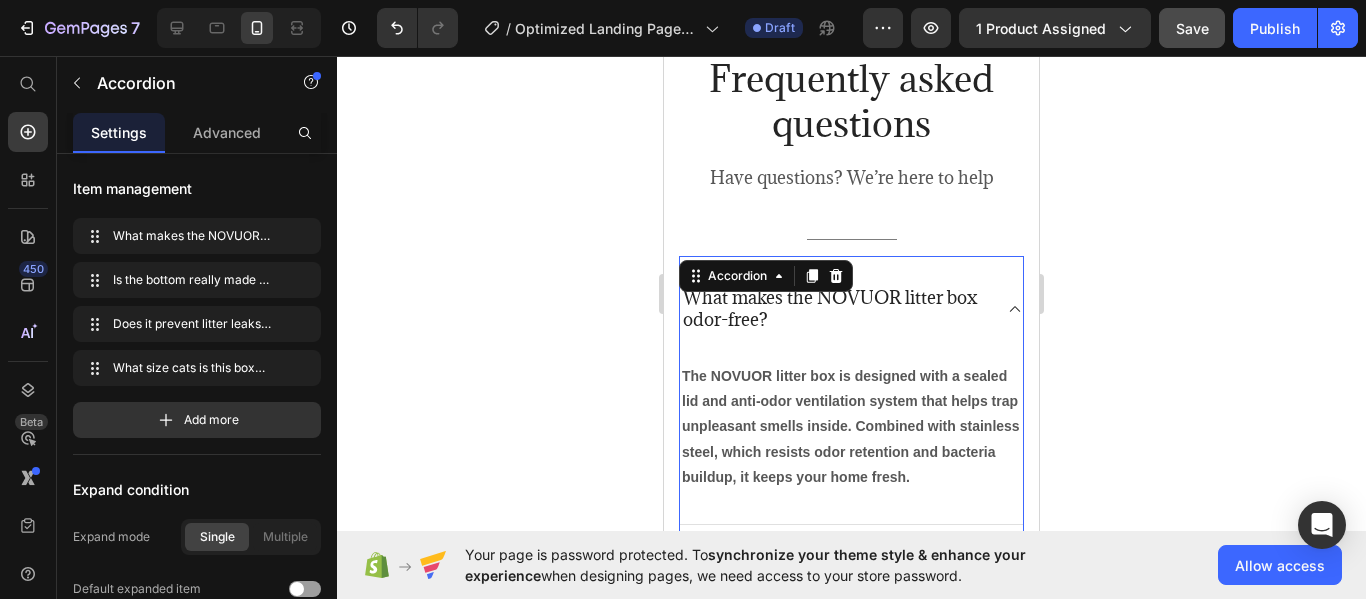 click 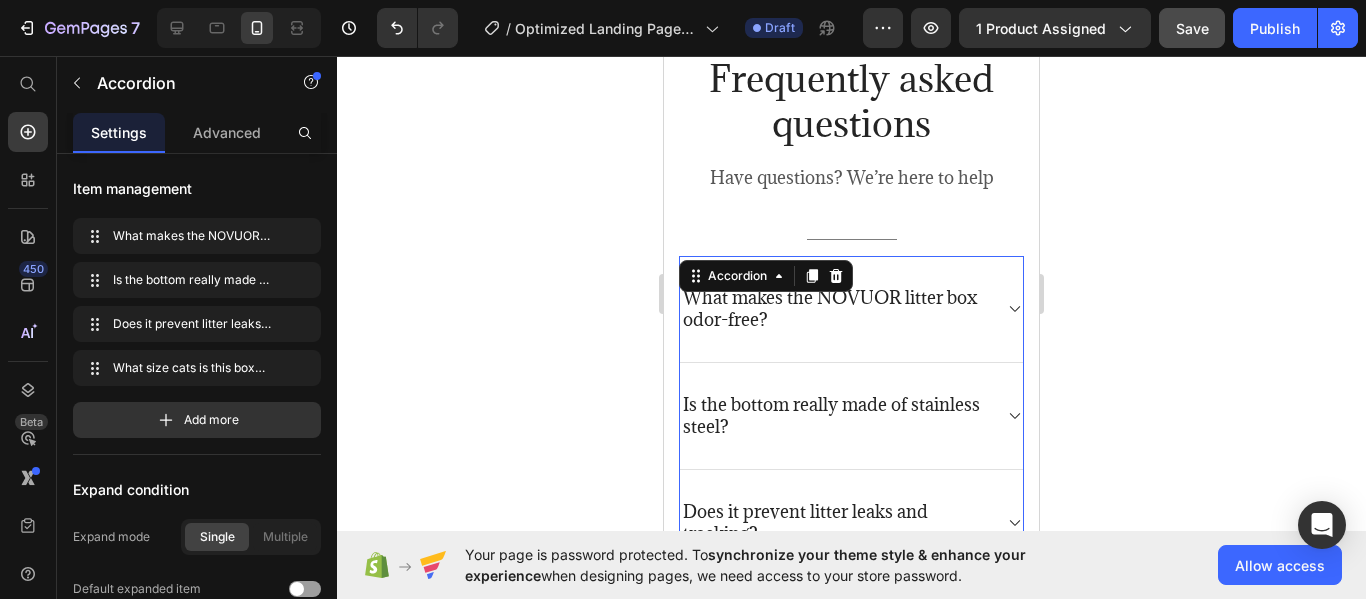 scroll, scrollTop: 5521, scrollLeft: 0, axis: vertical 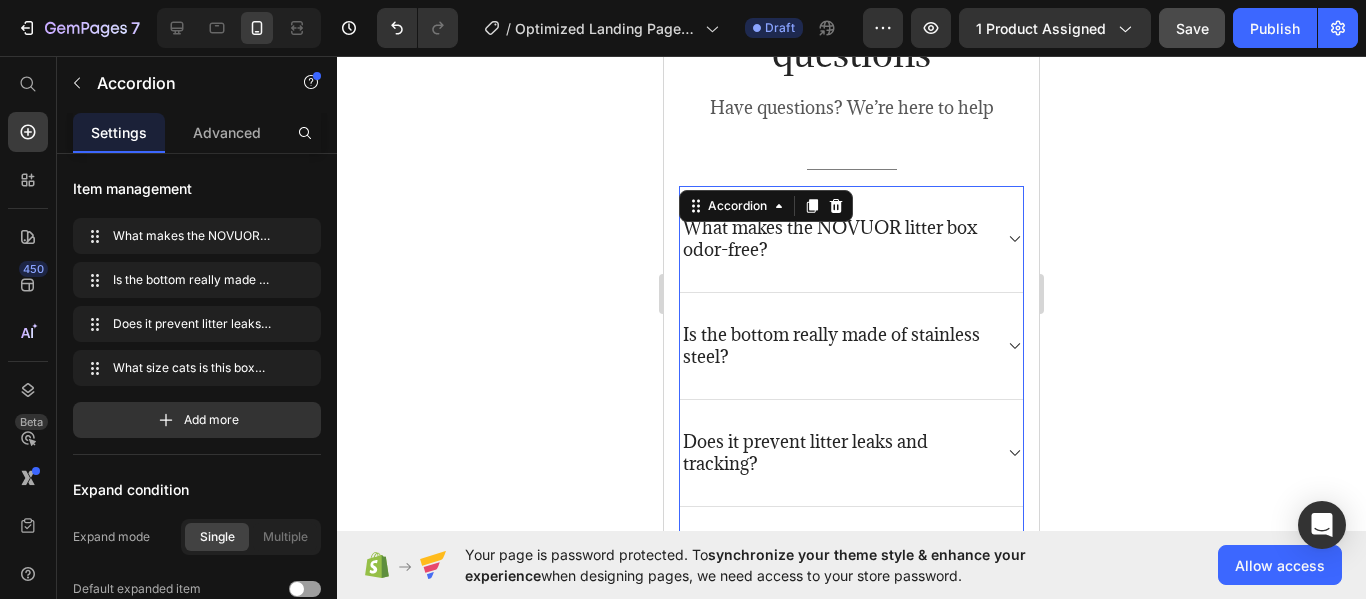 click 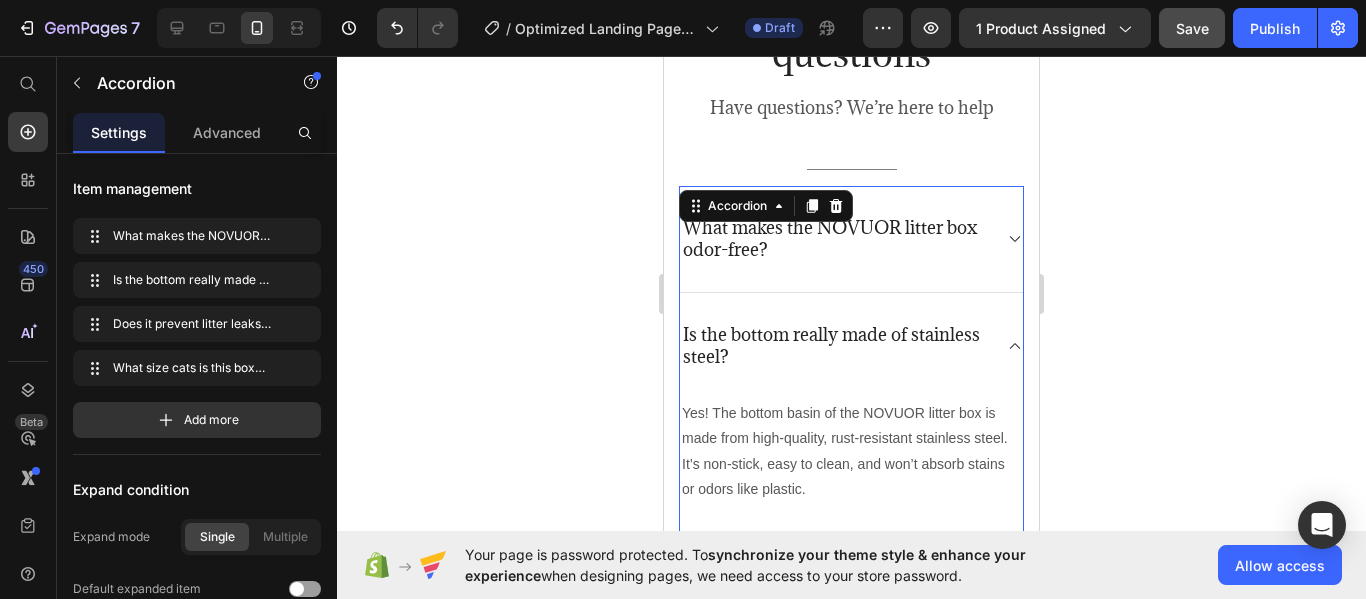 click 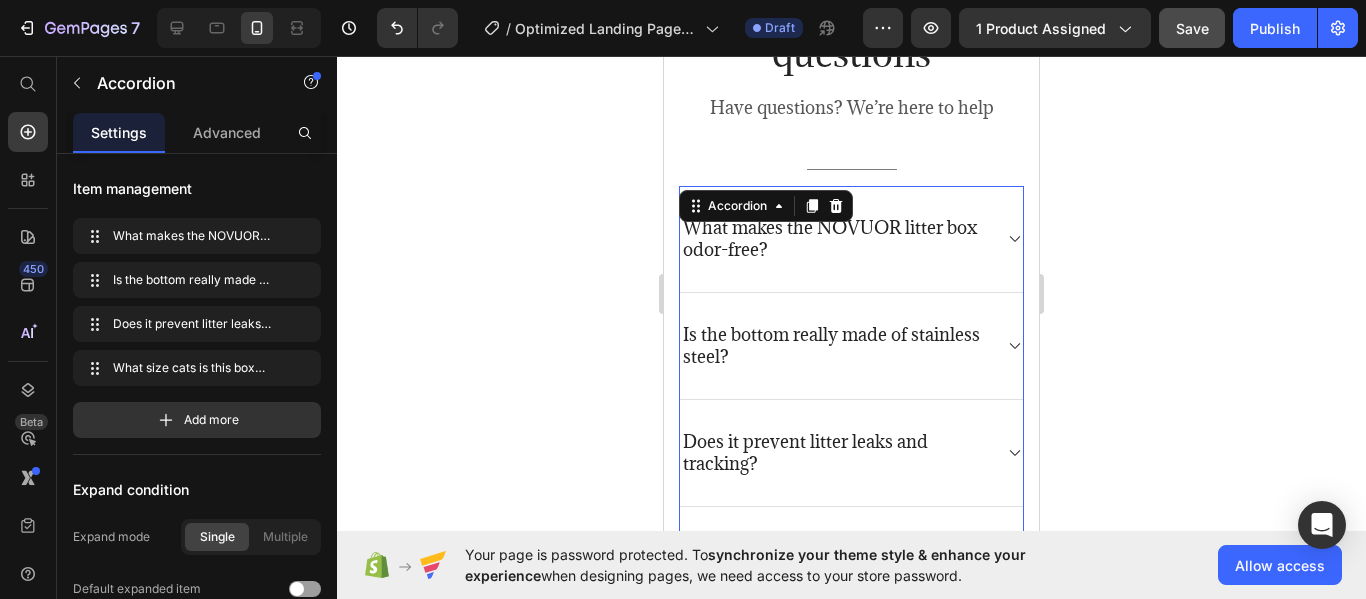 scroll, scrollTop: 5620, scrollLeft: 0, axis: vertical 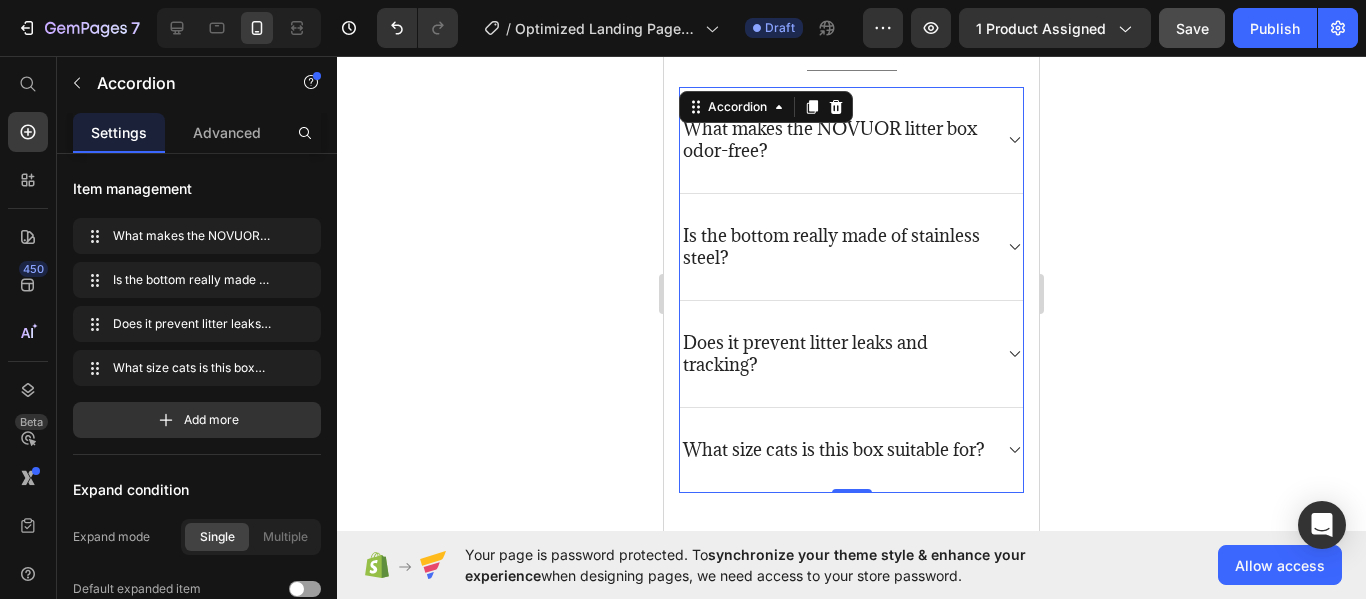 click on "Does it prevent litter leaks and tracking?" at bounding box center [851, 354] 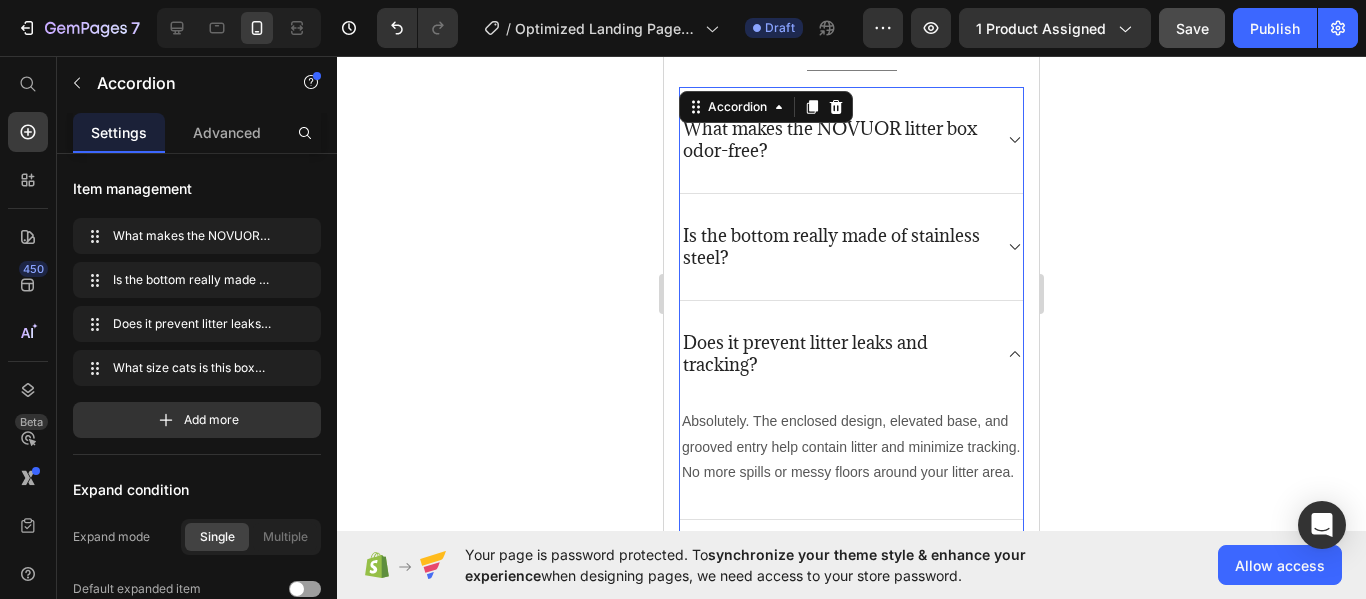 click on "Does it prevent litter leaks and tracking?" at bounding box center (851, 354) 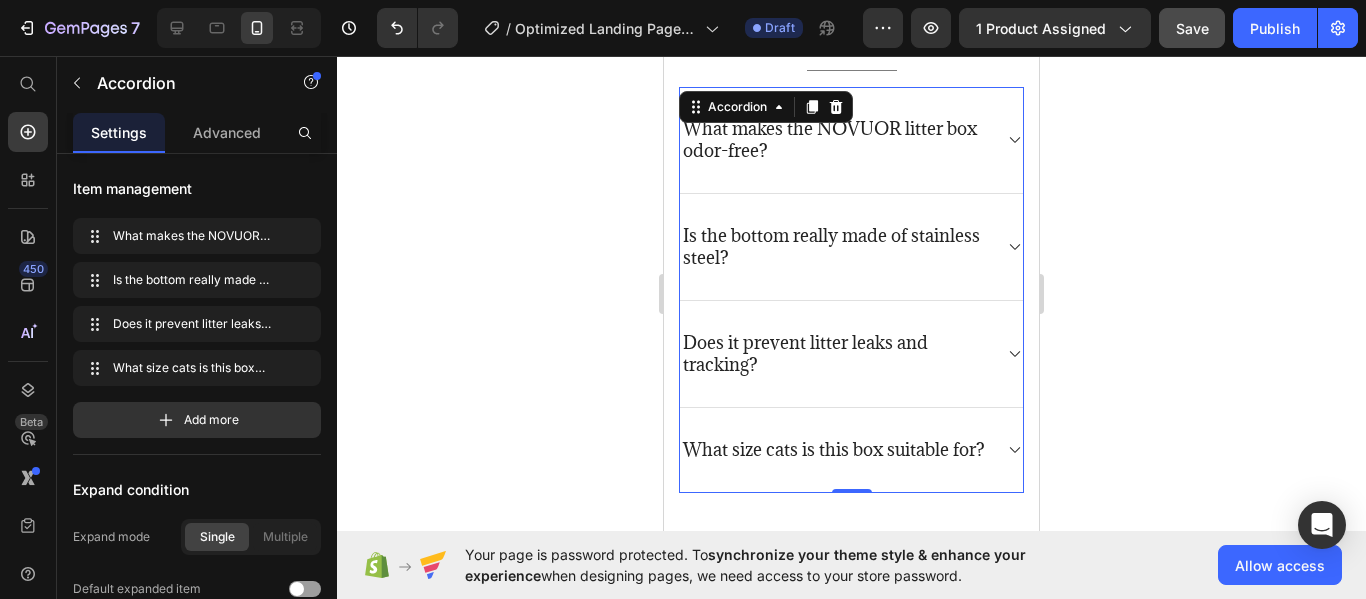 click on "What size cats is this box suitable for?" at bounding box center (851, 450) 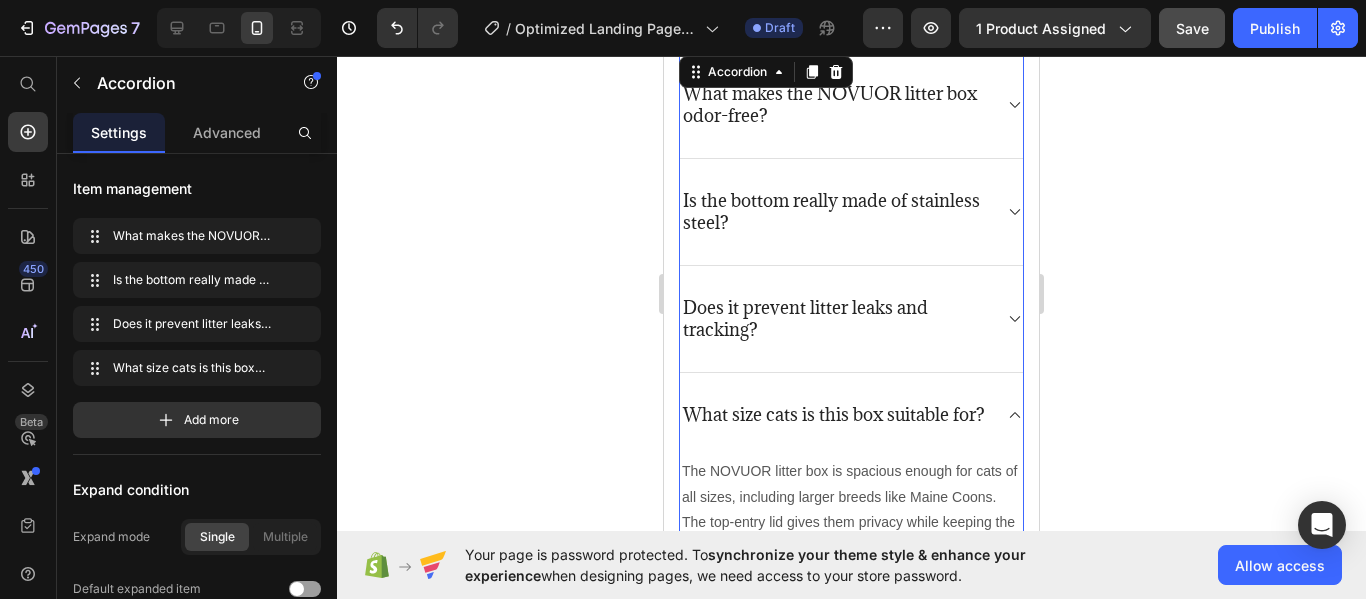 scroll, scrollTop: 5658, scrollLeft: 0, axis: vertical 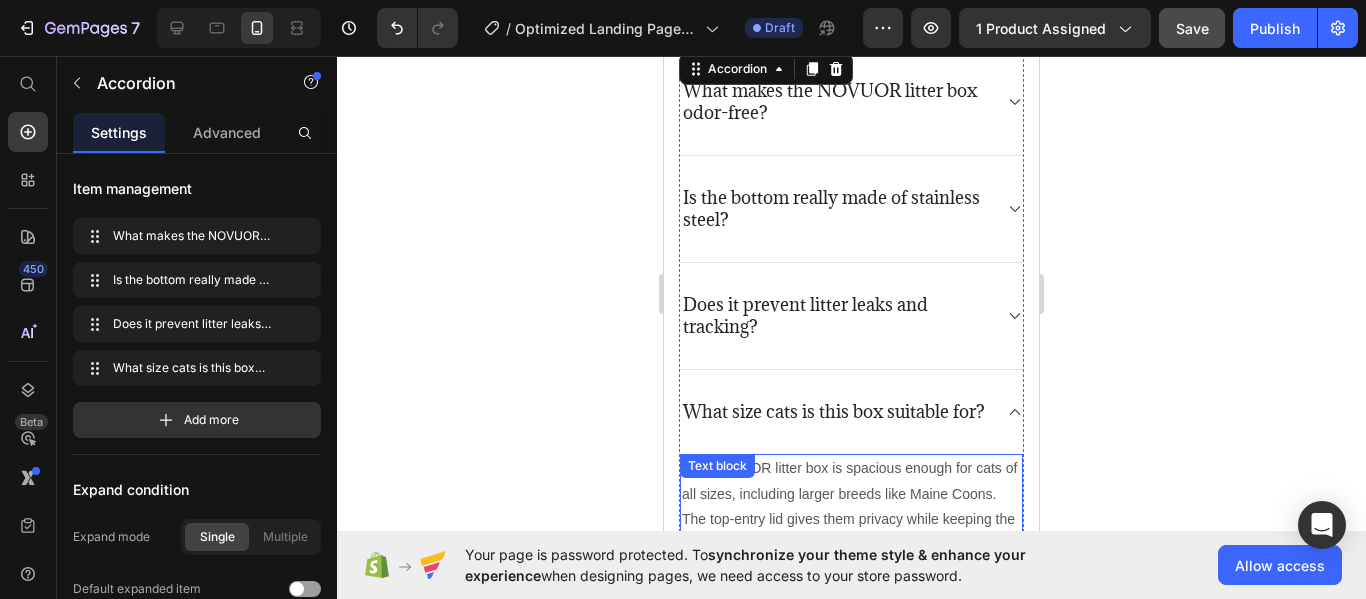 click on "The NOVUOR litter box is spacious enough for cats of all sizes, including larger breeds like Maine Coons. The top-entry lid gives them privacy while keeping the litter contained." at bounding box center (851, 506) 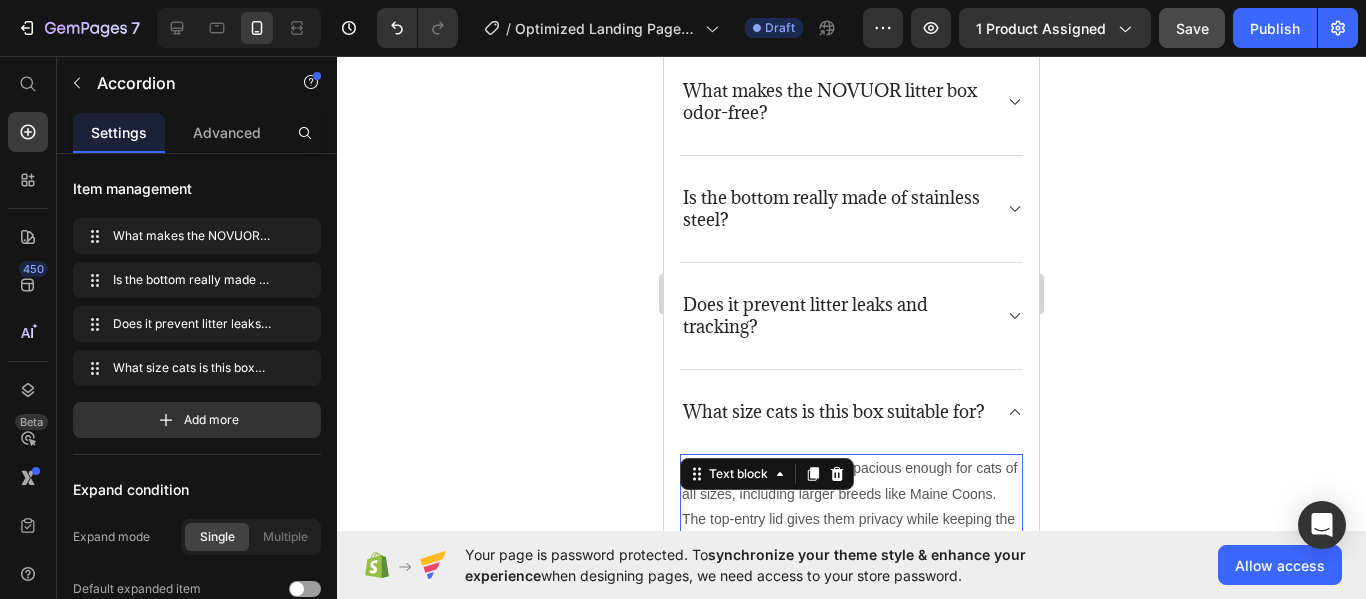 click on "The NOVUOR litter box is spacious enough for cats of all sizes, including larger breeds like Maine Coons. The top-entry lid gives them privacy while keeping the litter contained." at bounding box center [851, 506] 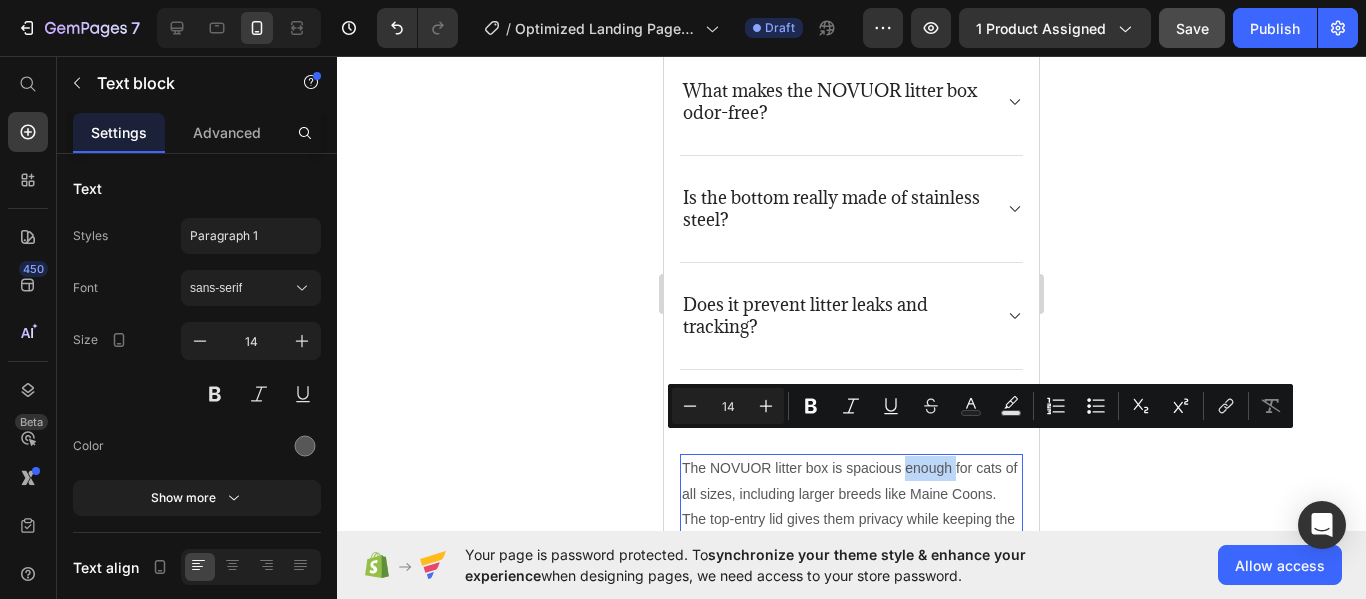 click on "The NOVUOR litter box is spacious enough for cats of all sizes, including larger breeds like Maine Coons. The top-entry lid gives them privacy while keeping the litter contained." at bounding box center (851, 506) 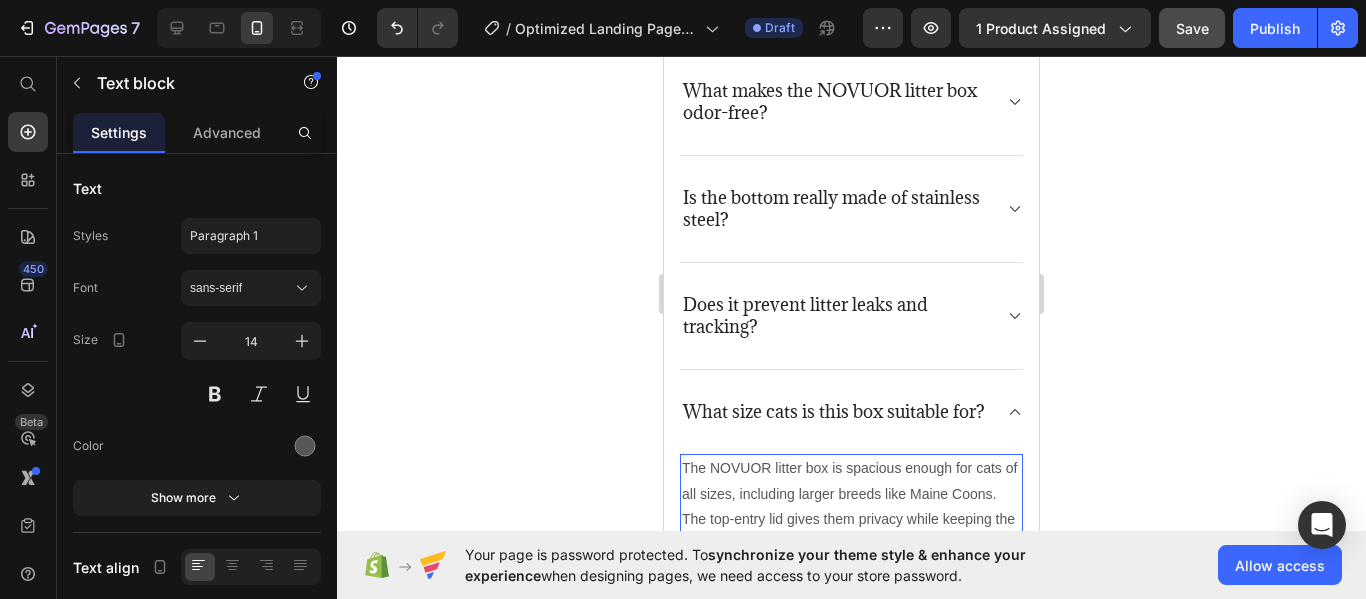 click on "The NOVUOR litter box is spacious enough for cats of all sizes, including larger breeds like Maine Coons. The top-entry lid gives them privacy while keeping the litter contained." at bounding box center (851, 506) 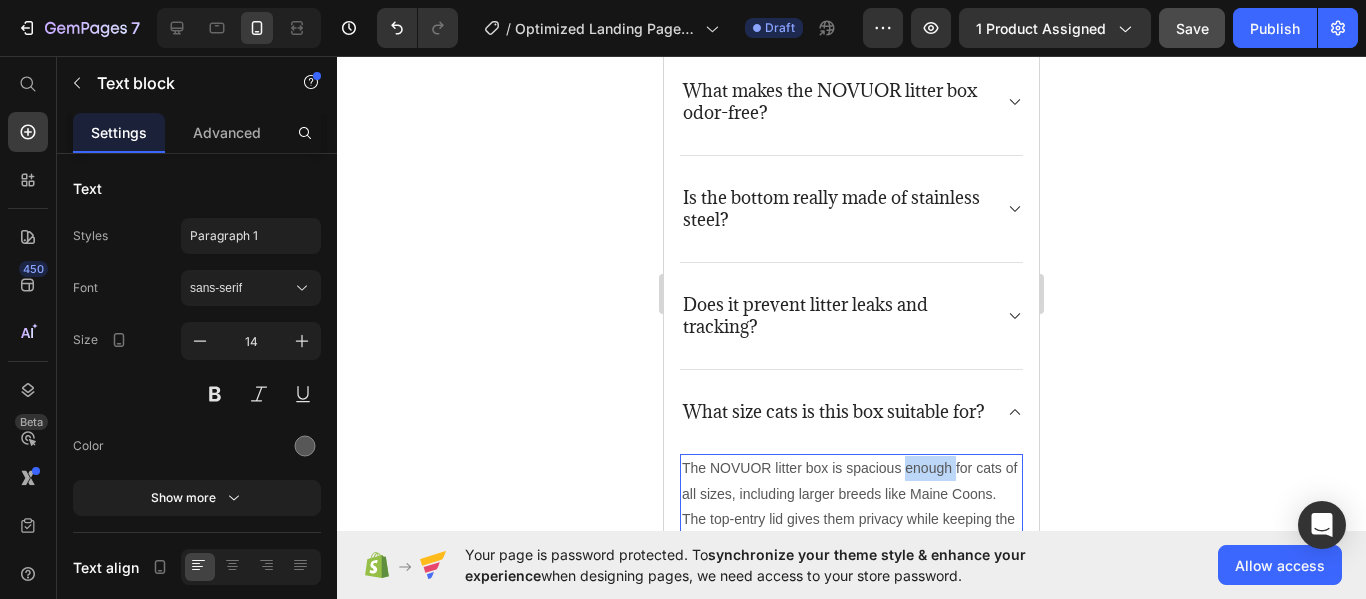 click on "The NOVUOR litter box is spacious enough for cats of all sizes, including larger breeds like Maine Coons. The top-entry lid gives them privacy while keeping the litter contained." at bounding box center [851, 506] 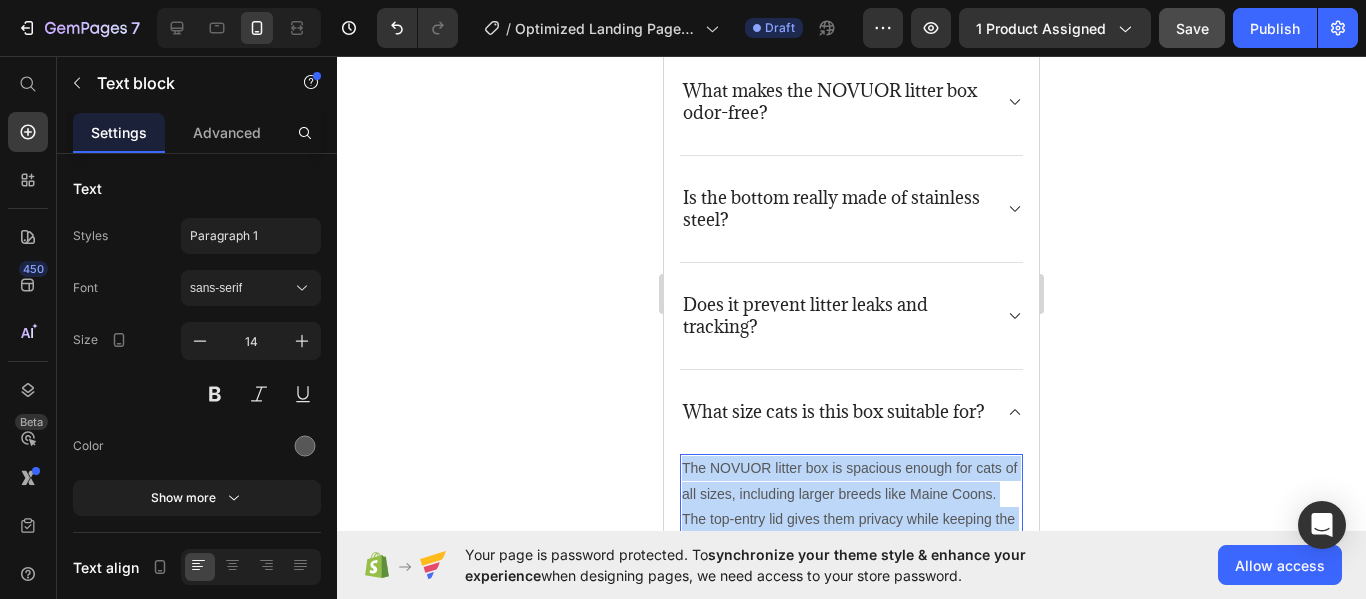 click on "The NOVUOR litter box is spacious enough for cats of all sizes, including larger breeds like Maine Coons. The top-entry lid gives them privacy while keeping the litter contained." at bounding box center (851, 506) 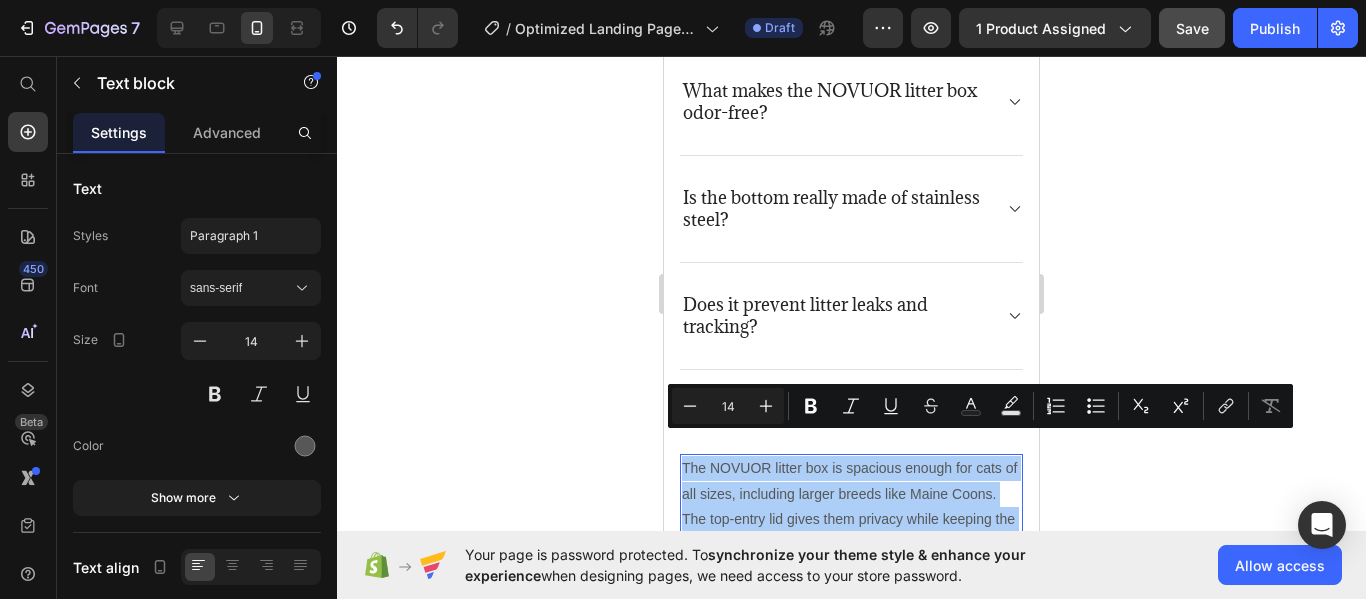 click 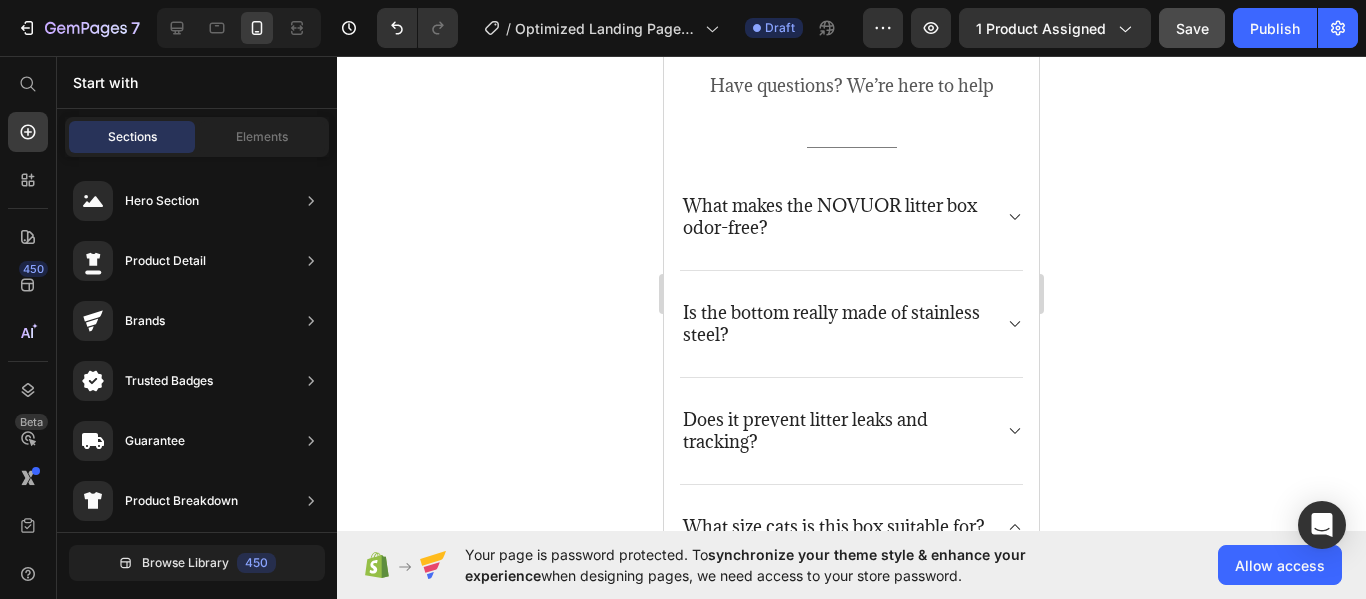 scroll, scrollTop: 5542, scrollLeft: 0, axis: vertical 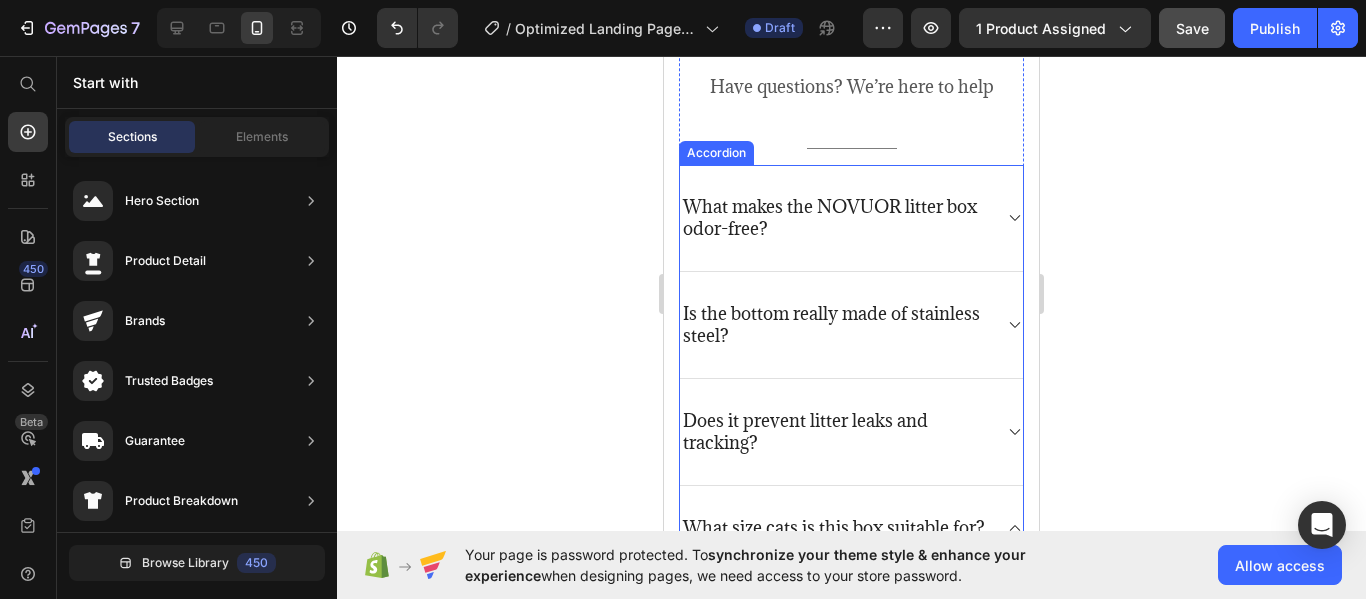 click on "What makes the NOVUOR litter box odor-free?" at bounding box center (851, 218) 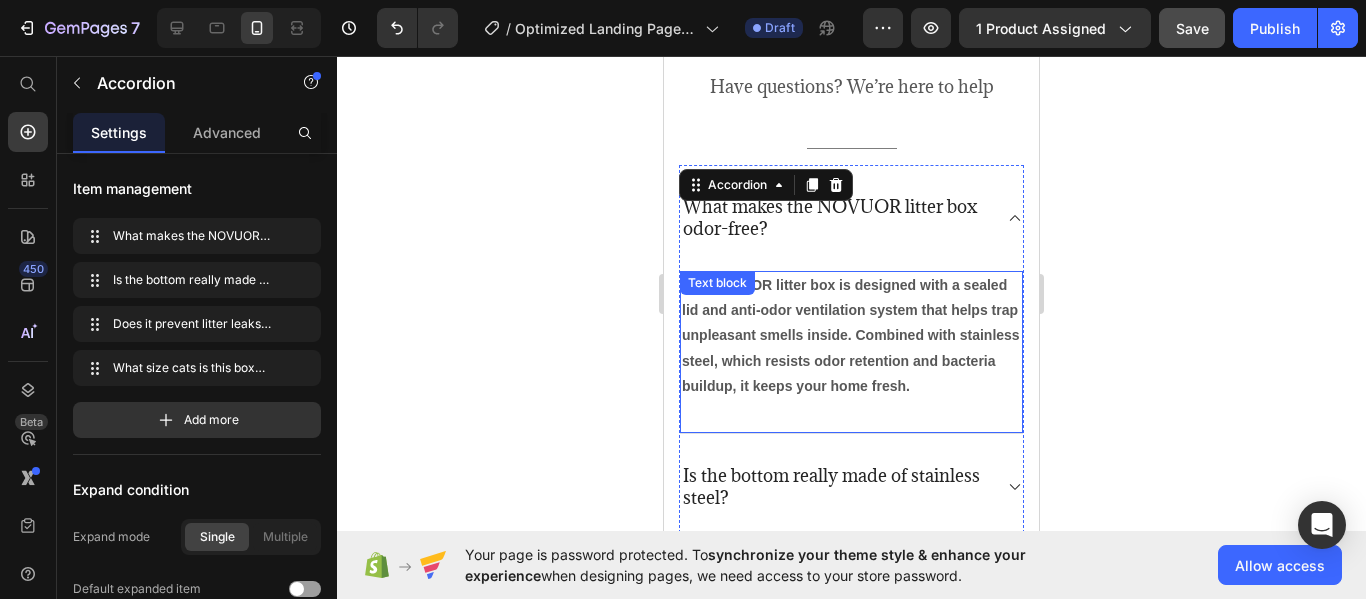 click on "The NOVUOR litter box is designed with a sealed lid and anti-odor ventilation system that helps trap unpleasant smells inside. Combined with stainless steel, which resists odor retention and bacteria buildup, it keeps your home fresh." at bounding box center (851, 336) 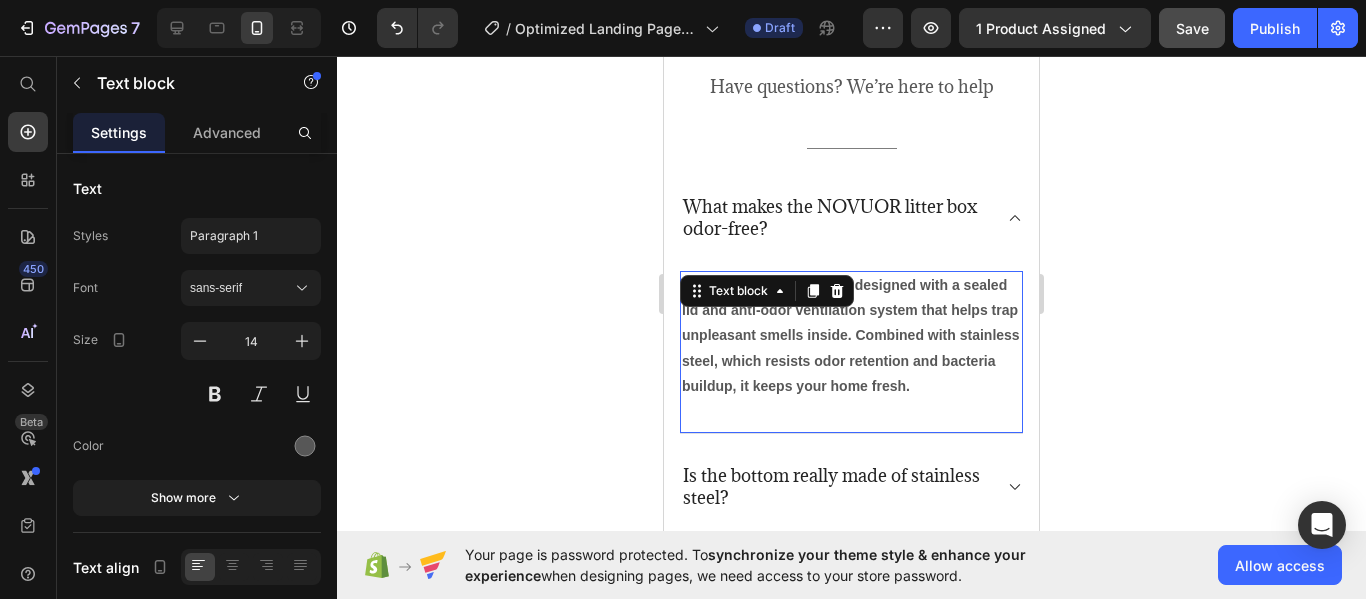 click on "The NOVUOR litter box is designed with a sealed lid and anti-odor ventilation system that helps trap unpleasant smells inside. Combined with stainless steel, which resists odor retention and bacteria buildup, it keeps your home fresh." at bounding box center [851, 336] 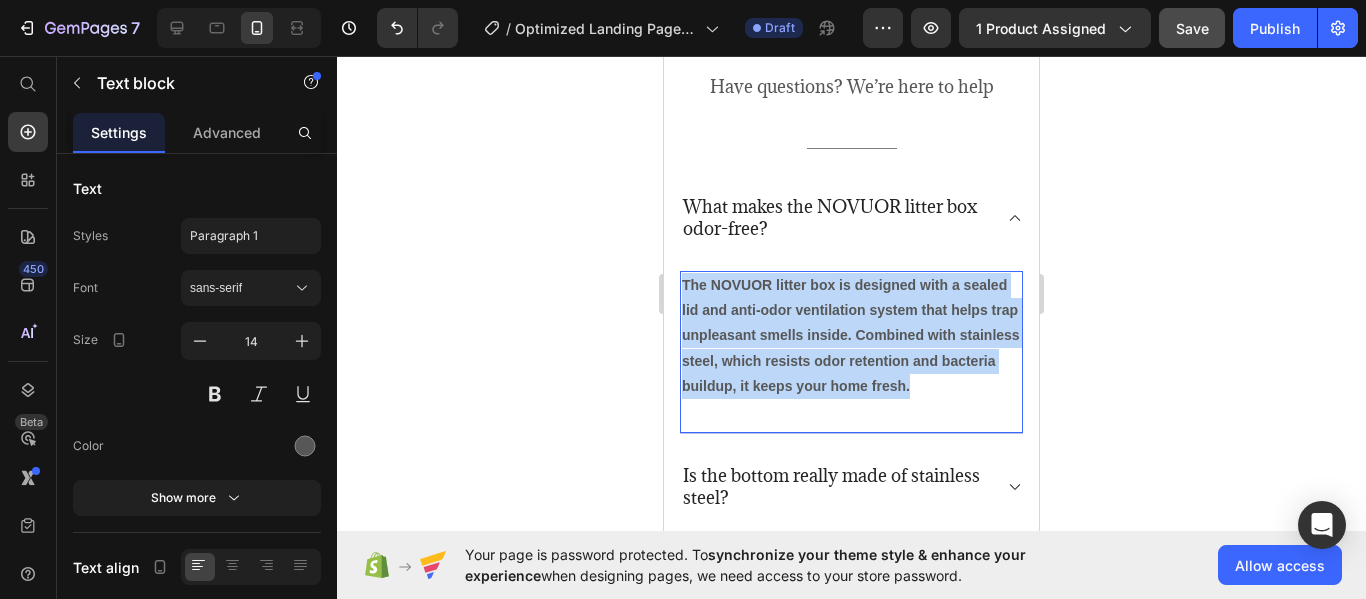click on "The NOVUOR litter box is designed with a sealed lid and anti-odor ventilation system that helps trap unpleasant smells inside. Combined with stainless steel, which resists odor retention and bacteria buildup, it keeps your home fresh." at bounding box center [851, 336] 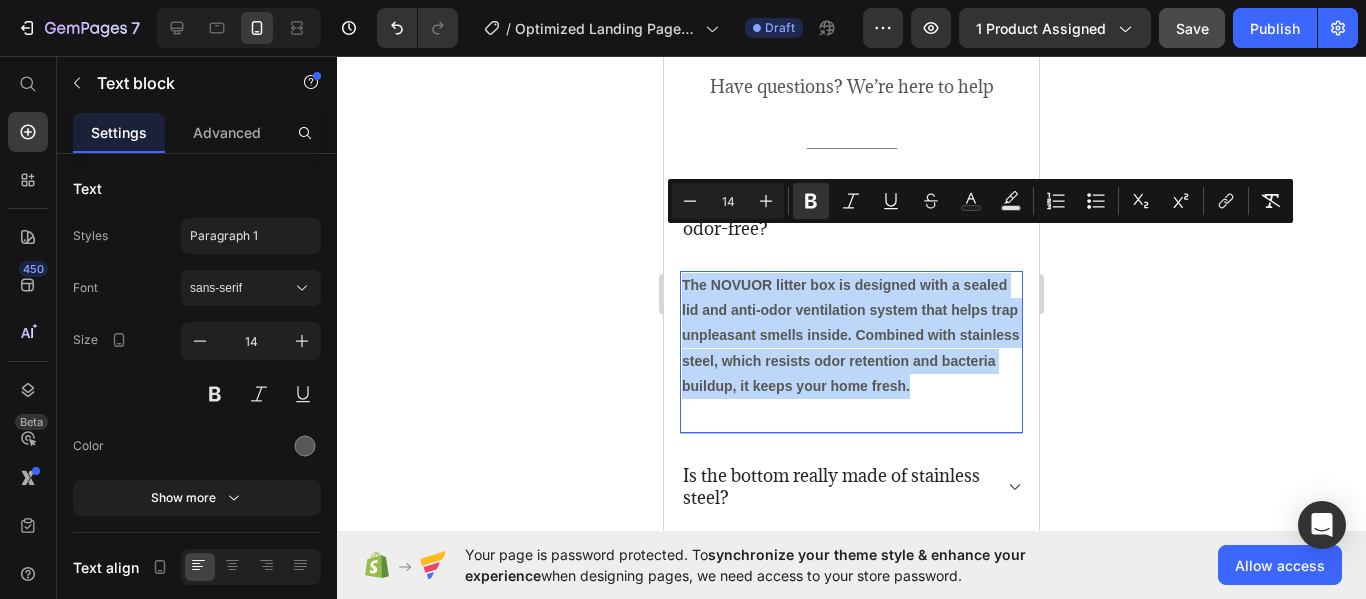 click on "The NOVUOR litter box is designed with a sealed lid and anti-odor ventilation system that helps trap unpleasant smells inside. Combined with stainless steel, which resists odor retention and bacteria buildup, it keeps your home fresh." at bounding box center [851, 335] 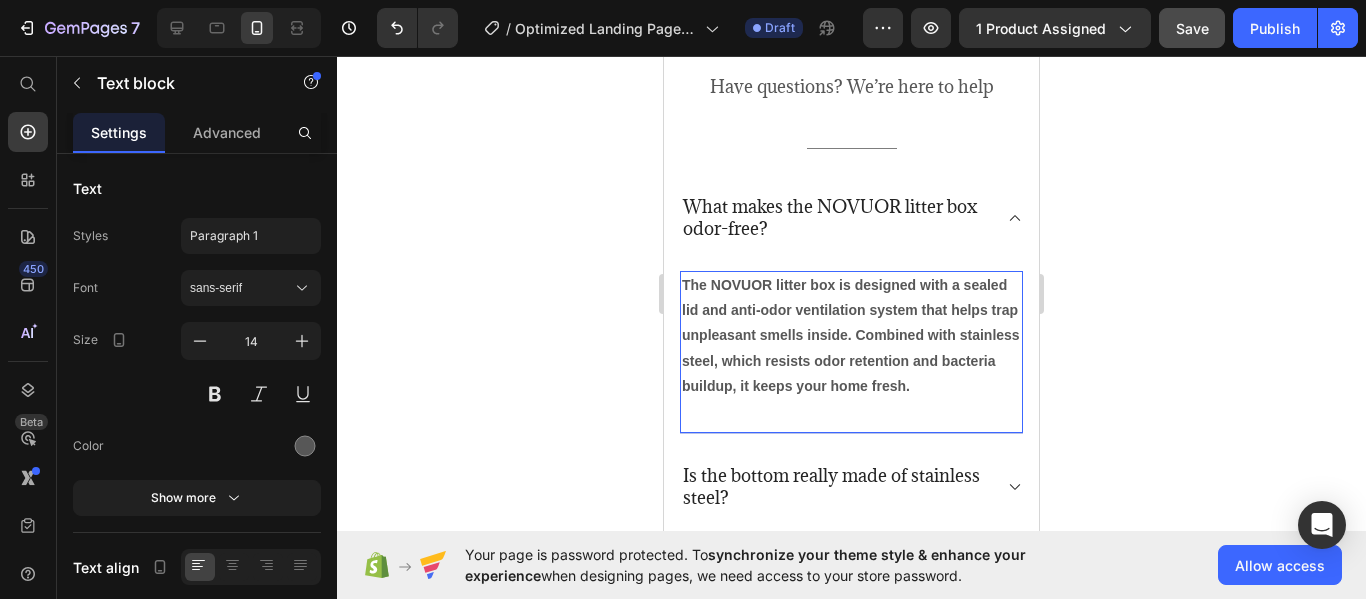 click on "The NOVUOR litter box is designed with a sealed lid and anti-odor ventilation system that helps trap unpleasant smells inside. Combined with stainless steel, which resists odor retention and bacteria buildup, it keeps your home fresh." at bounding box center [851, 335] 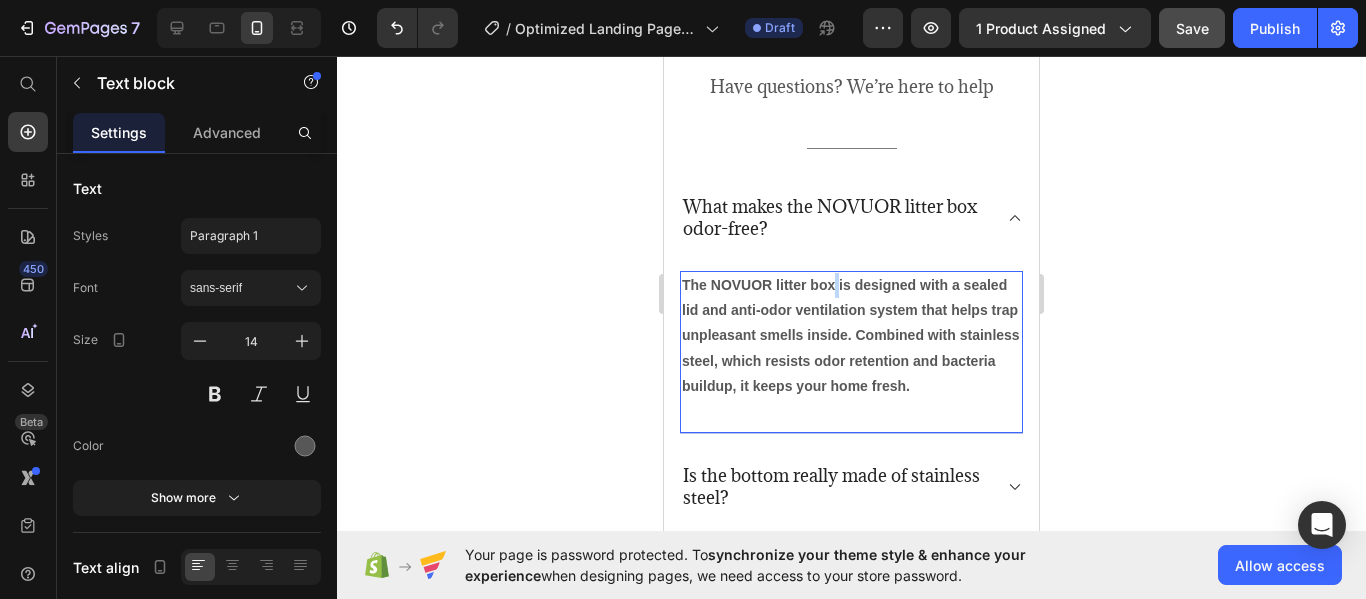 click on "The NOVUOR litter box is designed with a sealed lid and anti-odor ventilation system that helps trap unpleasant smells inside. Combined with stainless steel, which resists odor retention and bacteria buildup, it keeps your home fresh." at bounding box center (851, 335) 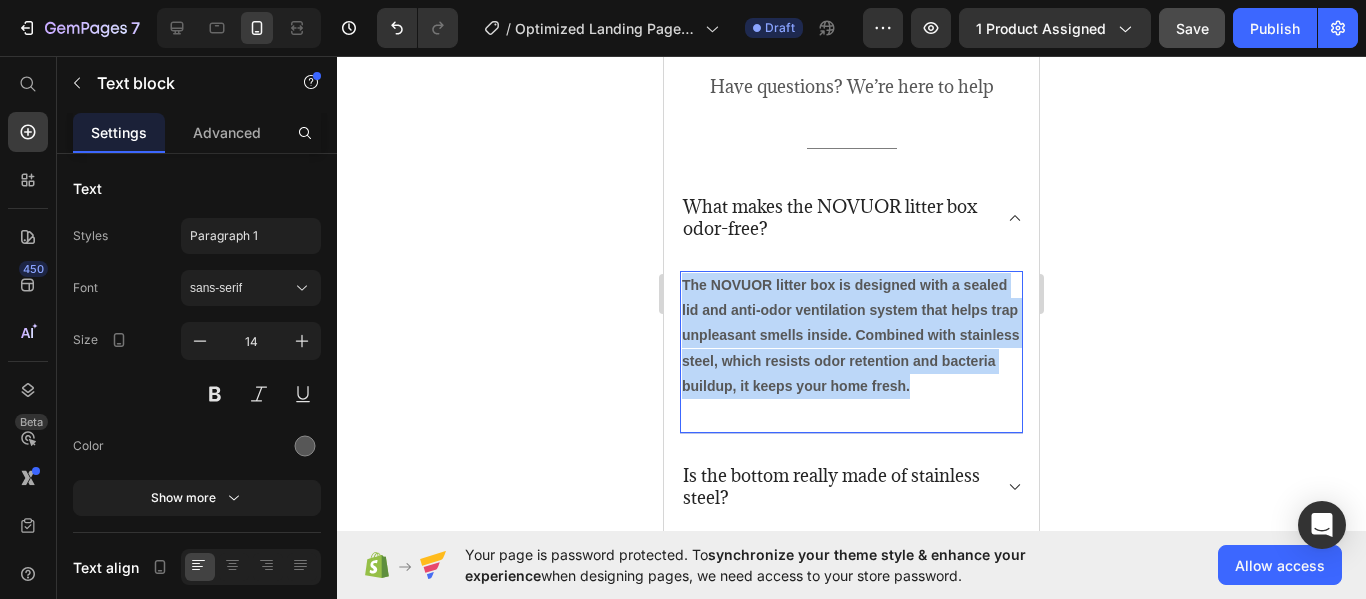 click on "The NOVUOR litter box is designed with a sealed lid and anti-odor ventilation system that helps trap unpleasant smells inside. Combined with stainless steel, which resists odor retention and bacteria buildup, it keeps your home fresh." at bounding box center (851, 335) 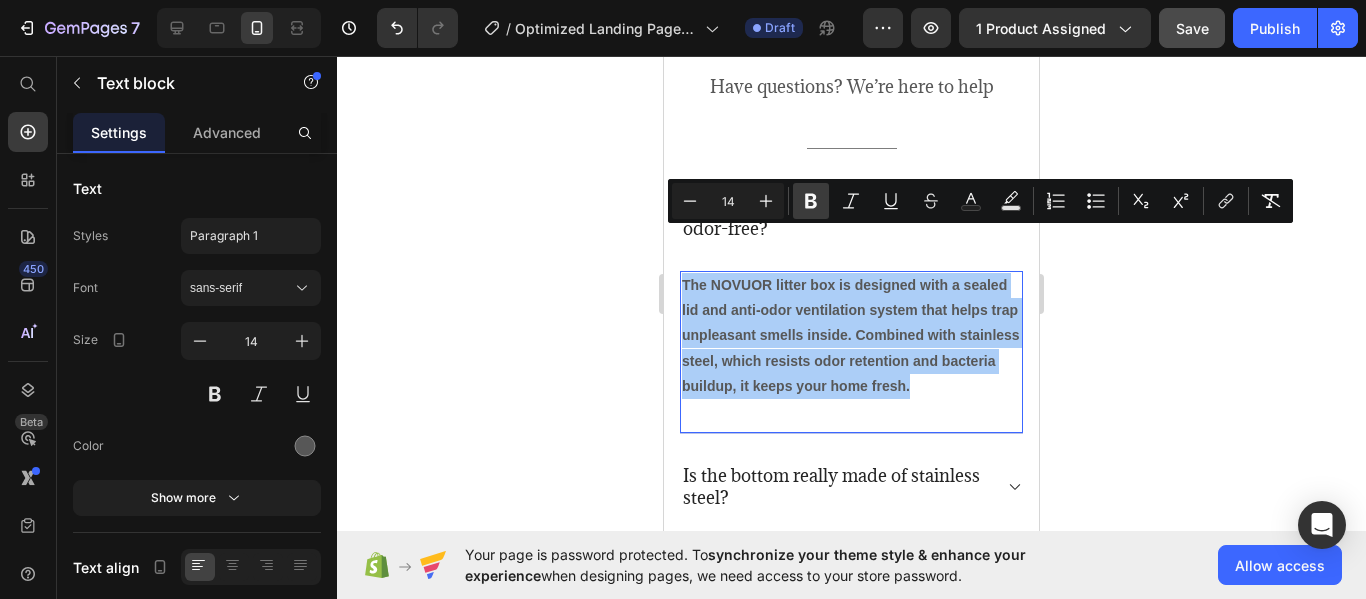 click 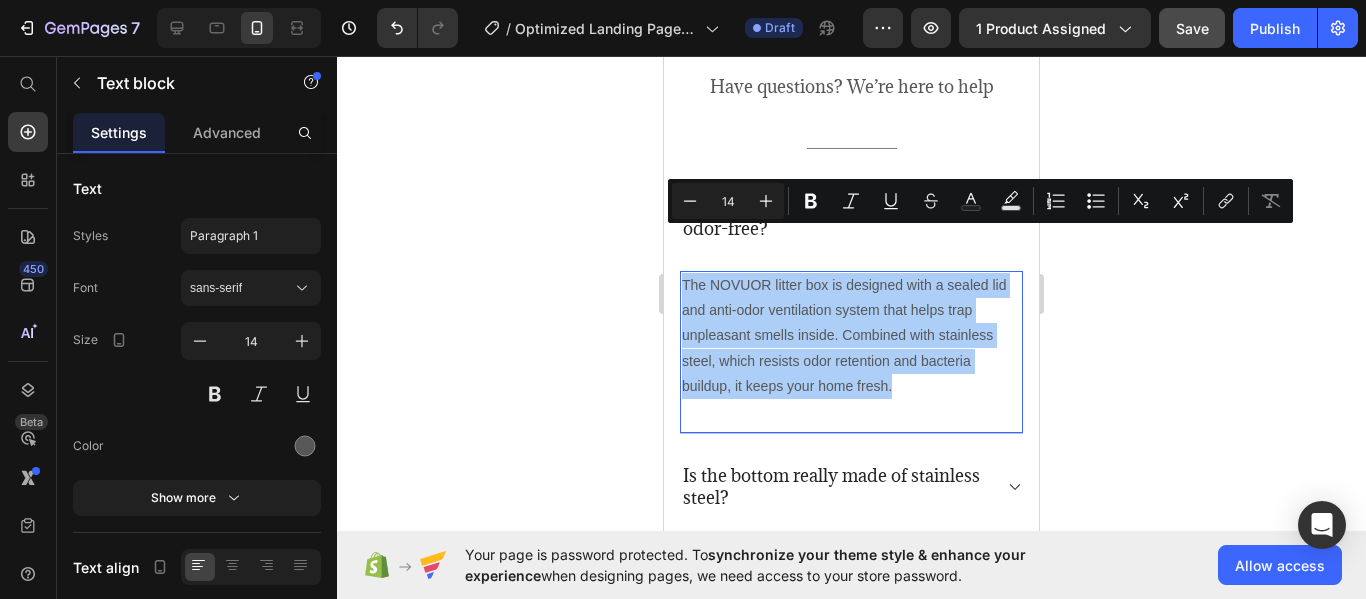 click 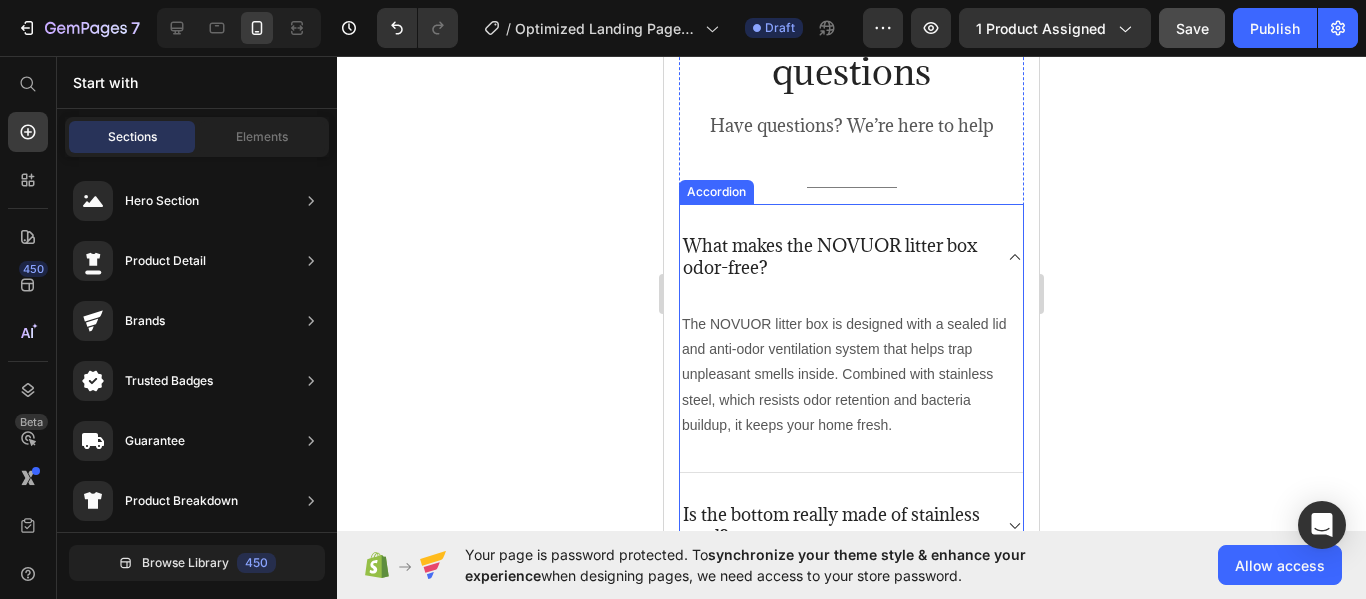 scroll, scrollTop: 5405, scrollLeft: 0, axis: vertical 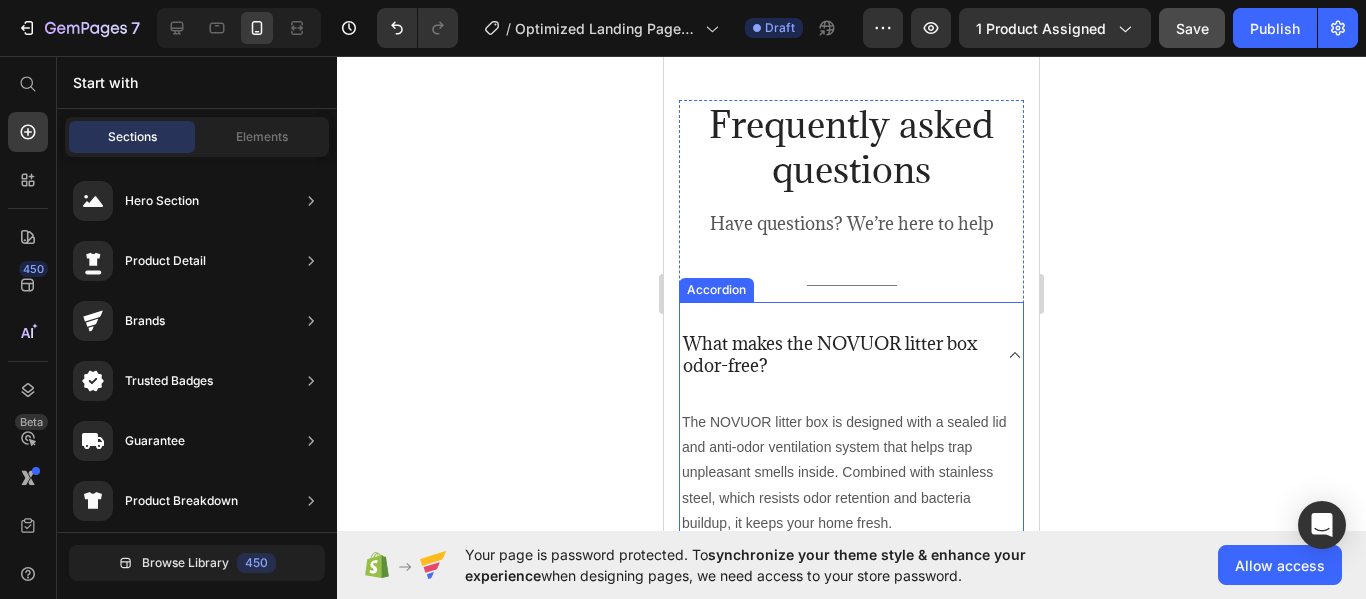 click on "What makes the NOVUOR litter box odor-free?" at bounding box center (851, 355) 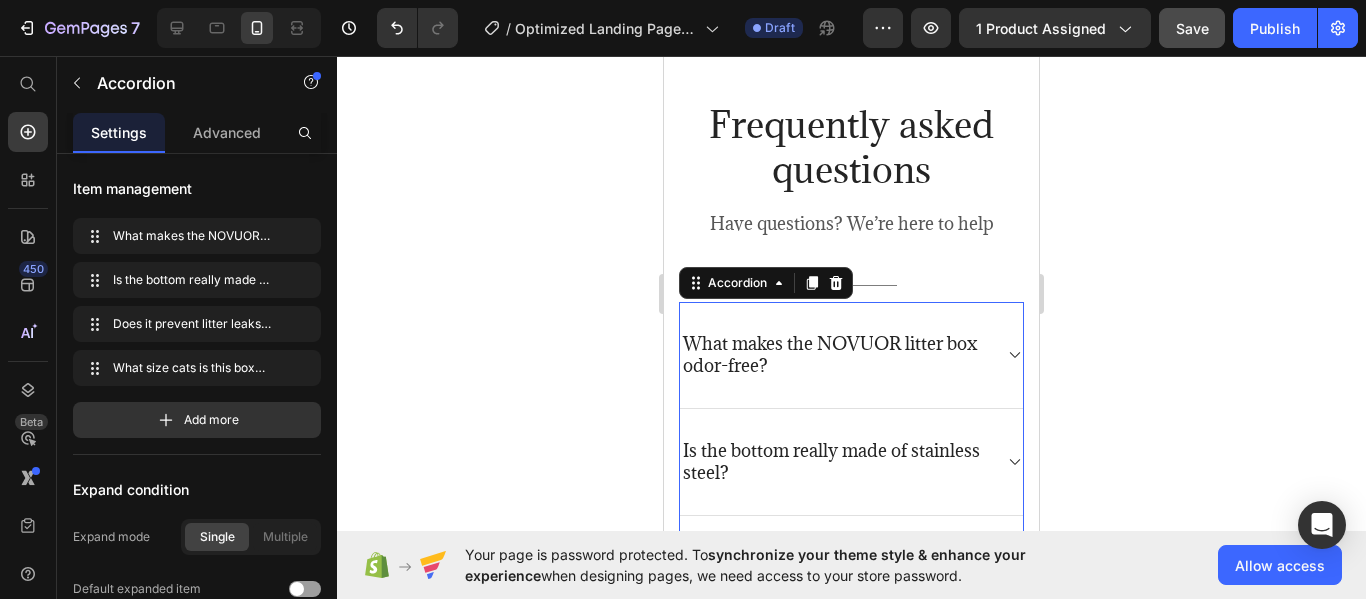 click on "What makes the NOVUOR litter box odor-free?" at bounding box center [851, 355] 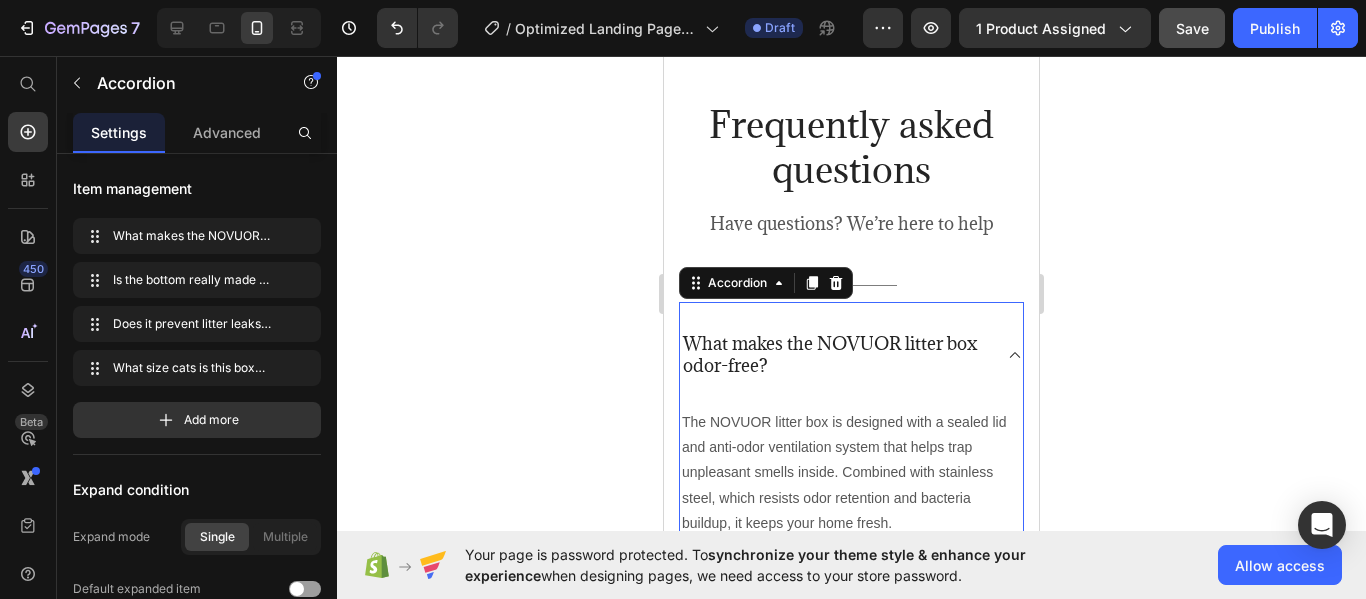 click on "What makes the NOVUOR litter box odor-free?" at bounding box center (851, 355) 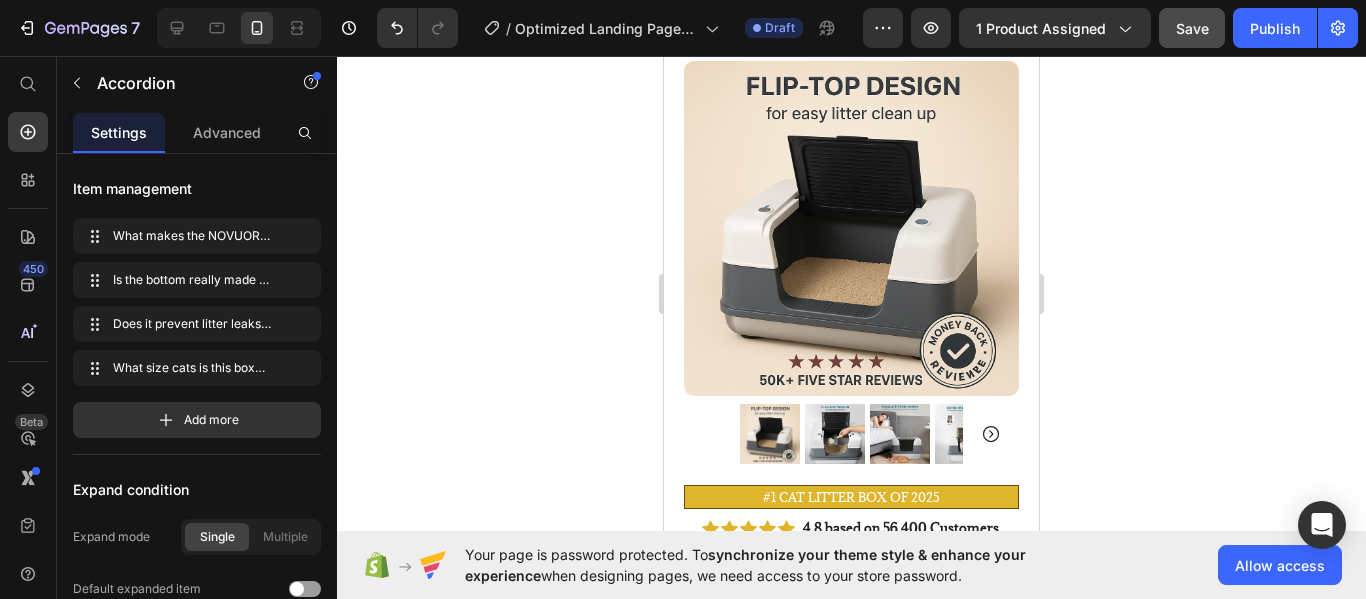 scroll, scrollTop: 0, scrollLeft: 0, axis: both 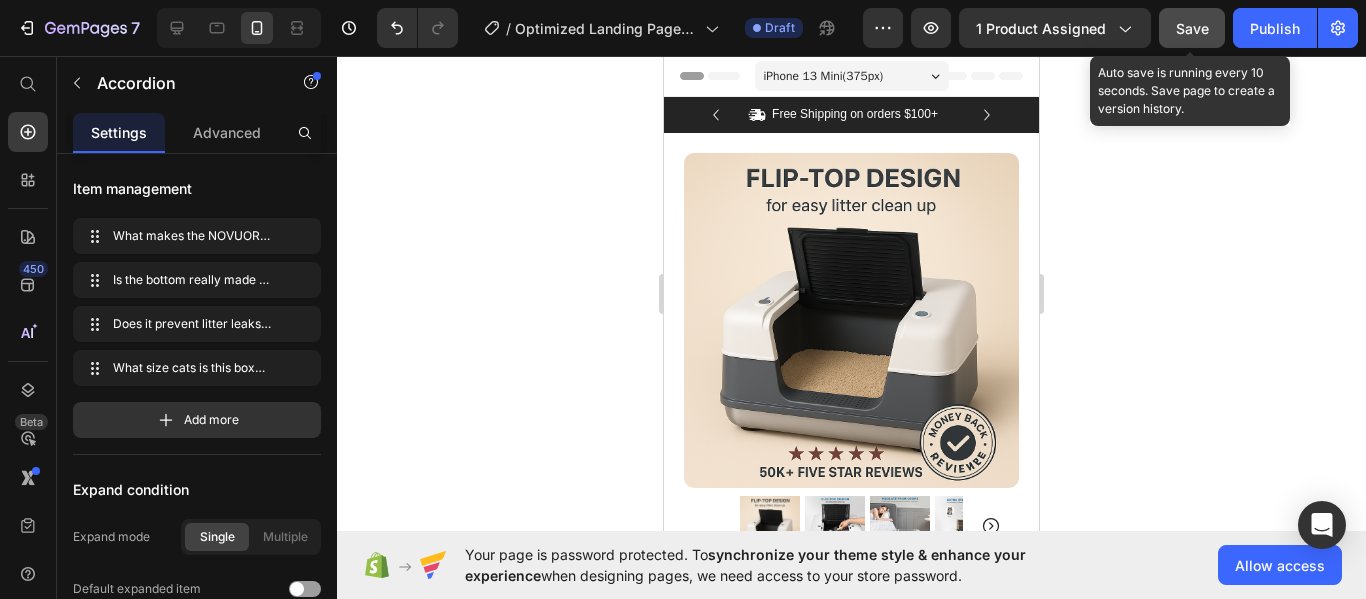 click on "Save" at bounding box center (1192, 28) 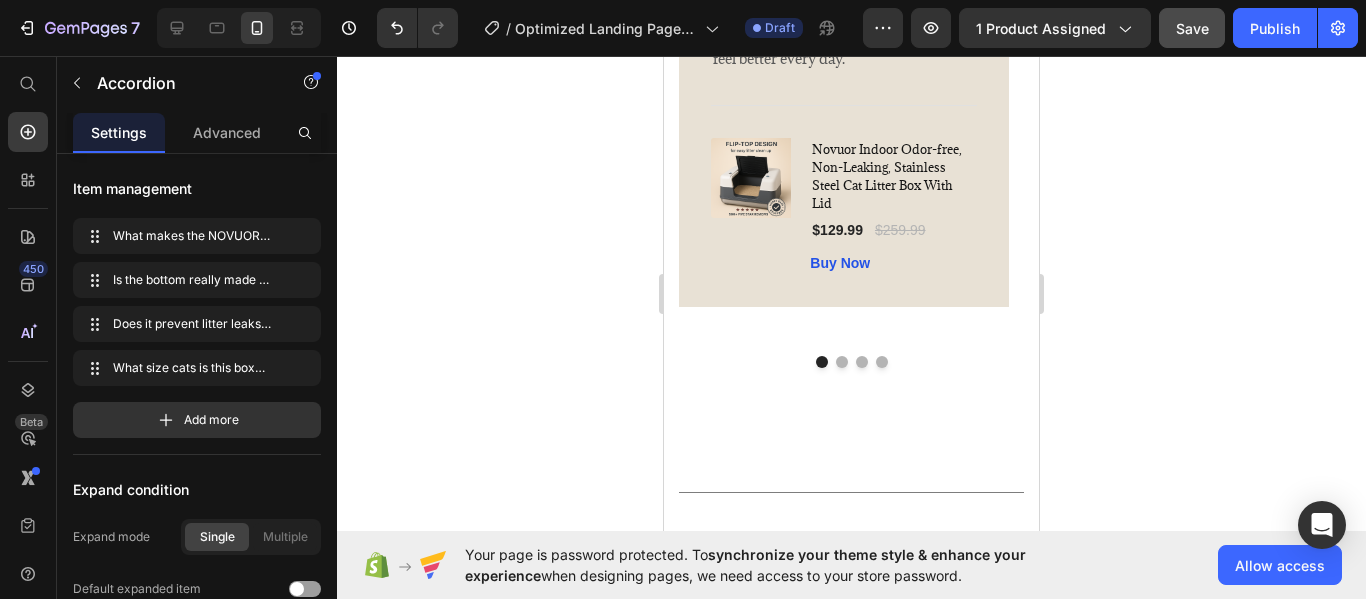 scroll, scrollTop: 4223, scrollLeft: 0, axis: vertical 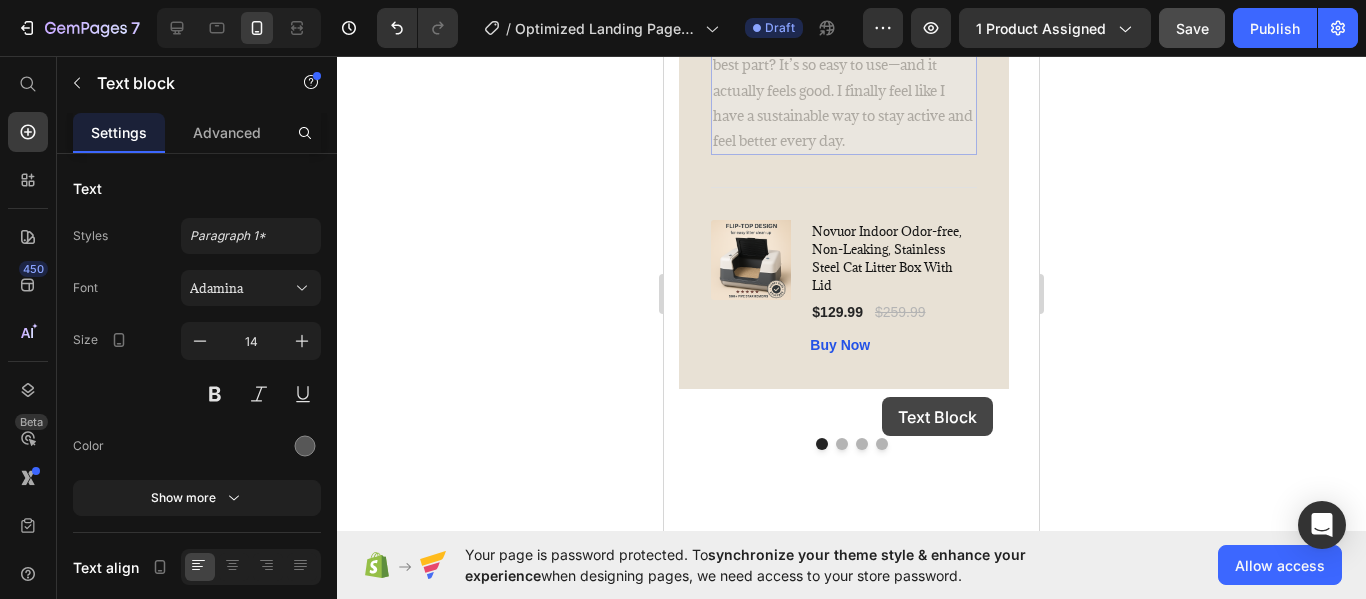 drag, startPoint x: 882, startPoint y: 397, endPoint x: 824, endPoint y: 351, distance: 74.02702 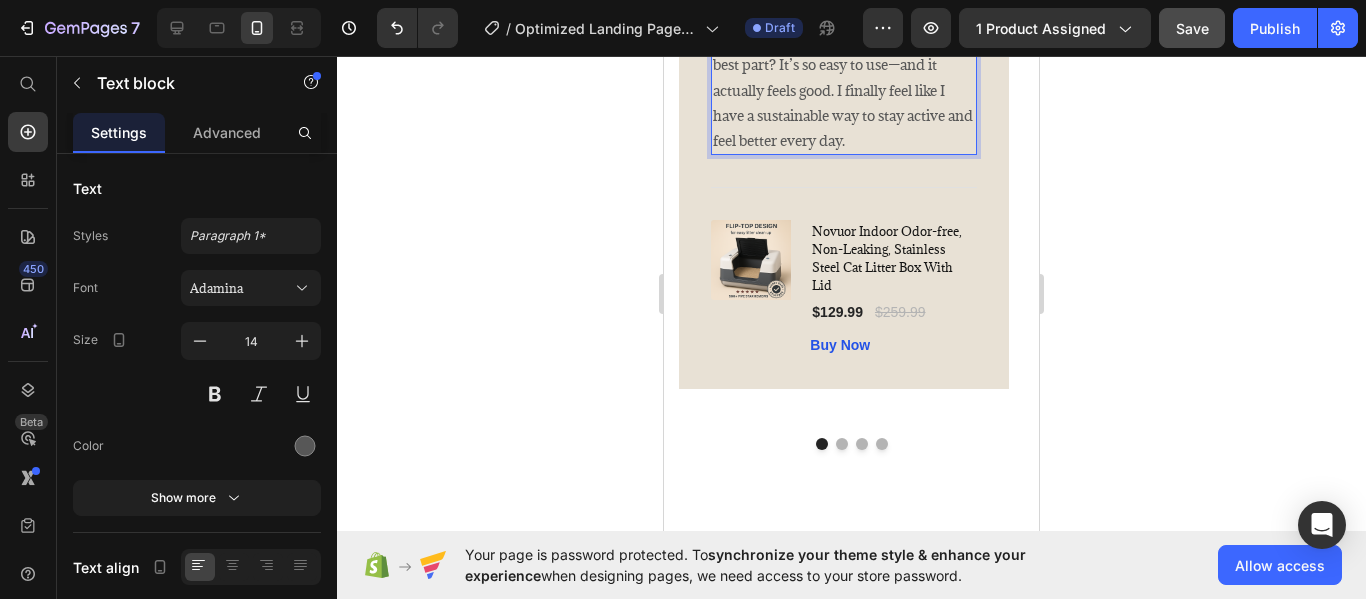 click on "I knew the Nurvani Plate was working when friends started saying,  “You’re looking stronger—what have you been doing?”  Within just a couple of weeks, I noticed less stiffness, more energy, and real tone in my legs and core. Even on busy days, just 10 minutes leaves me feeling refreshed and recharged. The best part? It’s so easy to use—and it actually feels good. I finally feel like I have a sustainable way to stay active and feel better every day." at bounding box center [844, 2] 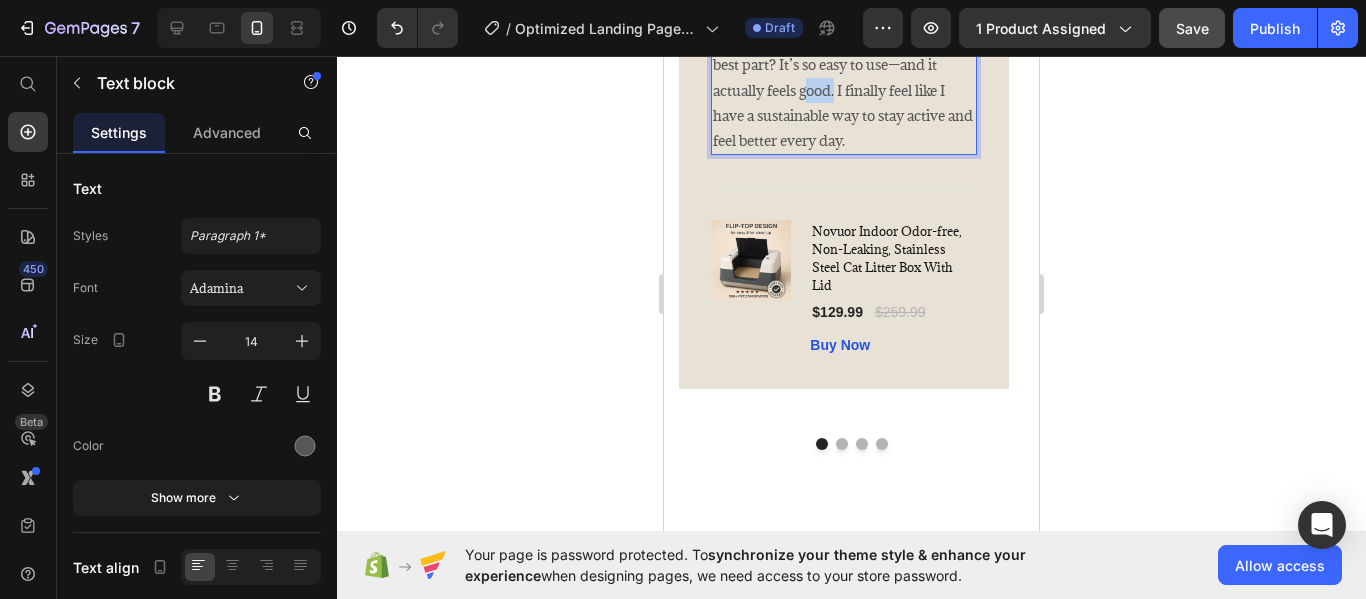 click on "I knew the Nurvani Plate was working when friends started saying,  “You’re looking stronger—what have you been doing?”  Within just a couple of weeks, I noticed less stiffness, more energy, and real tone in my legs and core. Even on busy days, just 10 minutes leaves me feeling refreshed and recharged. The best part? It’s so easy to use—and it actually feels good. I finally feel like I have a sustainable way to stay active and feel better every day." at bounding box center [844, 2] 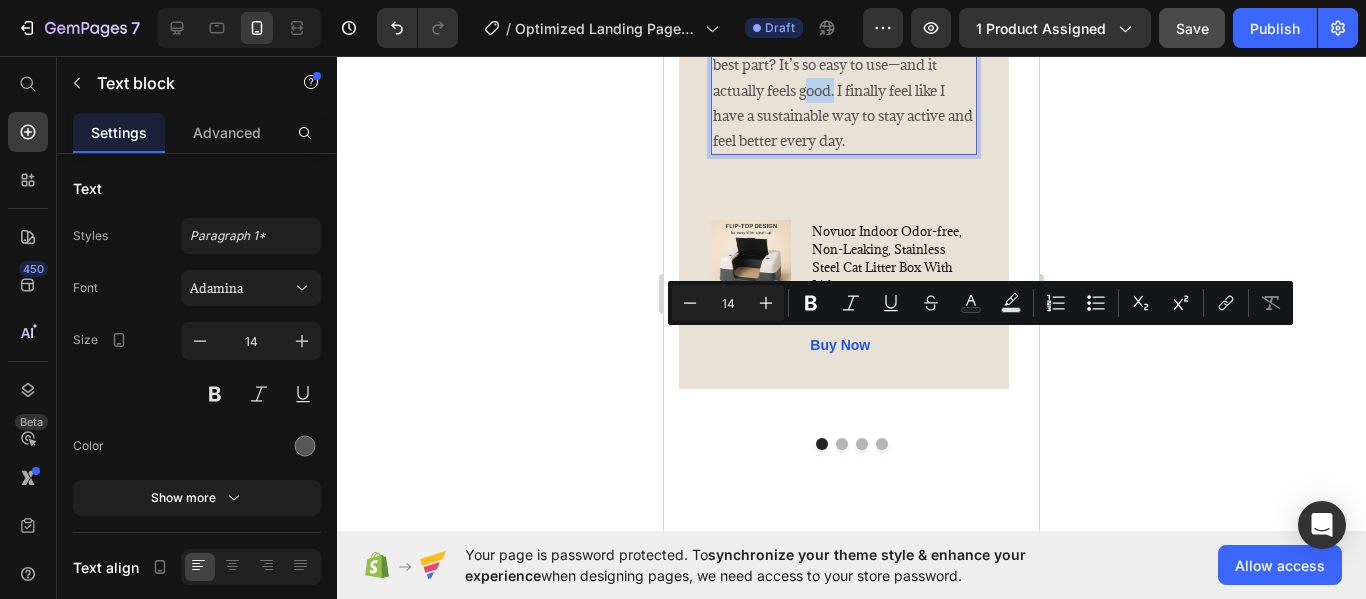 click on "I knew the Nurvani Plate was working when friends started saying,  “You’re looking stronger—what have you been doing?”  Within just a couple of weeks, I noticed less stiffness, more energy, and real tone in my legs and core. Even on busy days, just 10 minutes leaves me feeling refreshed and recharged. The best part? It’s so easy to use—and it actually feels good. I finally feel like I have a sustainable way to stay active and feel better every day." at bounding box center [844, 2] 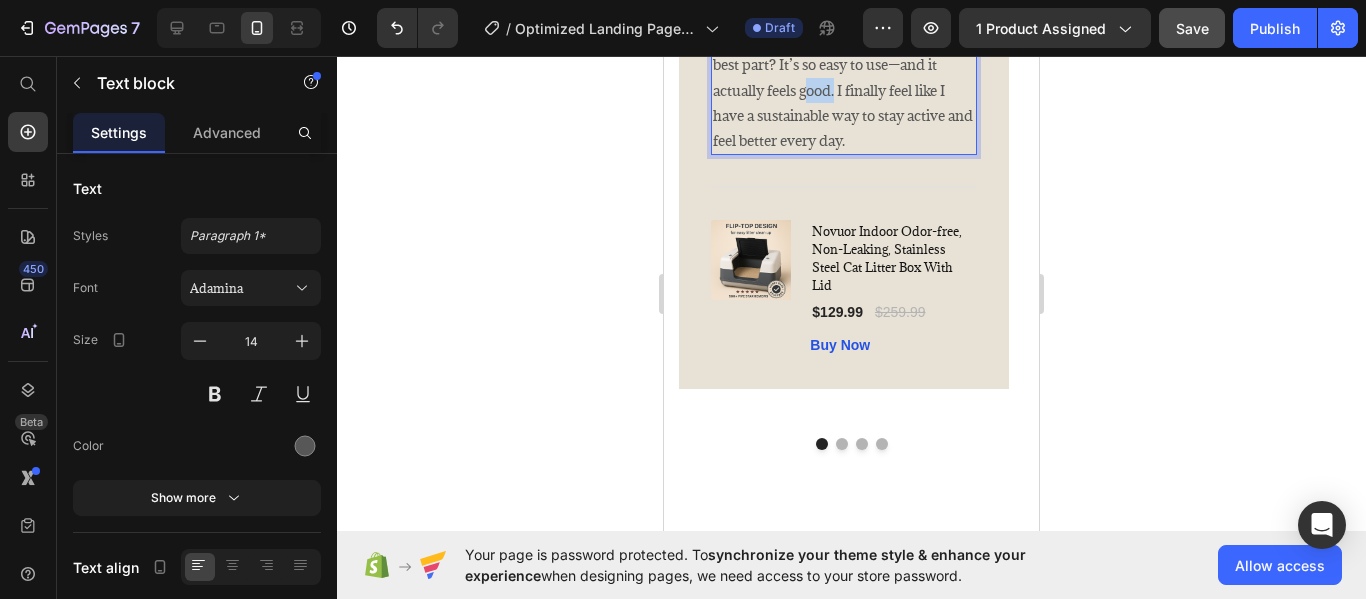 click on "I knew the Nurvani Plate was working when friends started saying,  “You’re looking stronger—what have you been doing?”  Within just a couple of weeks, I noticed less stiffness, more energy, and real tone in my legs and core. Even on busy days, just 10 minutes leaves me feeling refreshed and recharged. The best part? It’s so easy to use—and it actually feels good. I finally feel like I have a sustainable way to stay active and feel better every day." at bounding box center [844, 2] 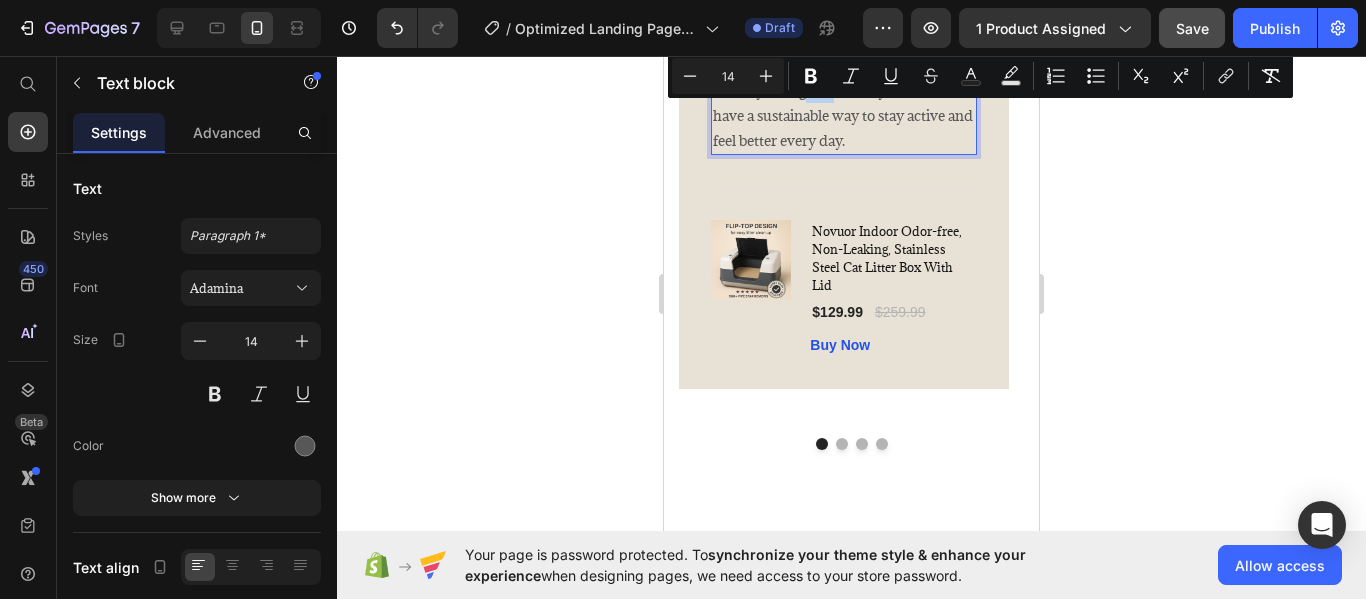 copy on "I knew the Nurvani Plate was working when friends started saying,  “You’re looking stronger—what have you been doing?”  Within just a couple of weeks, I noticed less stiffness, more energy, and real tone in my legs and core. Even on busy days, just 10 minutes leaves me feeling refreshed and recharged. The best part? It’s so easy to use—and it actually feels good. I finally feel like I have a sustainable way to stay active and feel better every day." 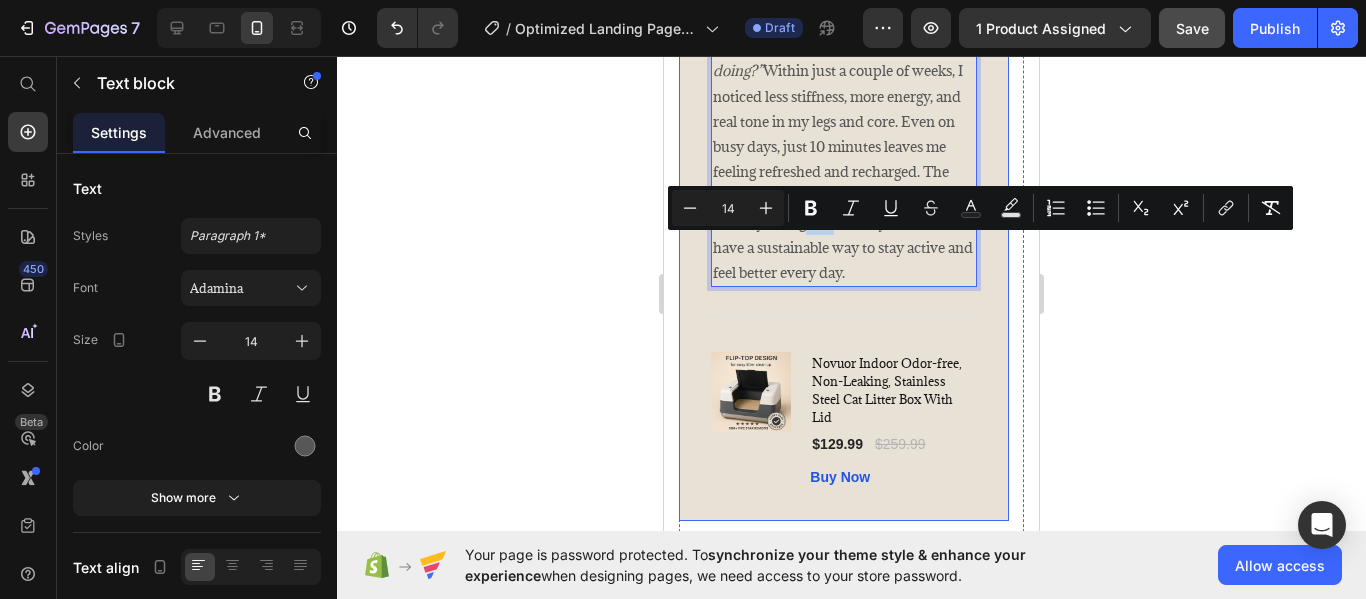scroll, scrollTop: 4090, scrollLeft: 0, axis: vertical 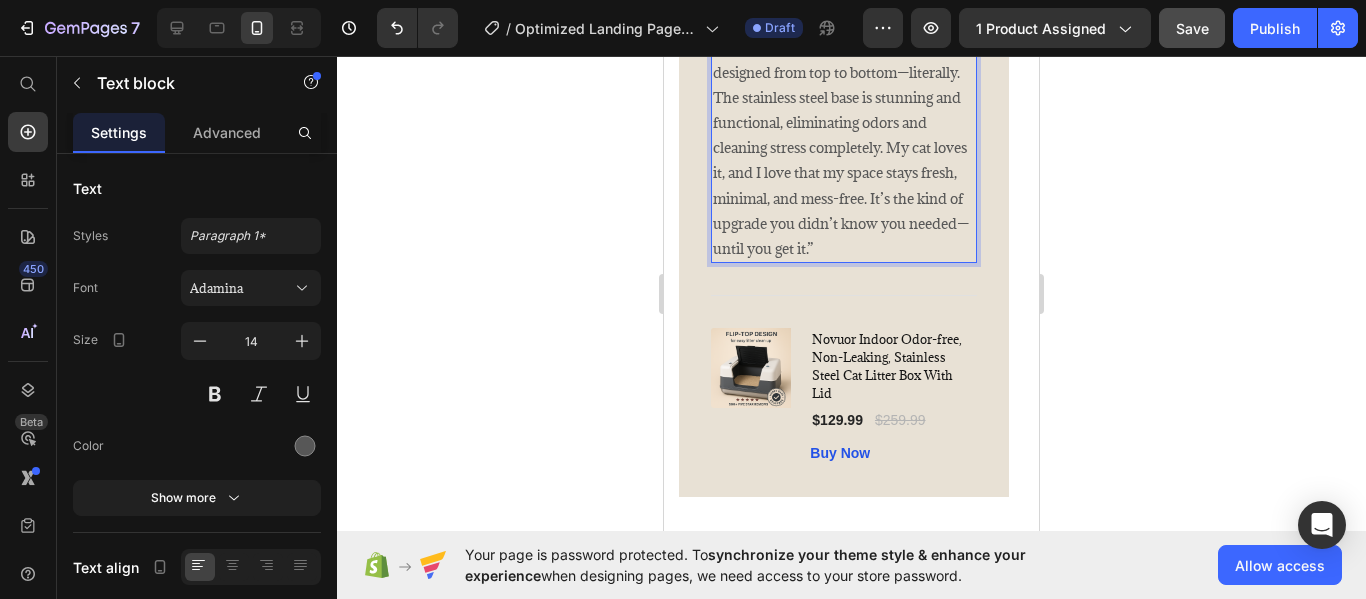 click 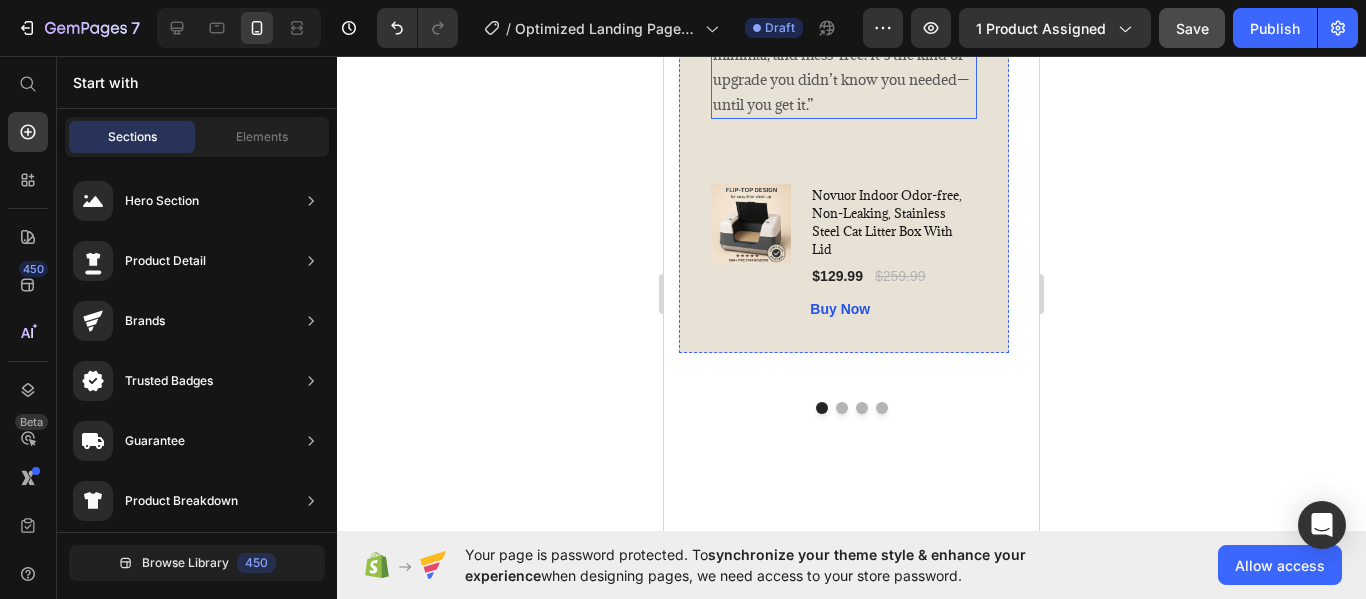 scroll, scrollTop: 4505, scrollLeft: 0, axis: vertical 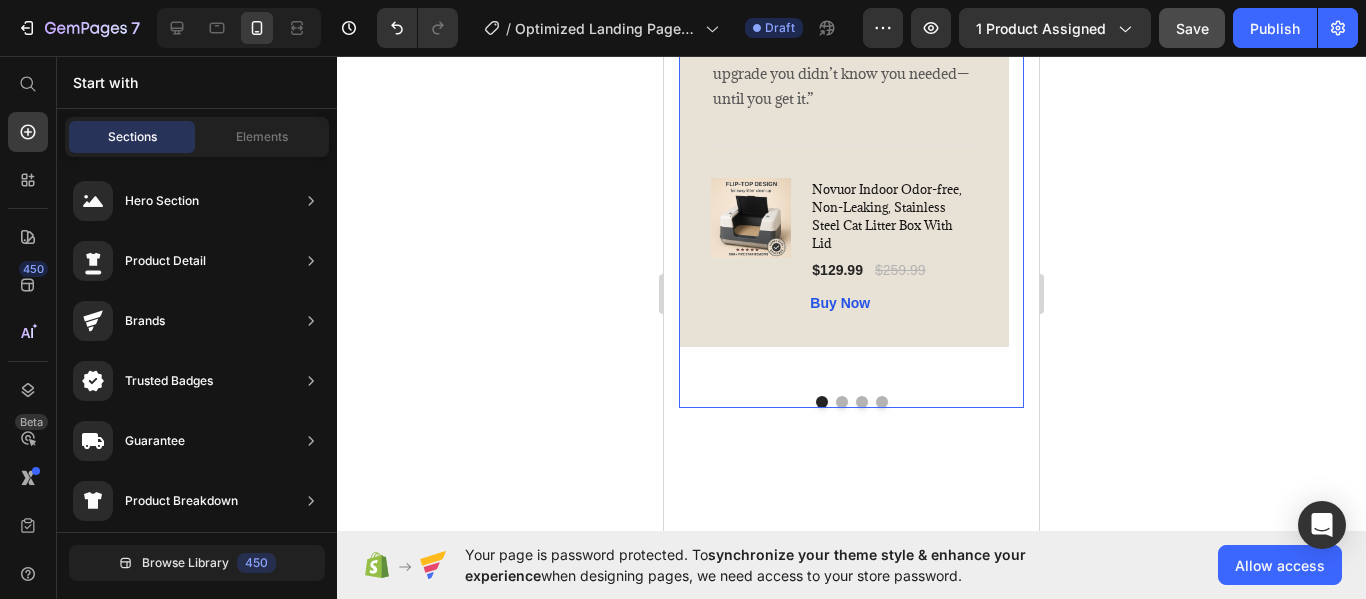 click at bounding box center (842, 402) 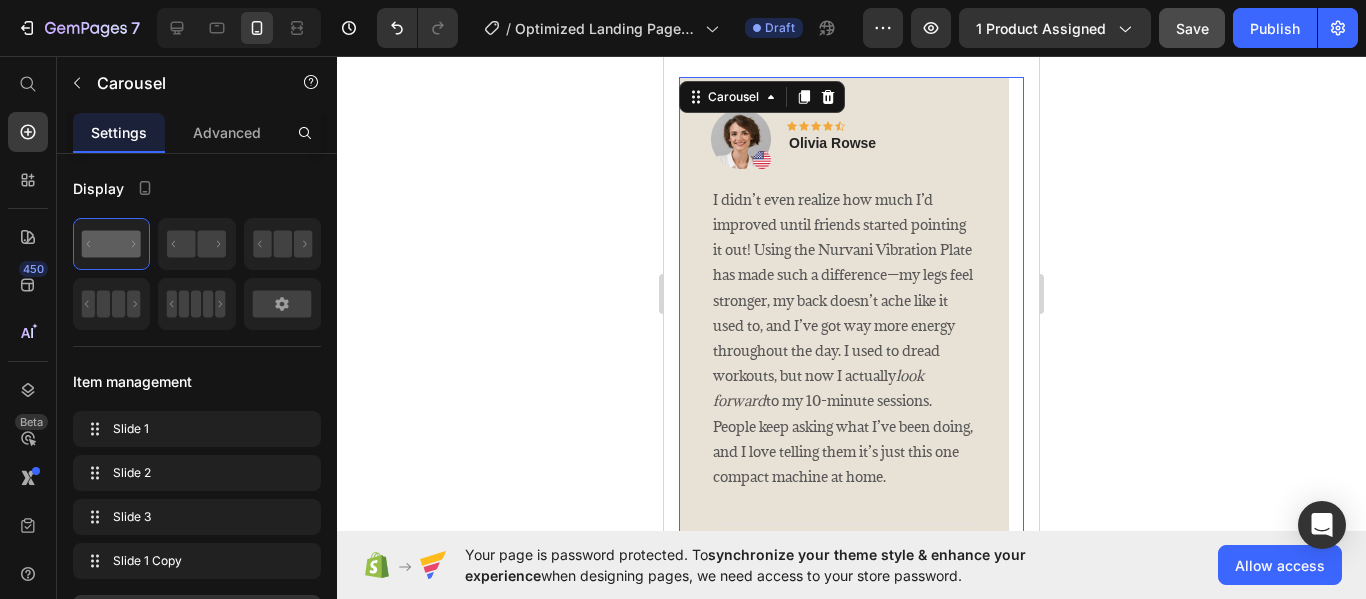 scroll, scrollTop: 4149, scrollLeft: 0, axis: vertical 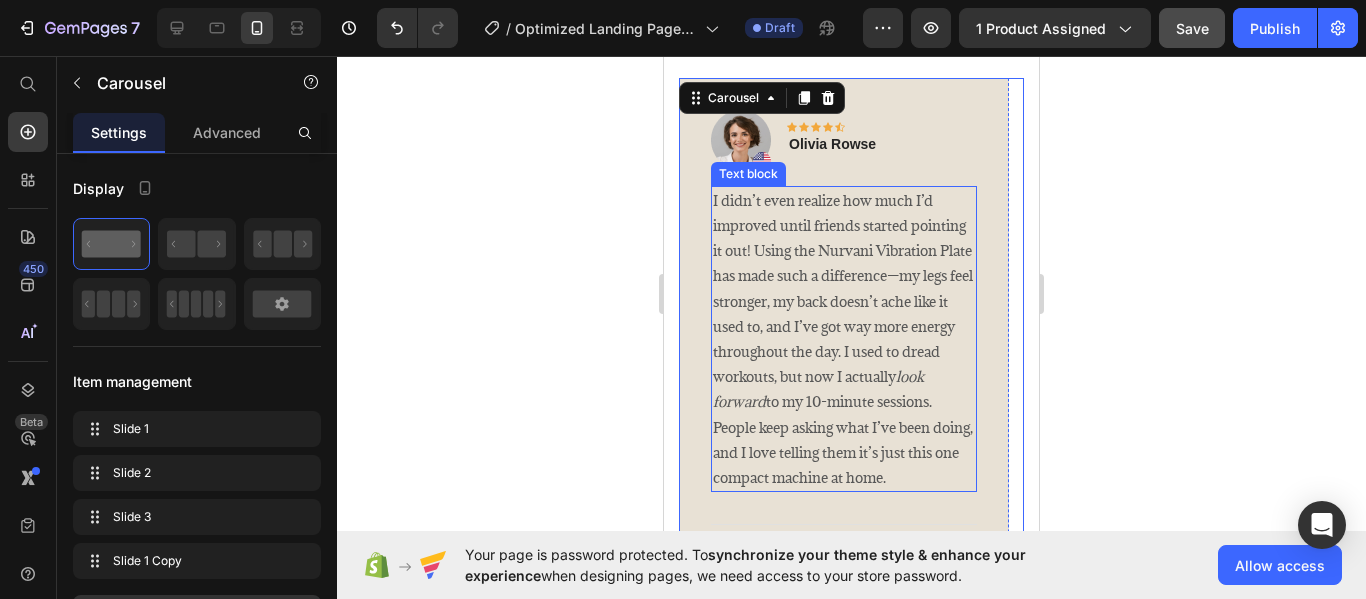 click on "I didn’t even realize how much I’d improved until friends started pointing it out! Using the Nurvani Vibration Plate has made such a difference—my legs feel stronger, my back doesn’t ache like it used to, and I’ve got way more energy throughout the day. I used to dread workouts, but now I actually  look forward  to my 10-minute sessions. People keep asking what I’ve been doing, and I love telling them it’s just this one compact machine at home." at bounding box center [844, 339] 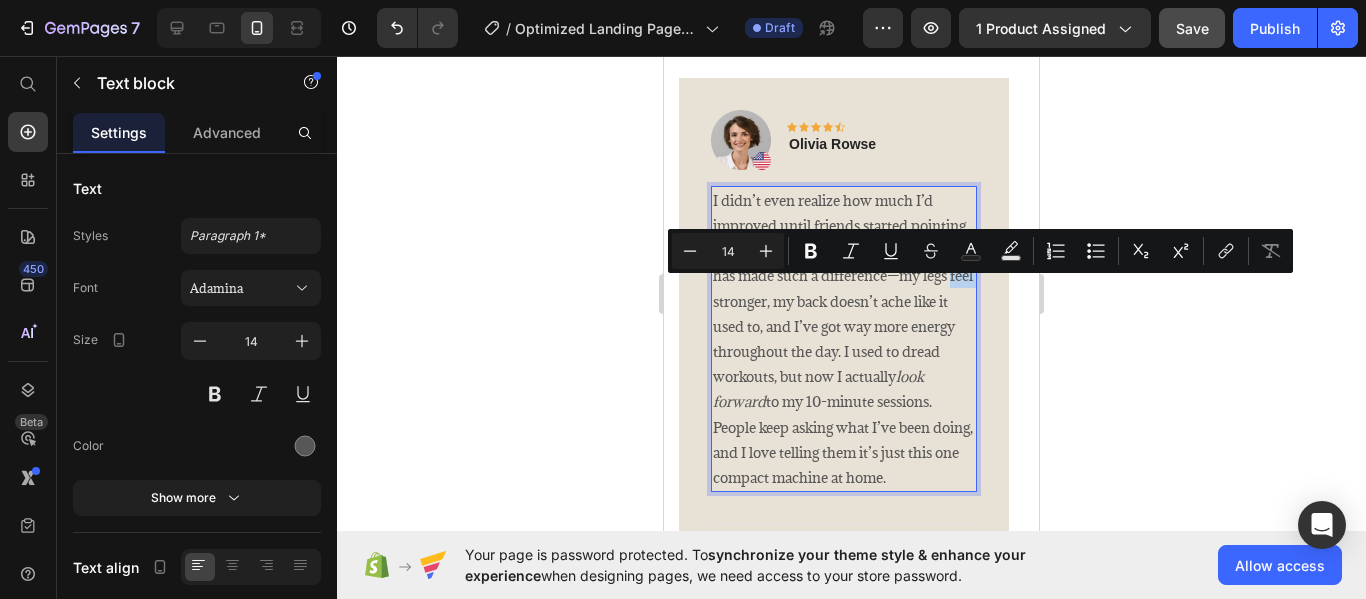 click on "I didn’t even realize how much I’d improved until friends started pointing it out! Using the Nurvani Vibration Plate has made such a difference—my legs feel stronger, my back doesn’t ache like it used to, and I’ve got way more energy throughout the day. I used to dread workouts, but now I actually  look forward  to my 10-minute sessions. People keep asking what I’ve been doing, and I love telling them it’s just this one compact machine at home." at bounding box center [844, 339] 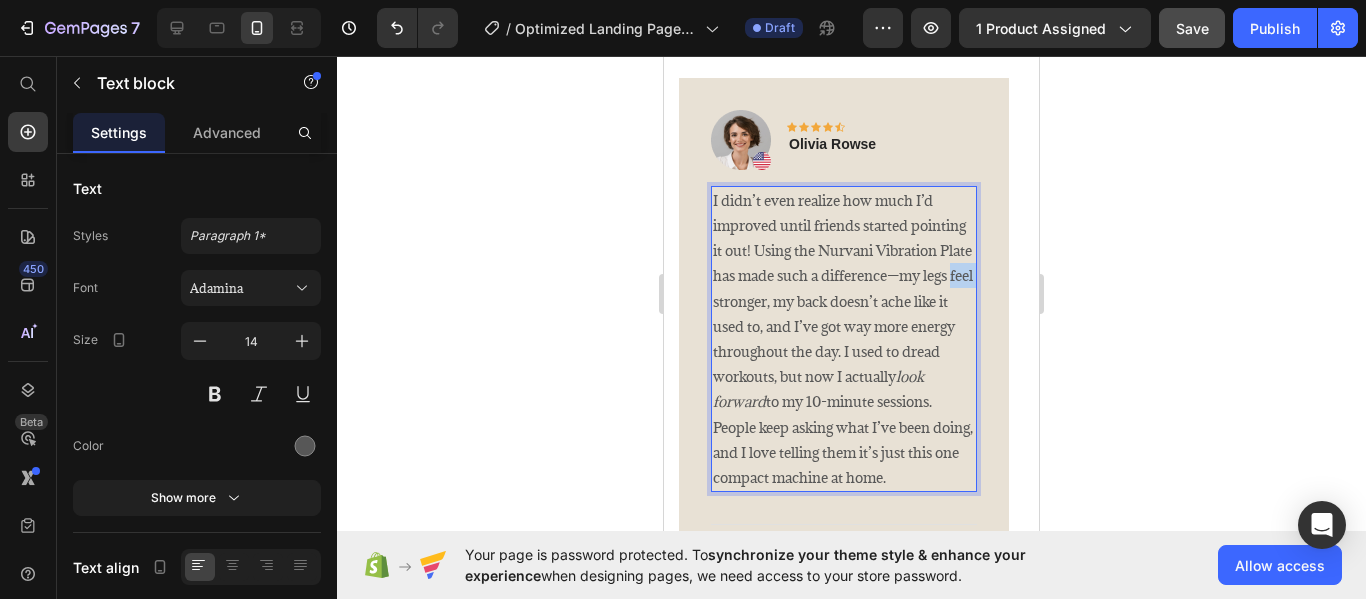 click on "I didn’t even realize how much I’d improved until friends started pointing it out! Using the Nurvani Vibration Plate has made such a difference—my legs feel stronger, my back doesn’t ache like it used to, and I’ve got way more energy throughout the day. I used to dread workouts, but now I actually  look forward  to my 10-minute sessions. People keep asking what I’ve been doing, and I love telling them it’s just this one compact machine at home." at bounding box center [844, 339] 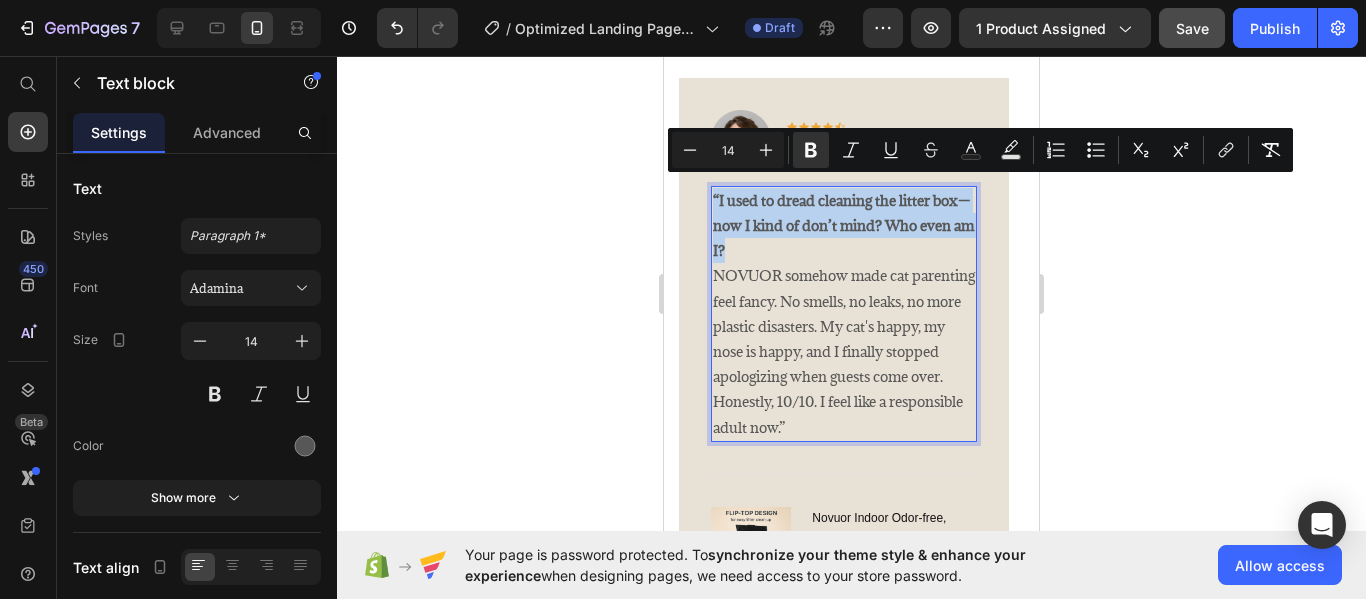 drag, startPoint x: 751, startPoint y: 242, endPoint x: 716, endPoint y: 189, distance: 63.51378 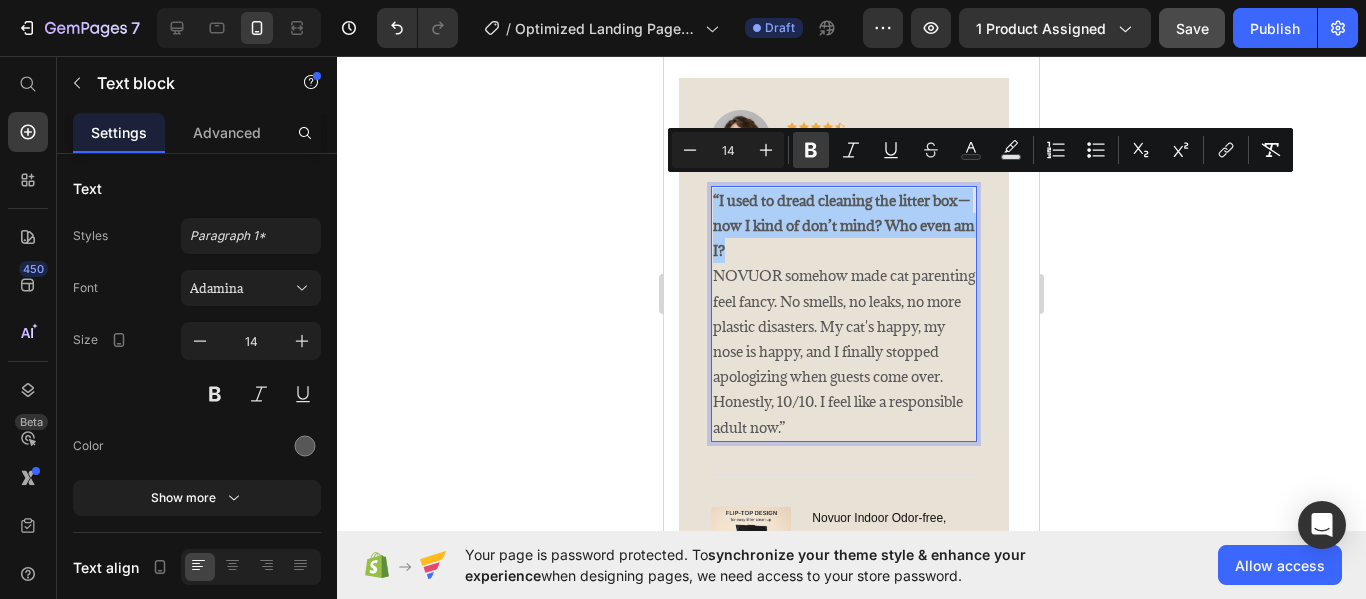 click 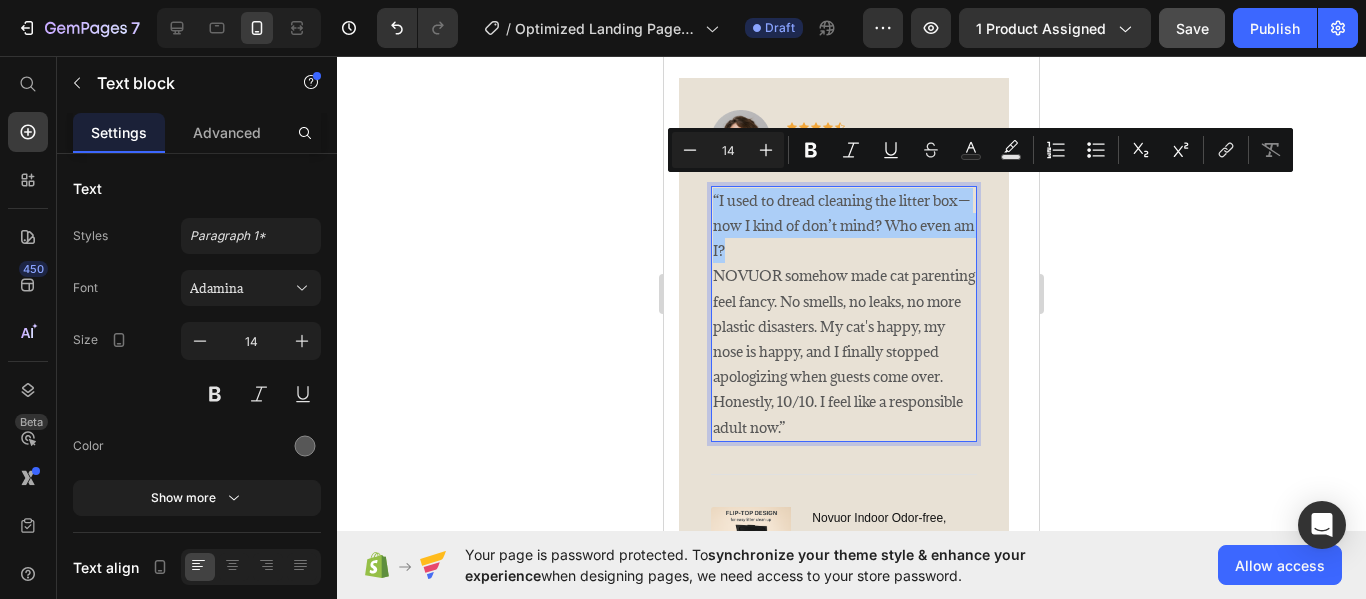 click 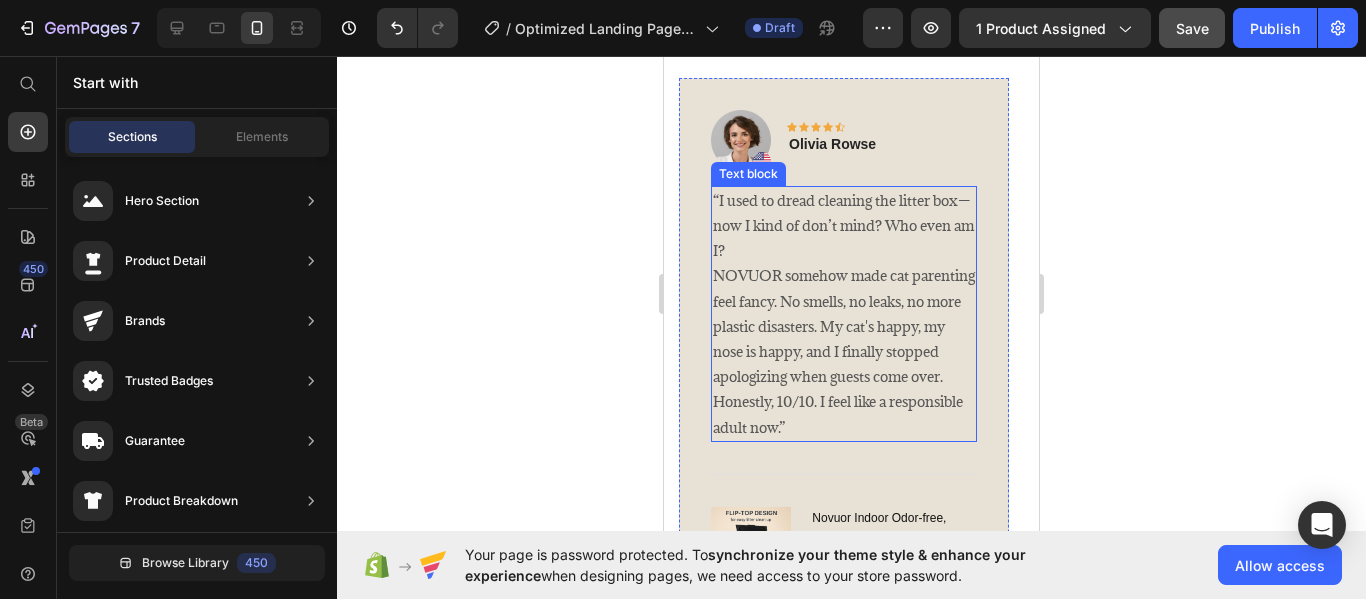 click on "“I used to dread cleaning the litter box—now I kind of don’t mind? Who even am I? NOVUOR somehow made cat parenting feel fancy. No smells, no leaks, no more plastic disasters. My cat's happy, my nose is happy, and I finally stopped apologizing when guests come over. Honestly, 10/10. I feel like a responsible adult now.”" at bounding box center (844, 314) 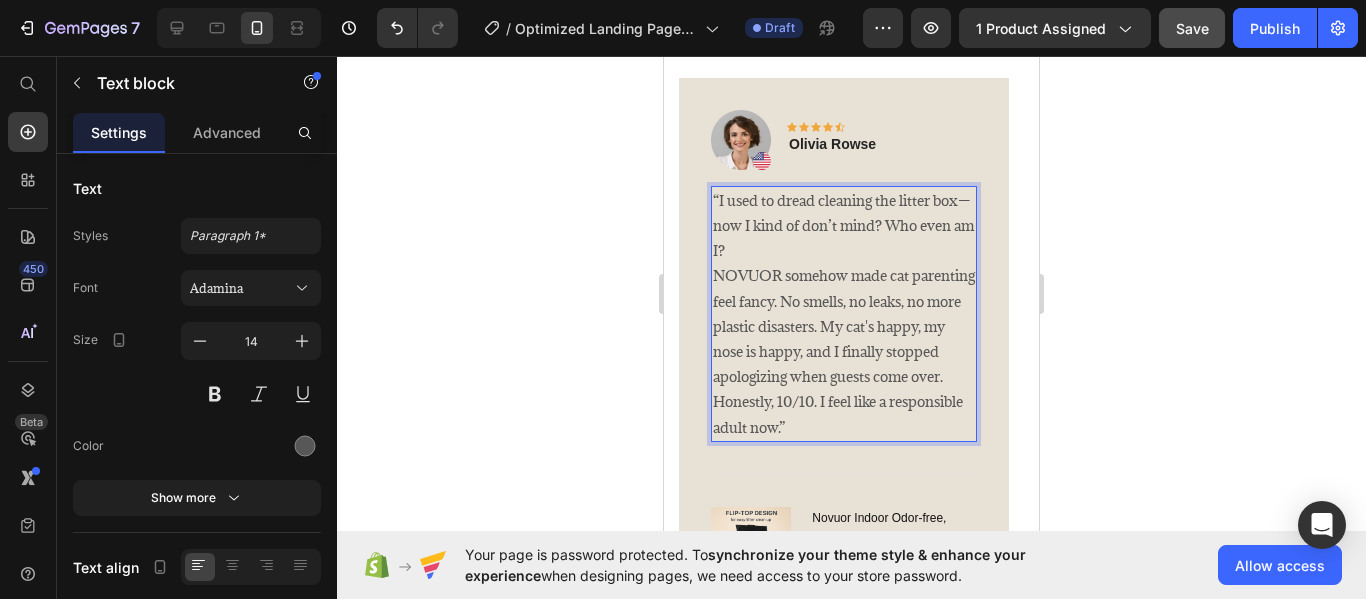 click on "“I used to dread cleaning the litter box—now I kind of don’t mind? Who even am I? NOVUOR somehow made cat parenting feel fancy. No smells, no leaks, no more plastic disasters. My cat's happy, my nose is happy, and I finally stopped apologizing when guests come over. Honestly, 10/10. I feel like a responsible adult now.”" at bounding box center [844, 314] 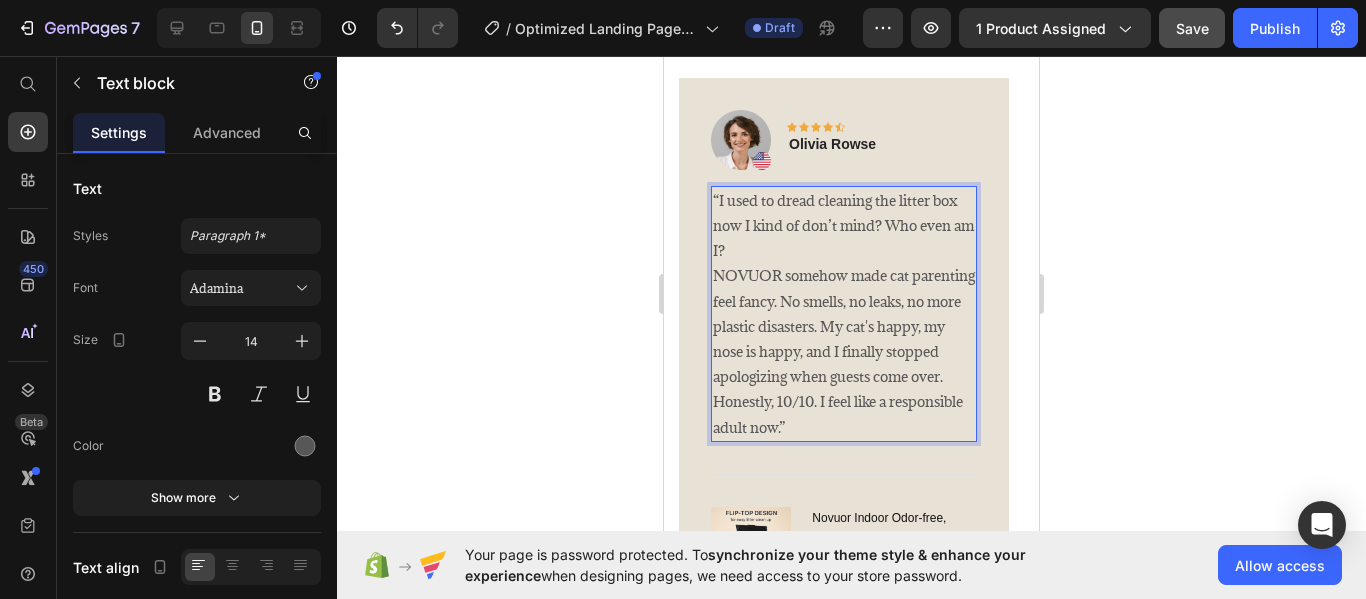 click on "“I used to dread cleaning the litter box now I kind of don’t mind? Who even am I? NOVUOR somehow made cat parenting feel fancy. No smells, no leaks, no more plastic disasters. My cat's happy, my nose is happy, and I finally stopped apologizing when guests come over. Honestly, 10/10. I feel like a responsible adult now.”" at bounding box center (844, 314) 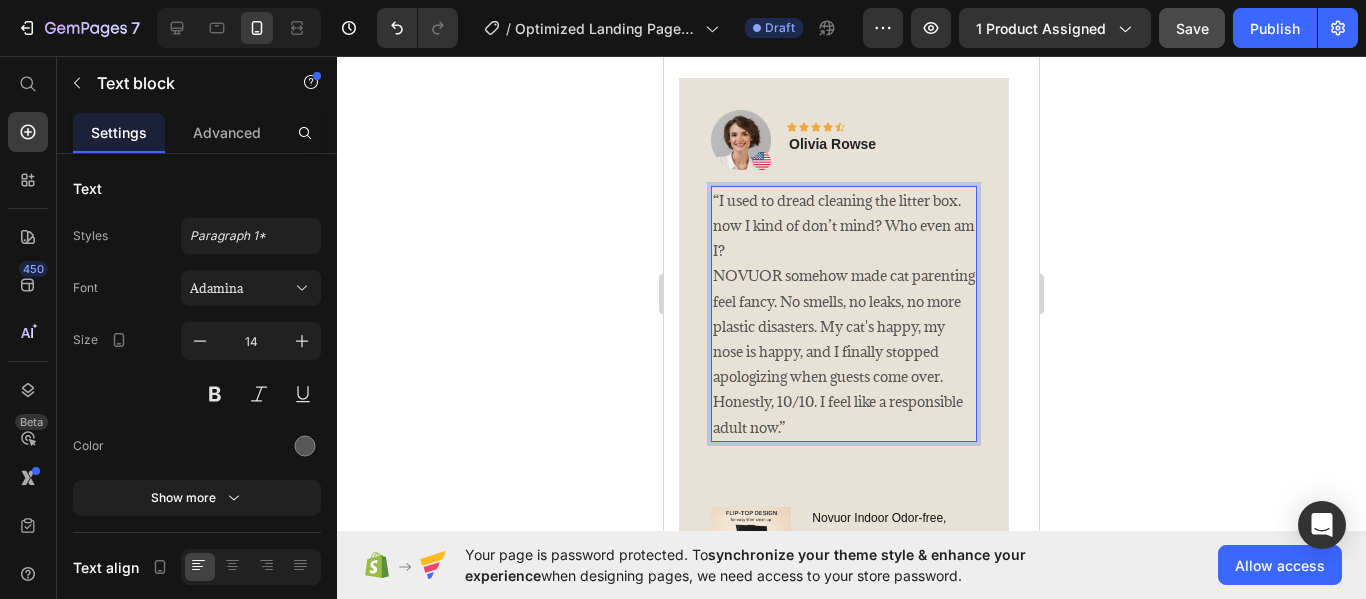 click 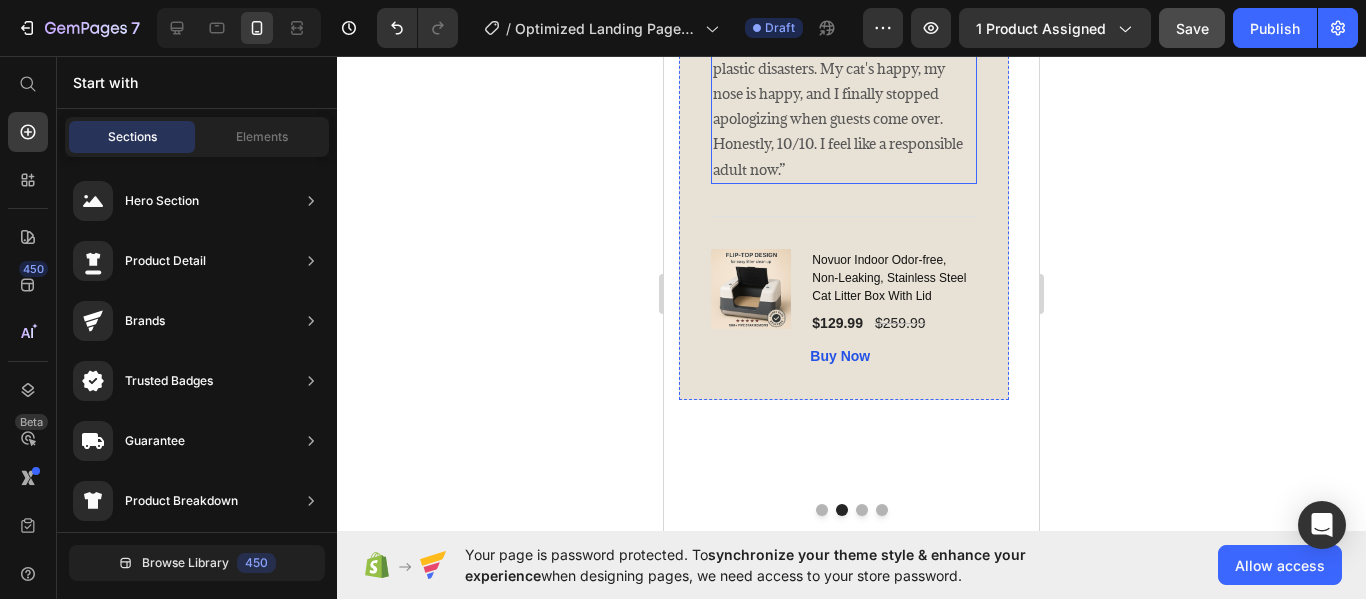 scroll, scrollTop: 4412, scrollLeft: 0, axis: vertical 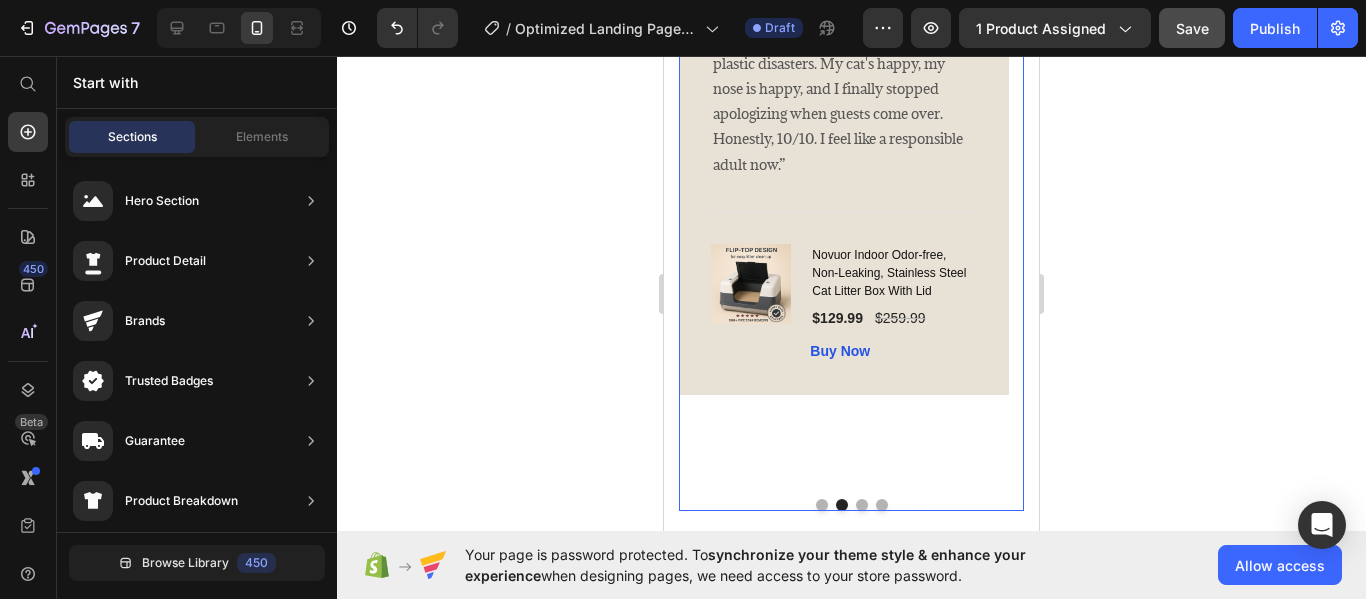 click at bounding box center [862, 505] 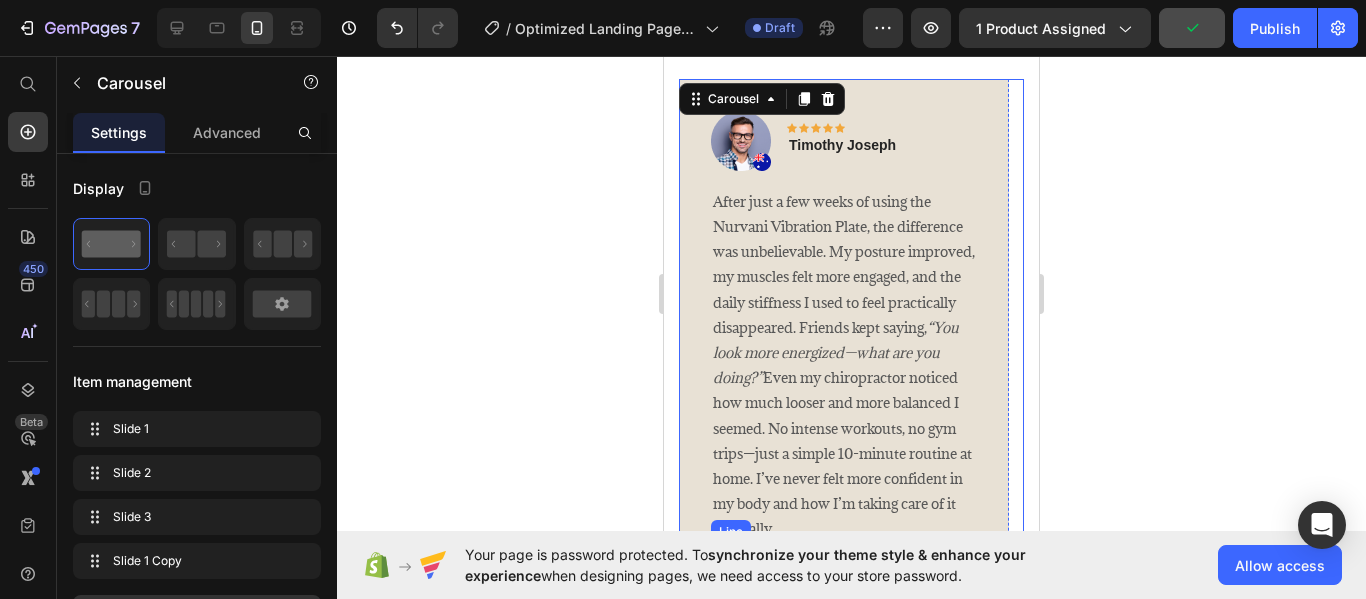 scroll, scrollTop: 4173, scrollLeft: 0, axis: vertical 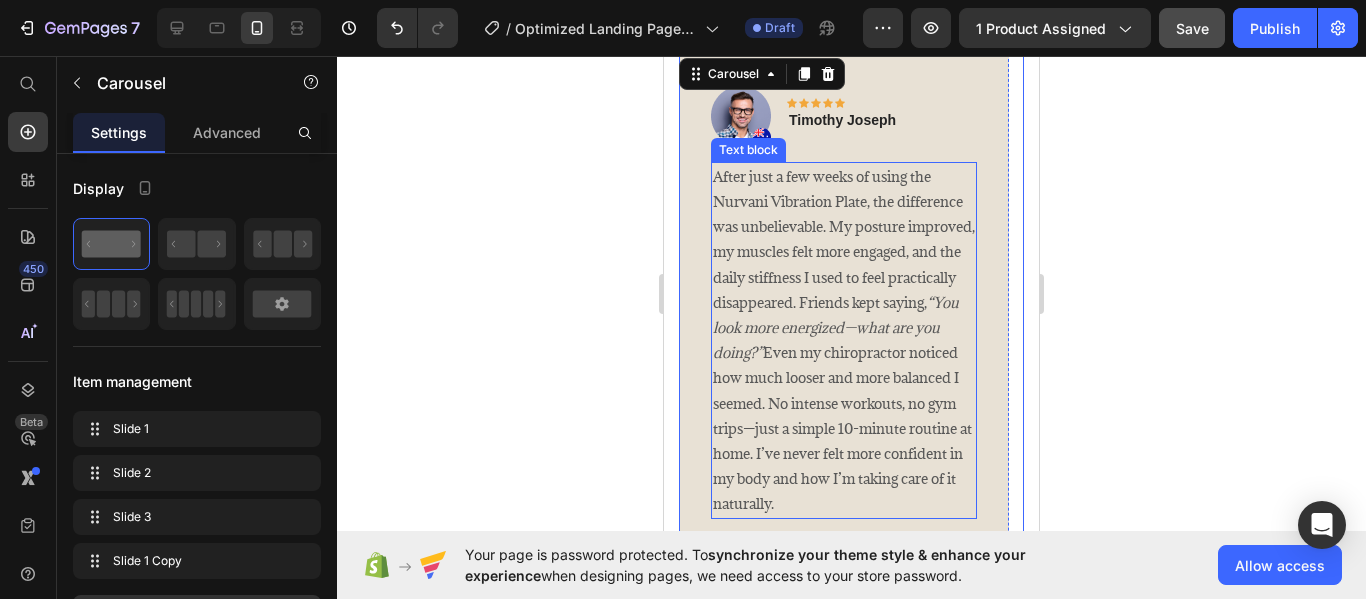 click on "After just a few weeks of using the Nurvani Vibration Plate, the difference was unbelievable. My posture improved, my muscles felt more engaged, and the daily stiffness I used to feel practically disappeared. Friends kept saying,  “You look more energized—what are you doing?”  Even my chiropractor noticed how much looser and more balanced I seemed. No intense workouts, no gym trips—just a simple 10-minute routine at home. I’ve never felt more confident in my body and how I’m taking care of it naturally." at bounding box center [844, 340] 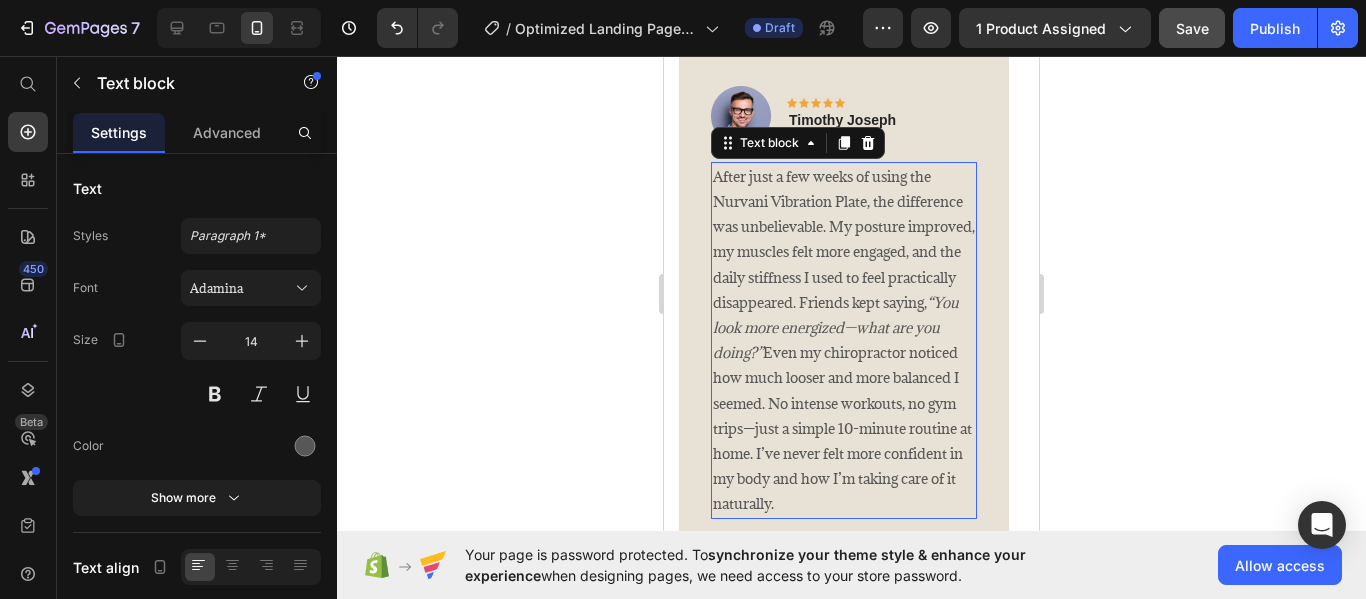 click on "After just a few weeks of using the Nurvani Vibration Plate, the difference was unbelievable. My posture improved, my muscles felt more engaged, and the daily stiffness I used to feel practically disappeared. Friends kept saying,  “You look more energized—what are you doing?”  Even my chiropractor noticed how much looser and more balanced I seemed. No intense workouts, no gym trips—just a simple 10-minute routine at home. I’ve never felt more confident in my body and how I’m taking care of it naturally." at bounding box center (844, 340) 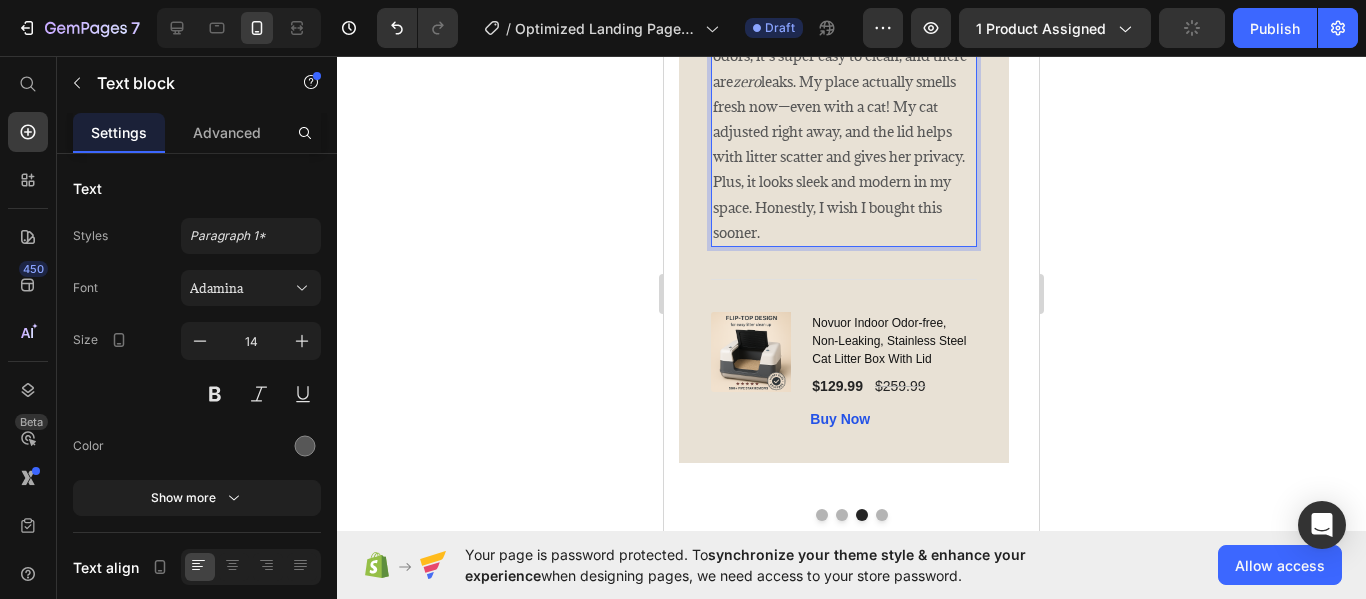 scroll, scrollTop: 4440, scrollLeft: 0, axis: vertical 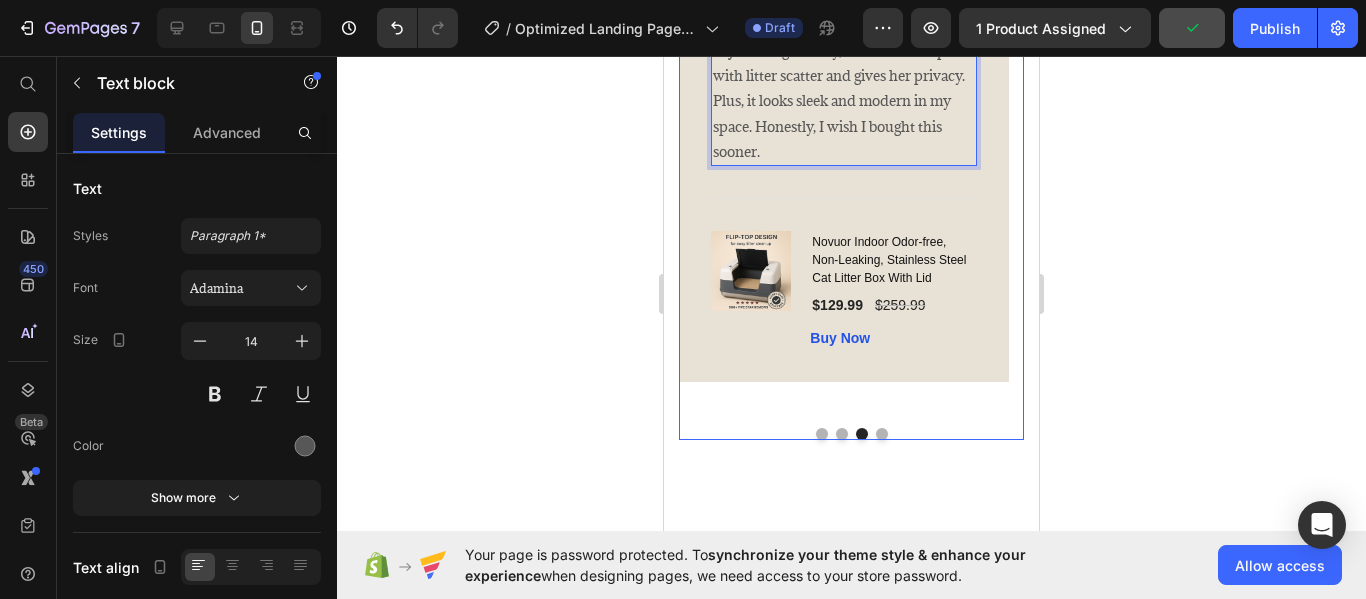 click at bounding box center (882, 434) 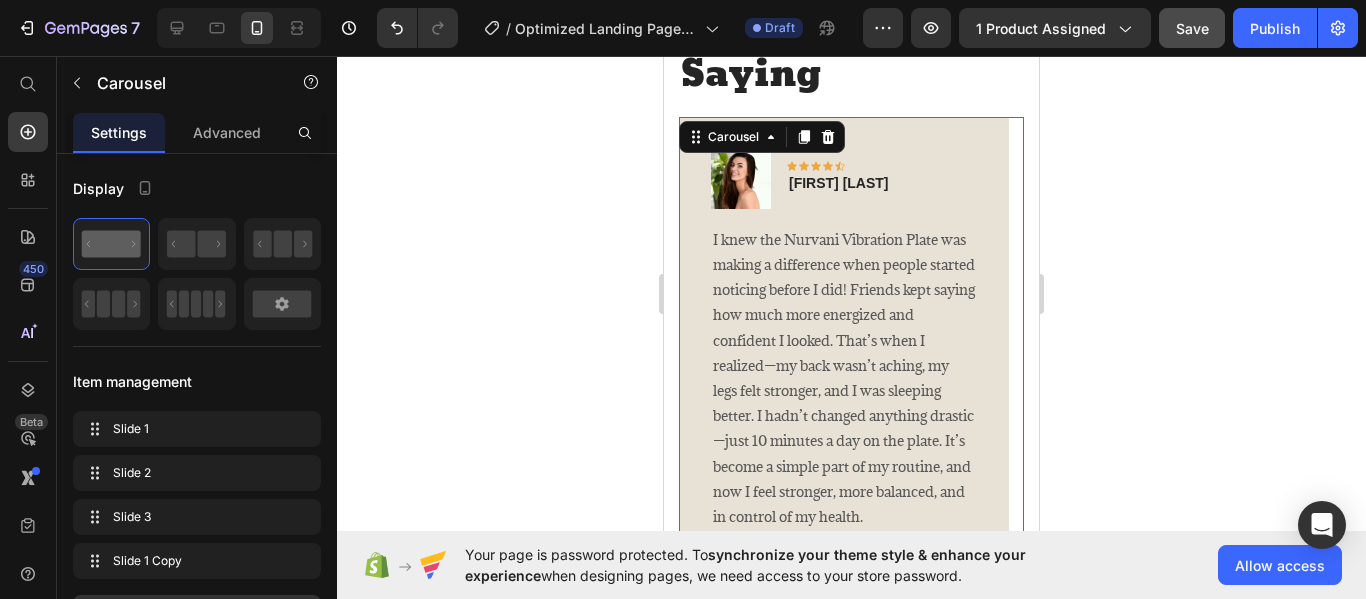 scroll, scrollTop: 4109, scrollLeft: 0, axis: vertical 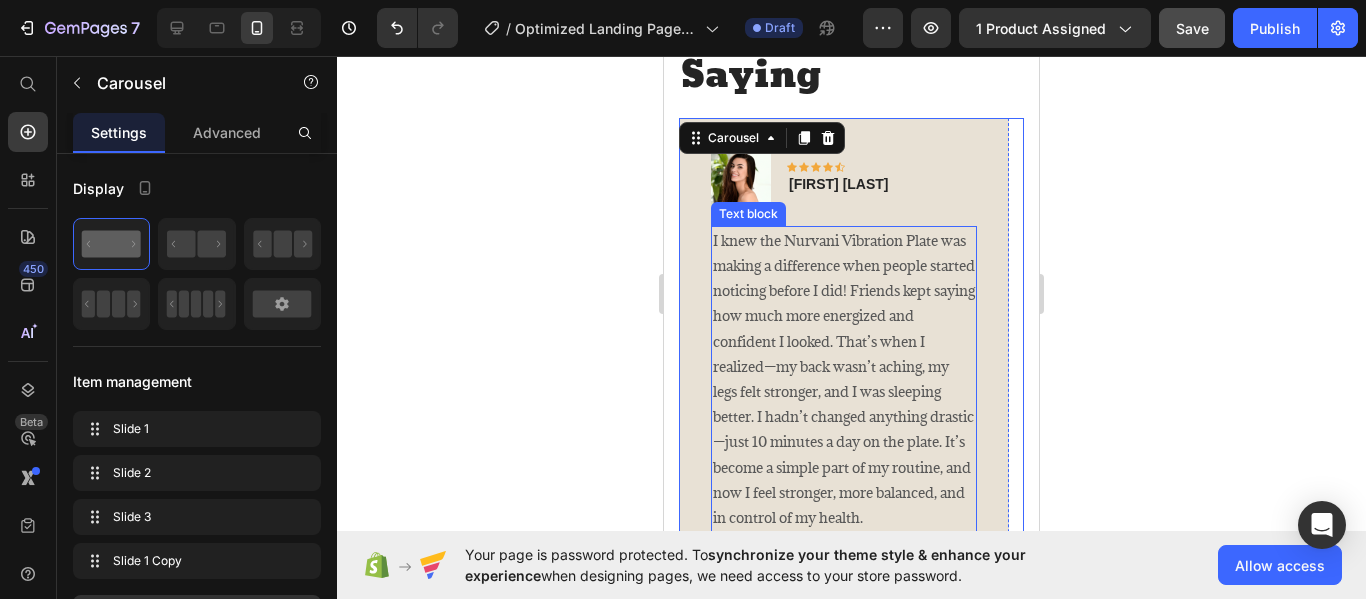 click on "I knew the Nurvani Vibration Plate was making a difference when people started noticing before I did! Friends kept saying how much more energized and confident I looked. That’s when I realized—my back wasn’t aching, my legs felt stronger, and I was sleeping better. I hadn’t changed anything drastic—just 10 minutes a day on the plate. It’s become a simple part of my routine, and now I feel stronger, more balanced, and in control of my health." at bounding box center [844, 379] 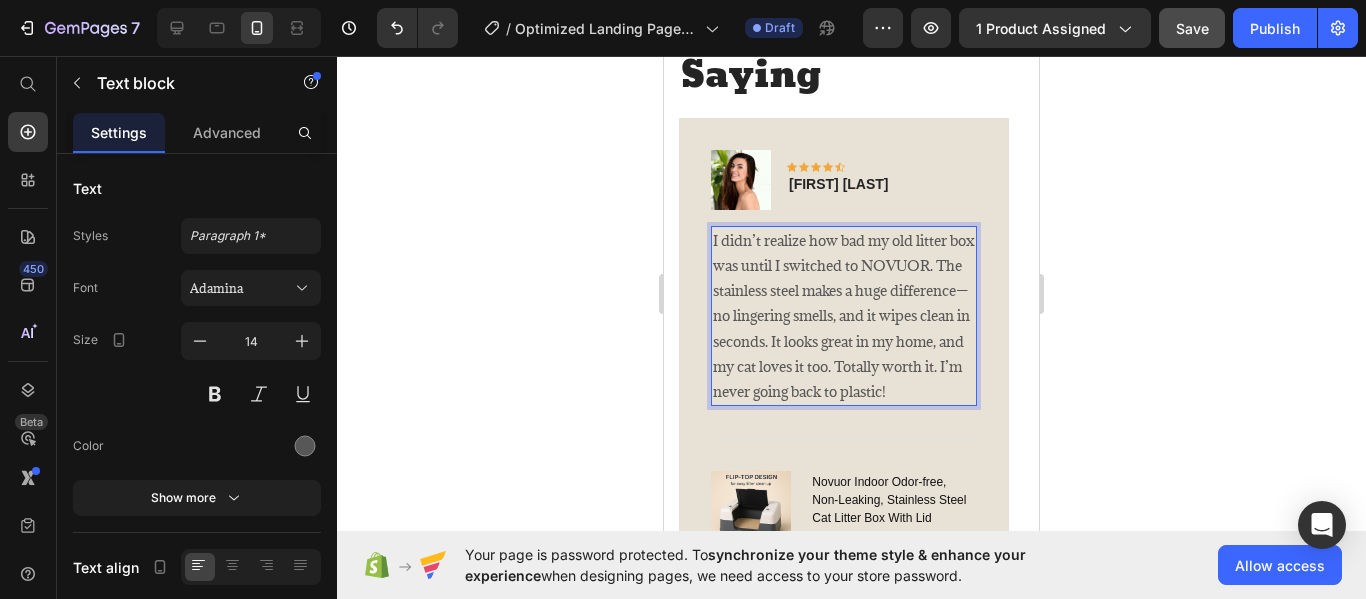 click 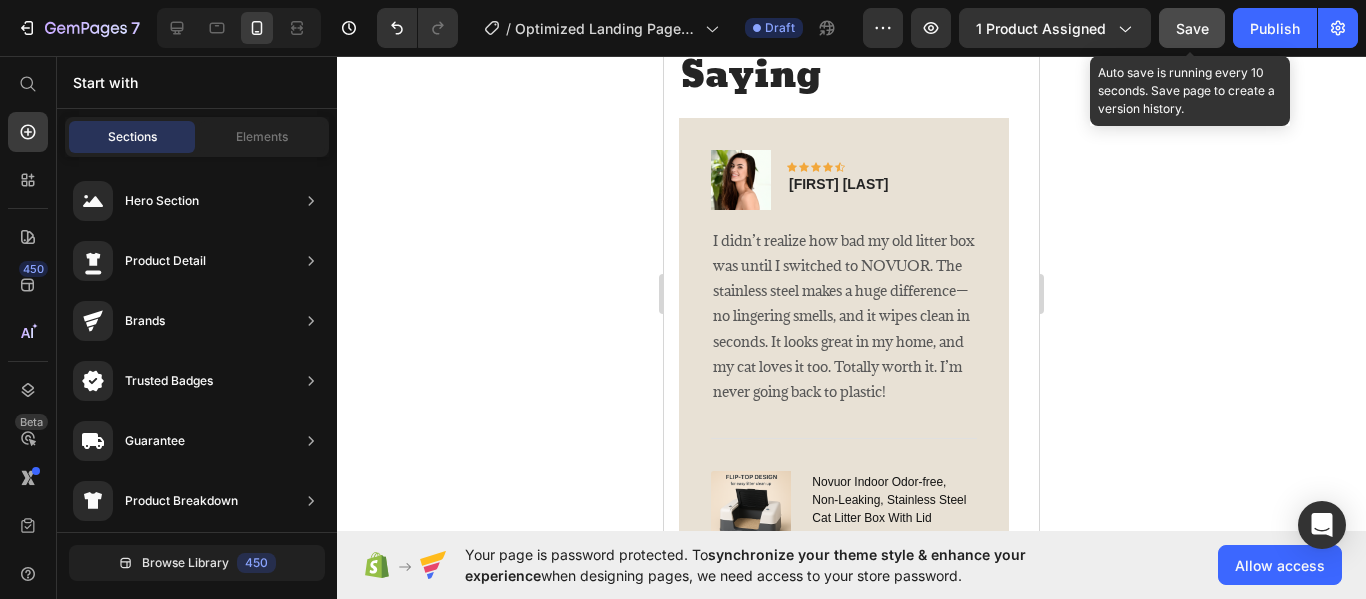 click on "Save" at bounding box center [1192, 28] 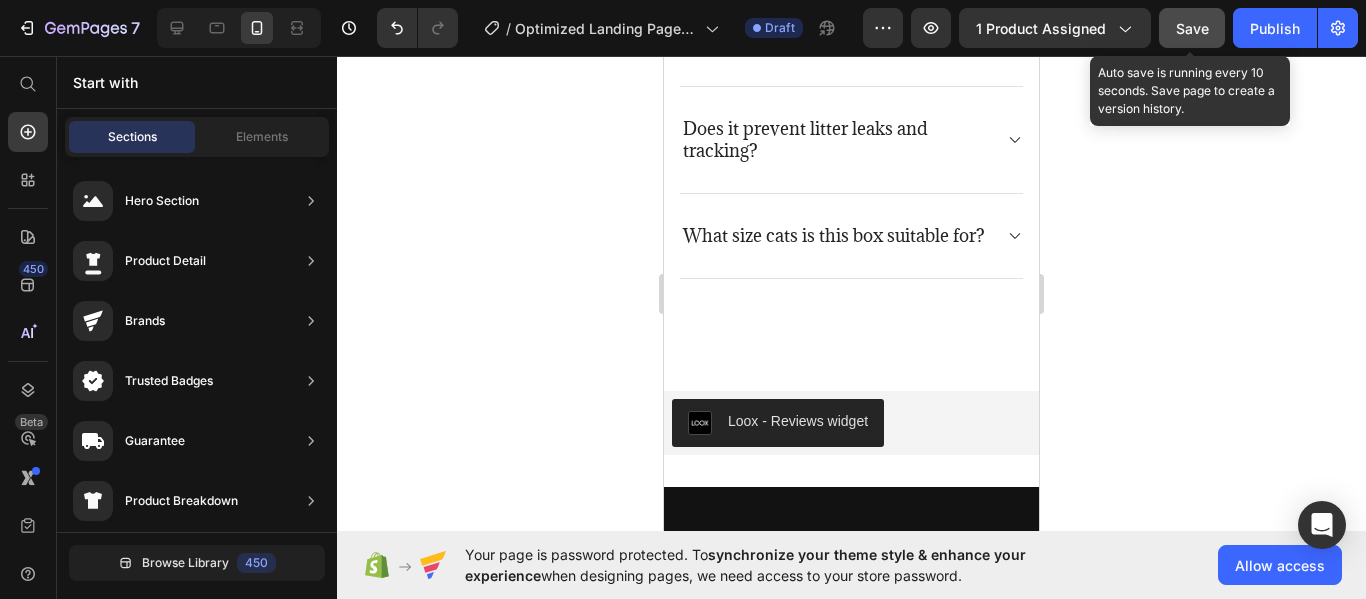 scroll, scrollTop: 5822, scrollLeft: 0, axis: vertical 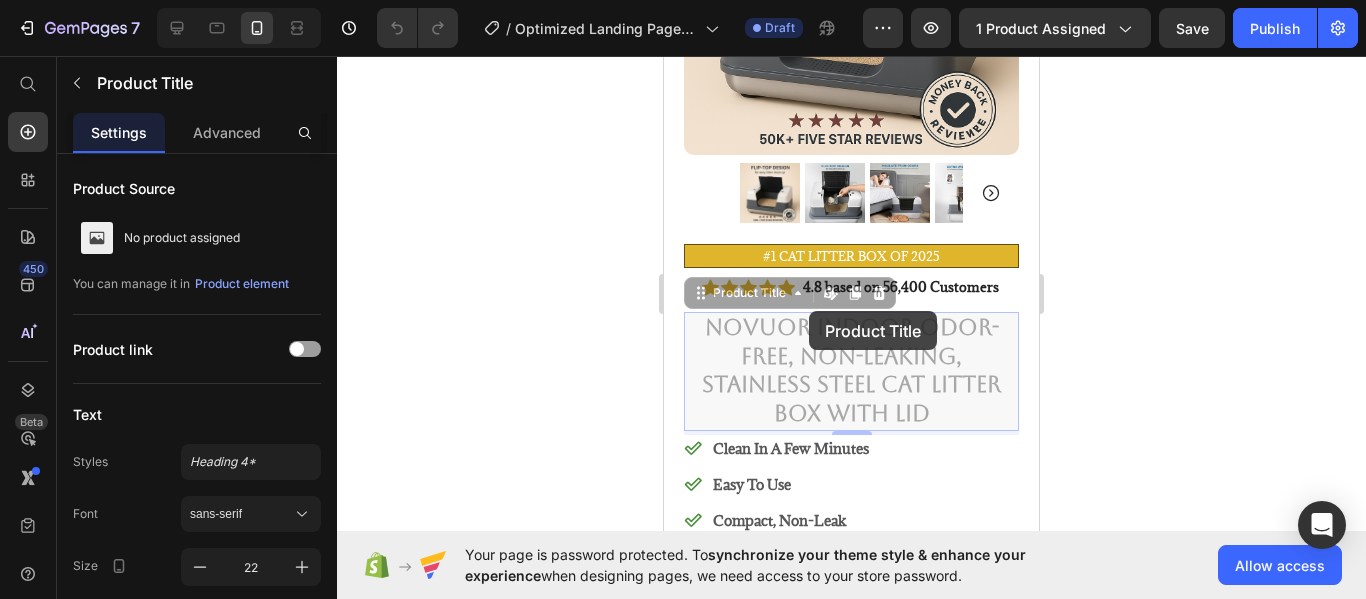 drag, startPoint x: 809, startPoint y: 311, endPoint x: 819, endPoint y: 315, distance: 10.770329 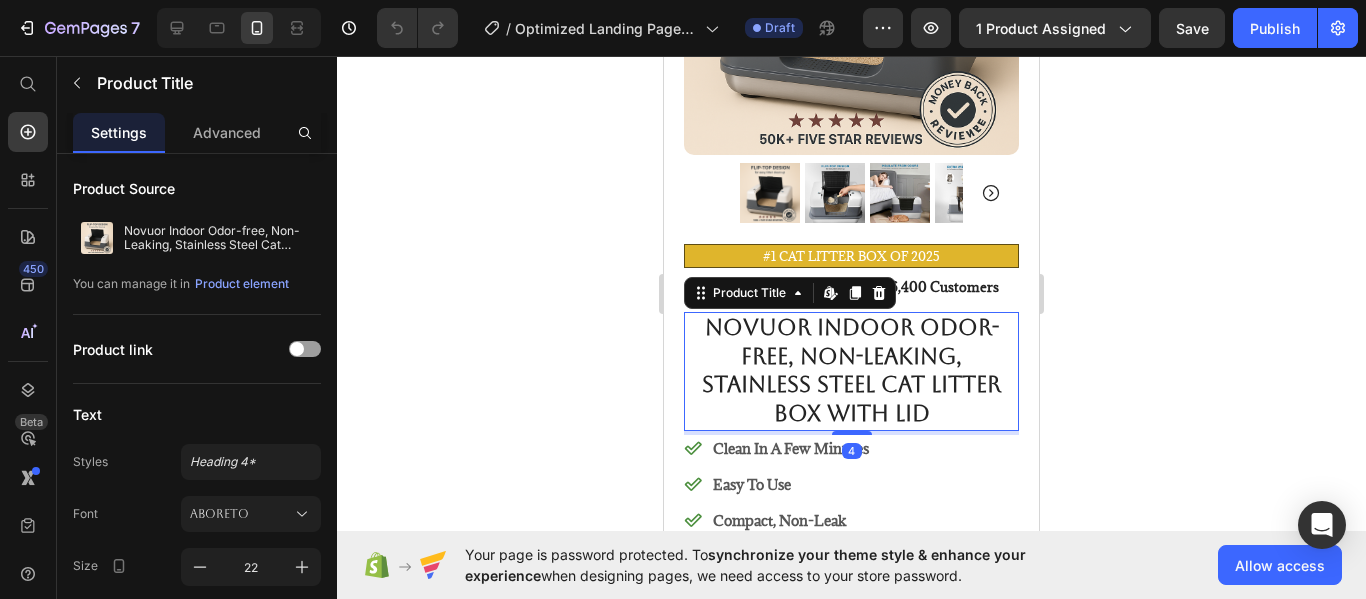click on "Novuor Indoor Odor-free, Non-Leaking, Stainless Steel Cat Litter Box With Lid" at bounding box center (851, 371) 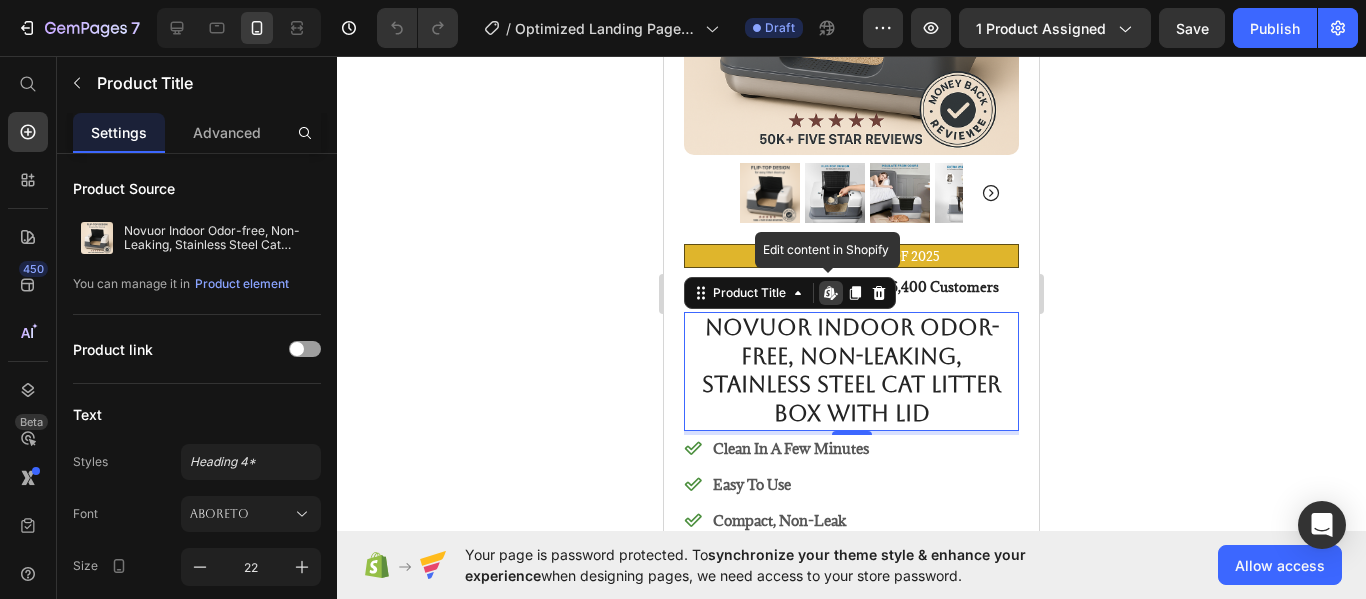 click on "Novuor Indoor Odor-free, Non-Leaking, Stainless Steel Cat Litter Box With Lid" at bounding box center (851, 371) 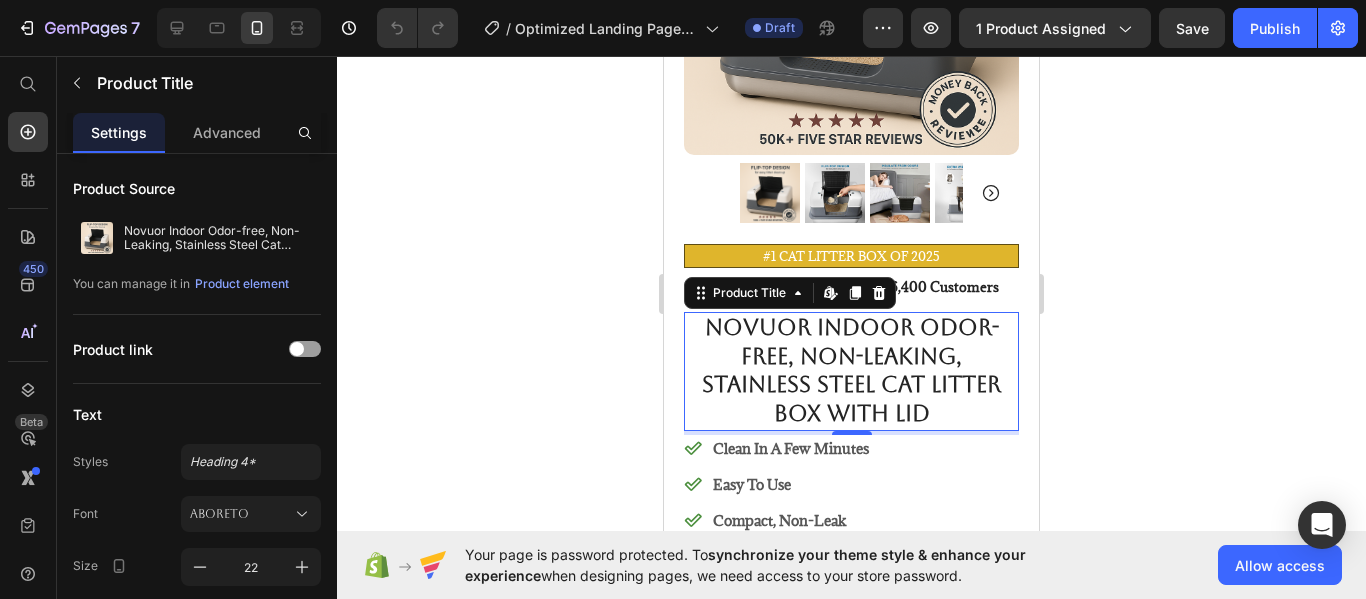 click on "Novuor Indoor Odor-free, Non-Leaking, Stainless Steel Cat Litter Box With Lid" at bounding box center (851, 371) 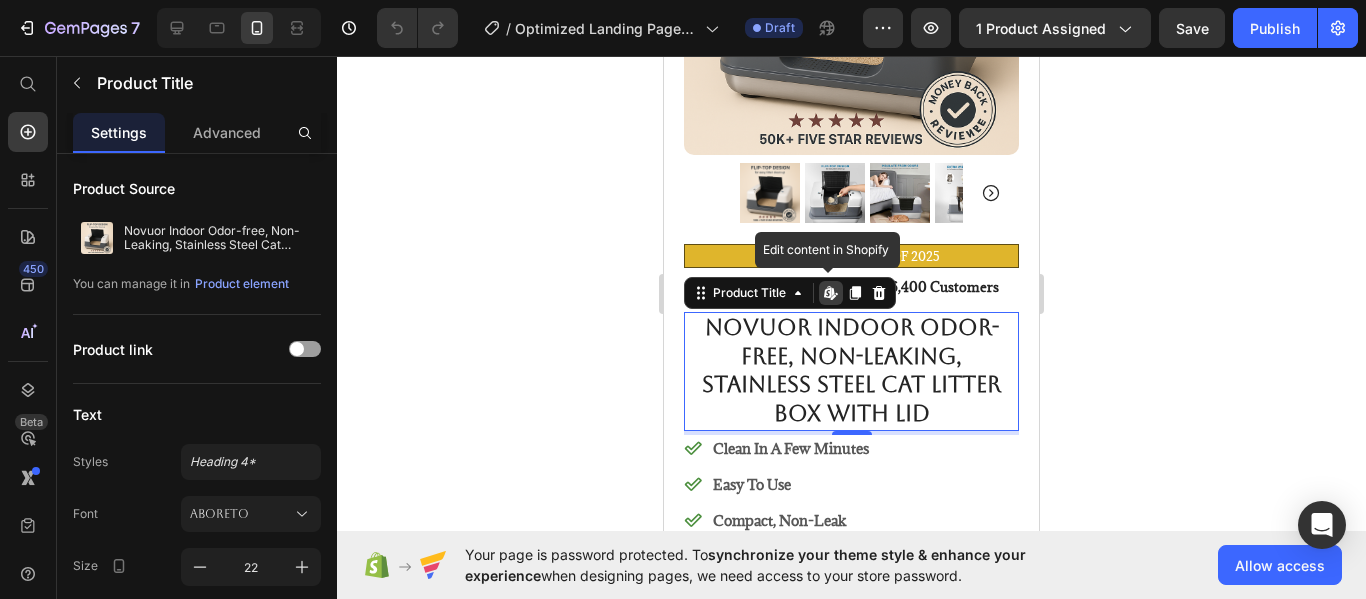 click 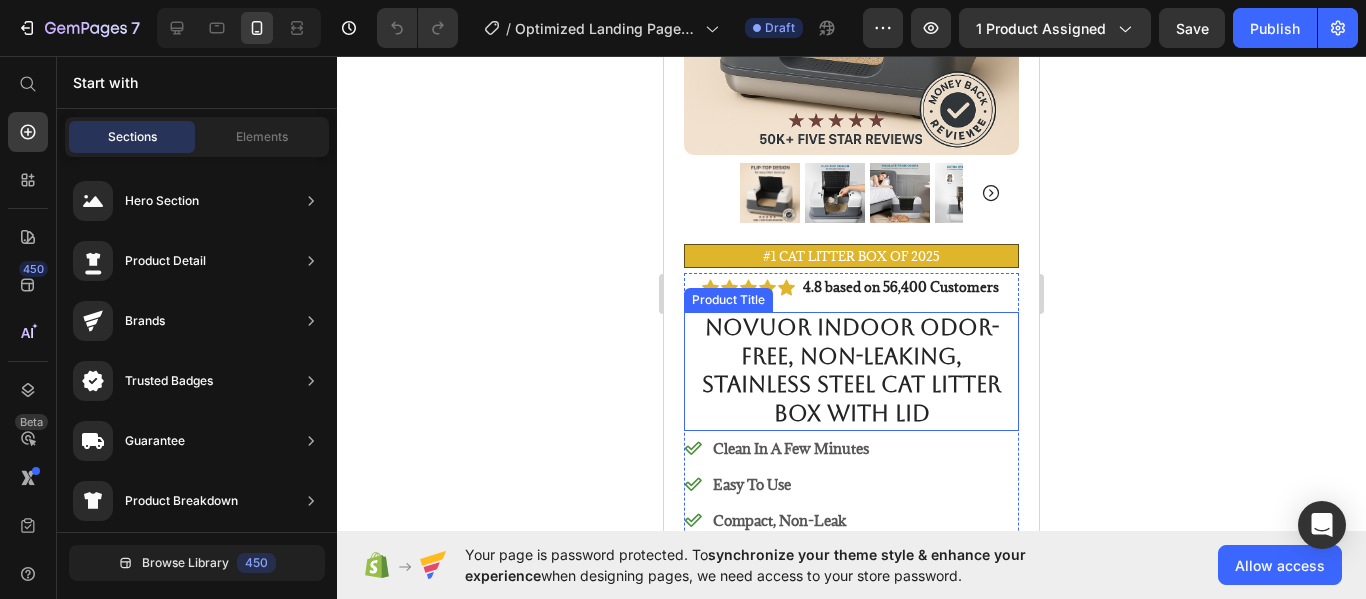 click on "Novuor Indoor Odor-free, Non-Leaking, Stainless Steel Cat Litter Box With Lid" at bounding box center [851, 371] 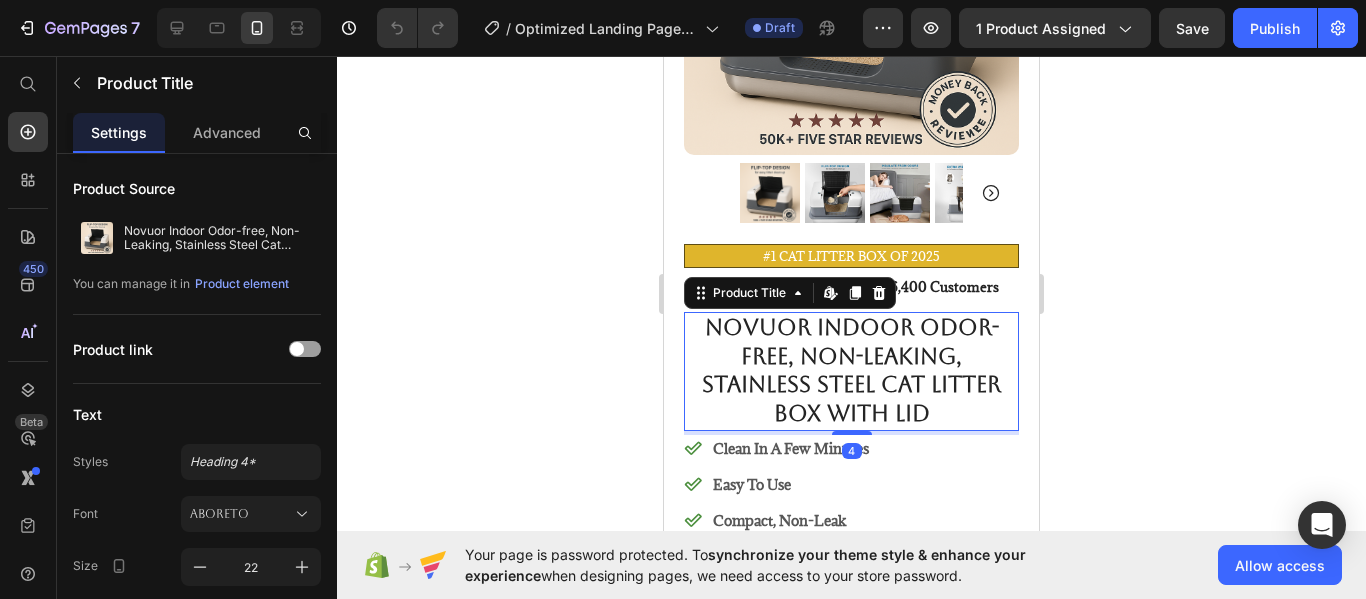 click on "Novuor Indoor Odor-free, Non-Leaking, Stainless Steel Cat Litter Box With Lid" at bounding box center (851, 371) 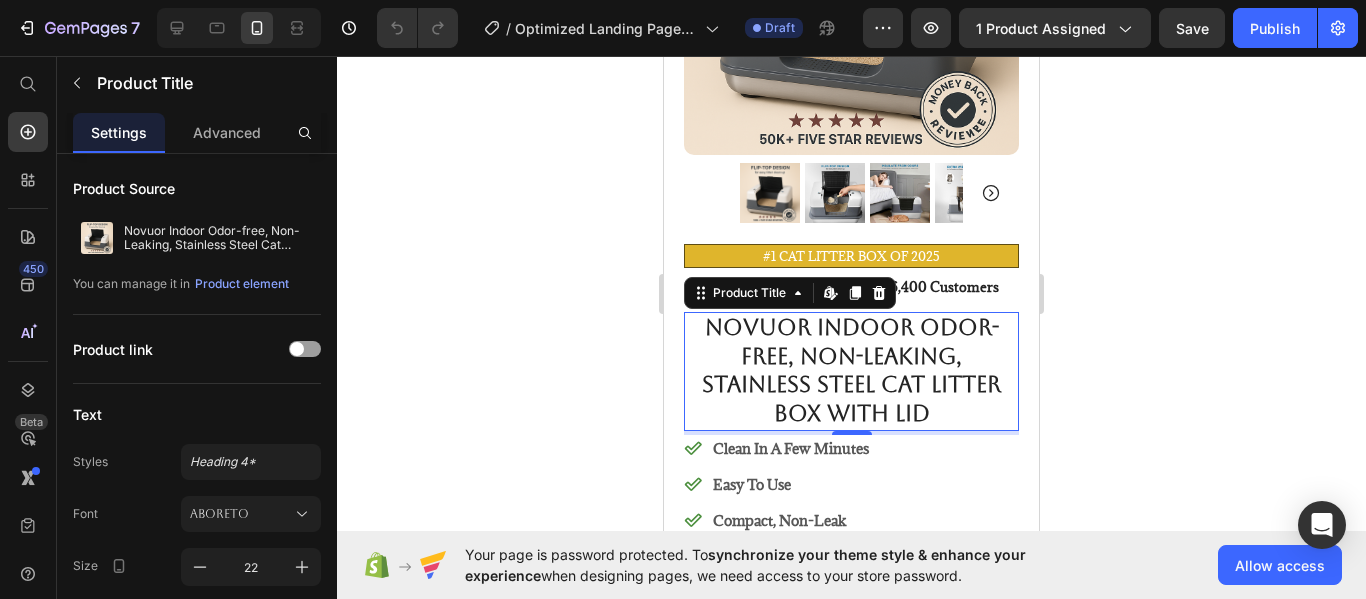 click on "Novuor Indoor Odor-free, Non-Leaking, Stainless Steel Cat Litter Box With Lid" at bounding box center [851, 371] 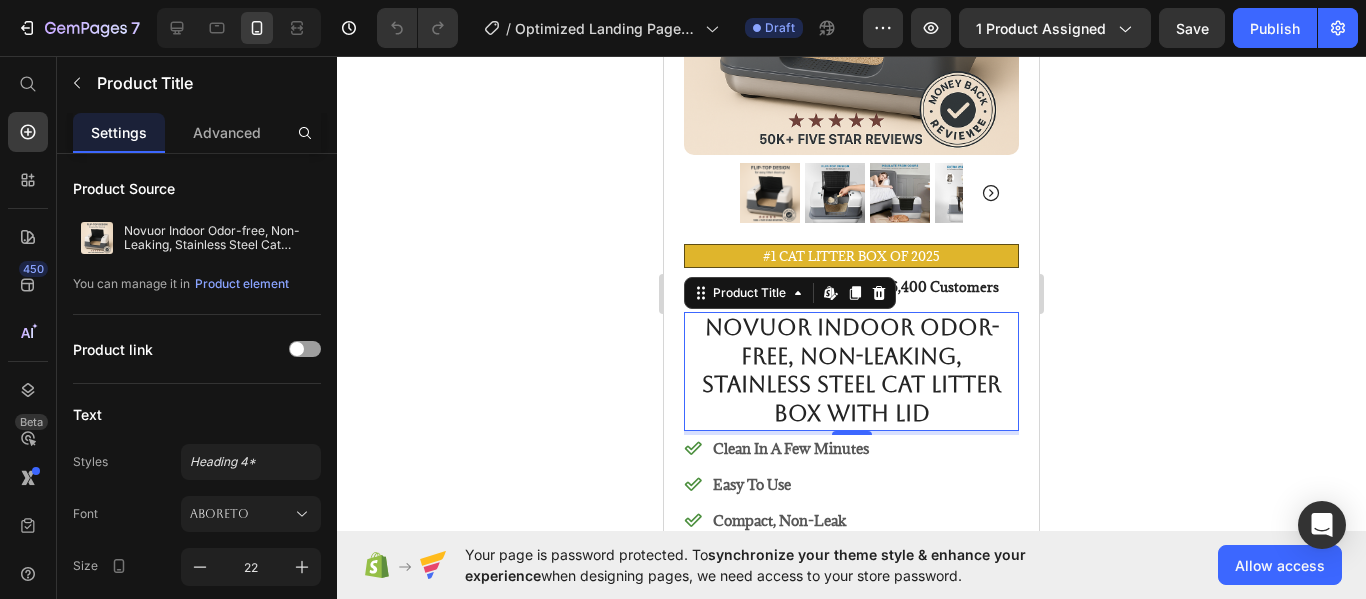 click 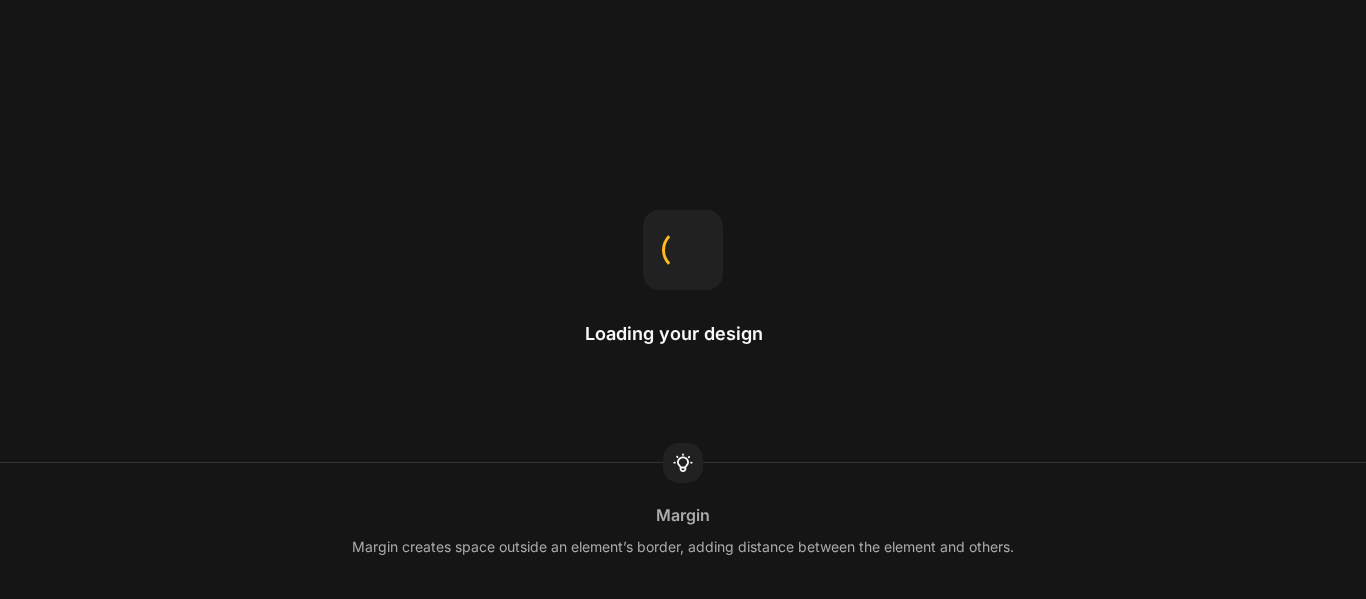 scroll, scrollTop: 0, scrollLeft: 0, axis: both 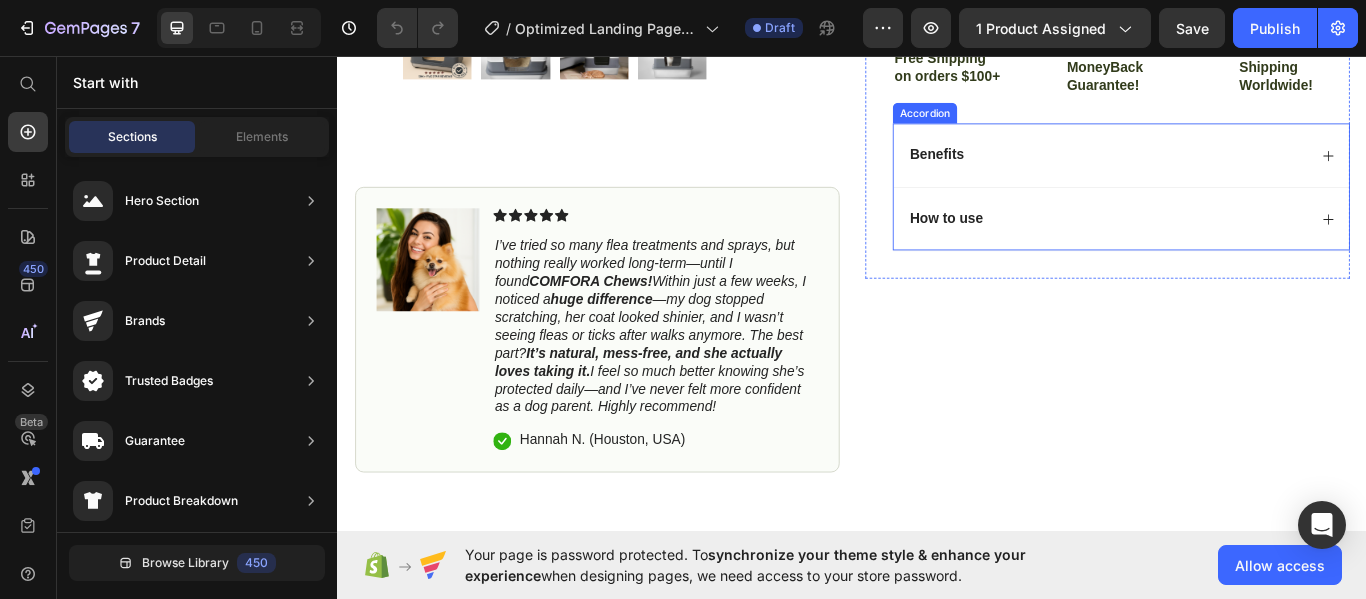 click on "Benefits" at bounding box center (1234, 172) 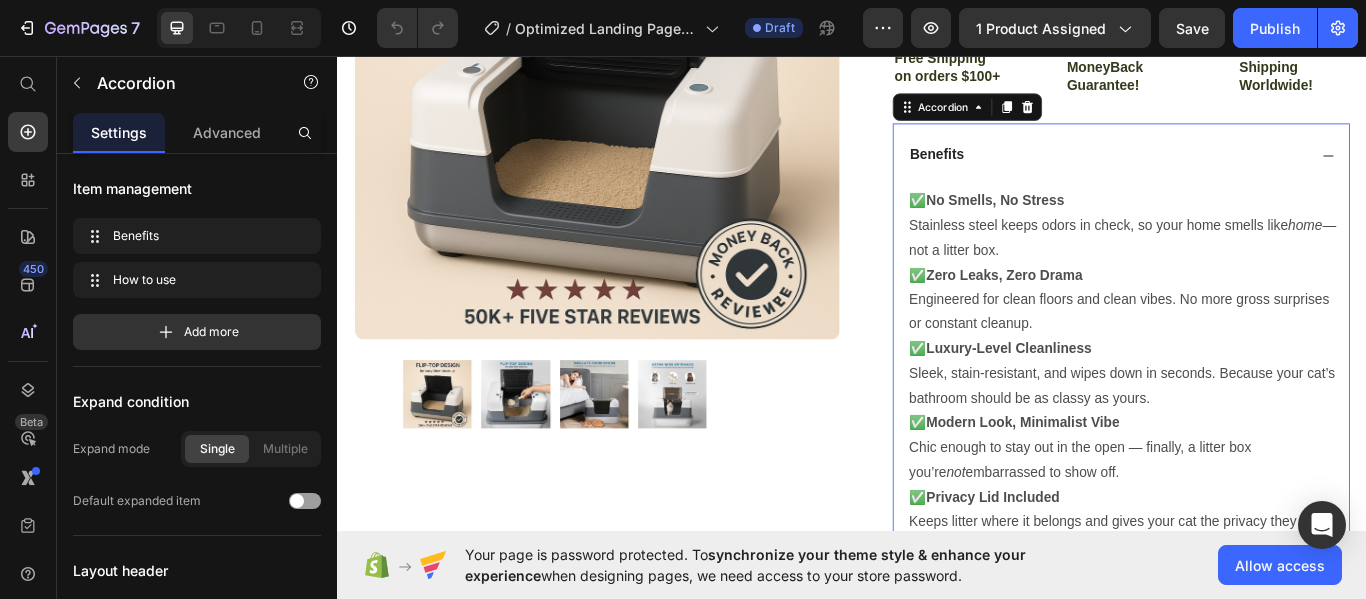 click 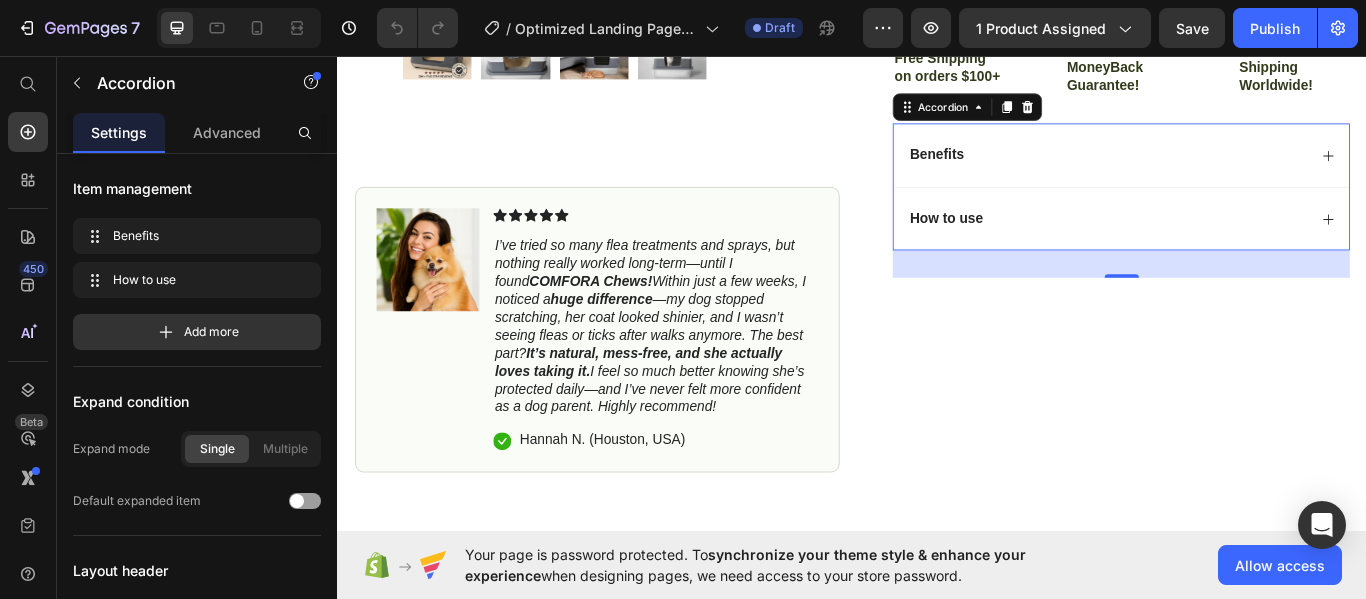 click 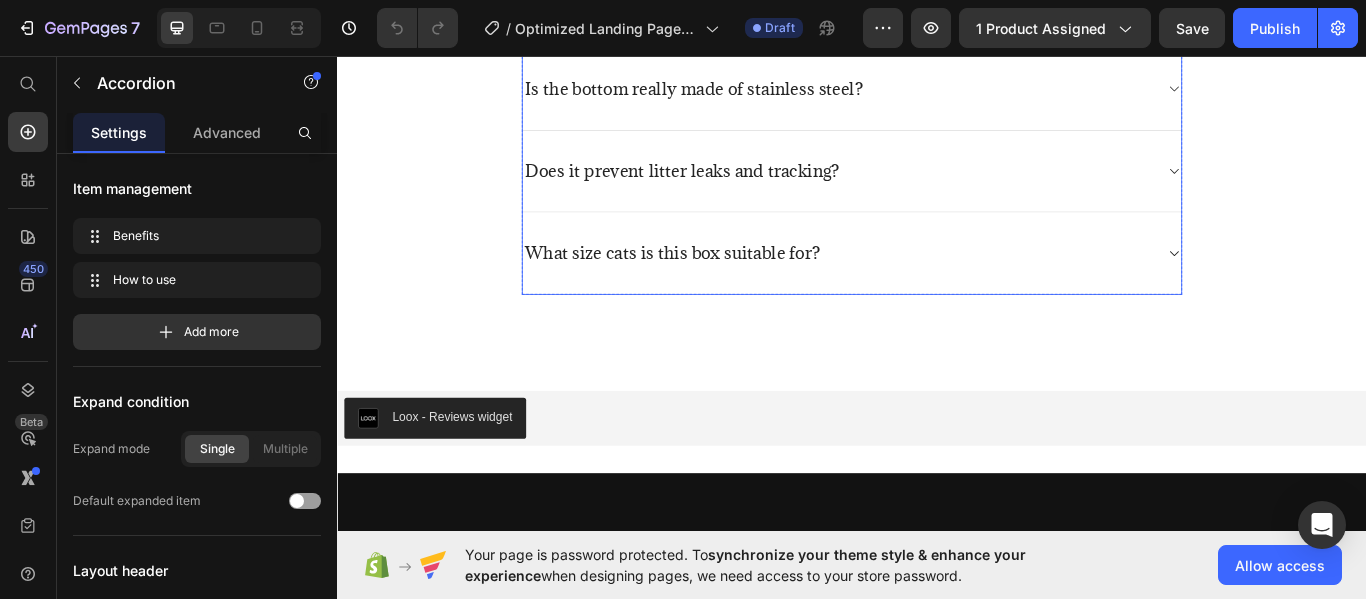 scroll, scrollTop: 6040, scrollLeft: 0, axis: vertical 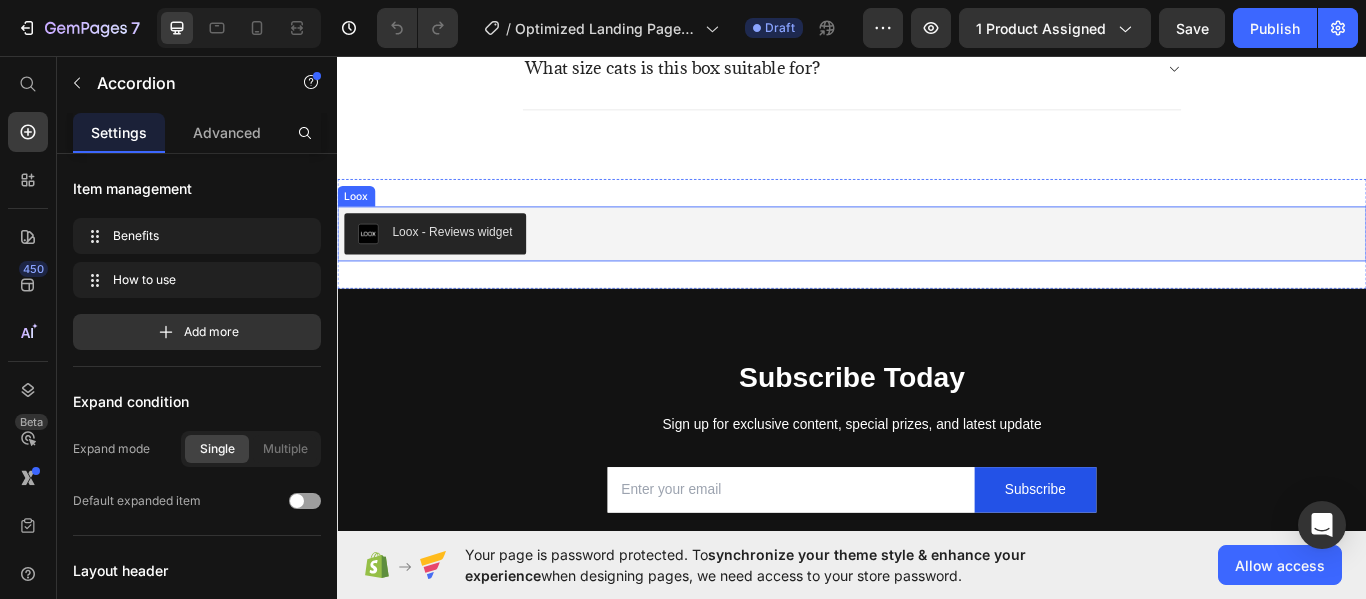 click on "Loox - Reviews widget" at bounding box center (471, 262) 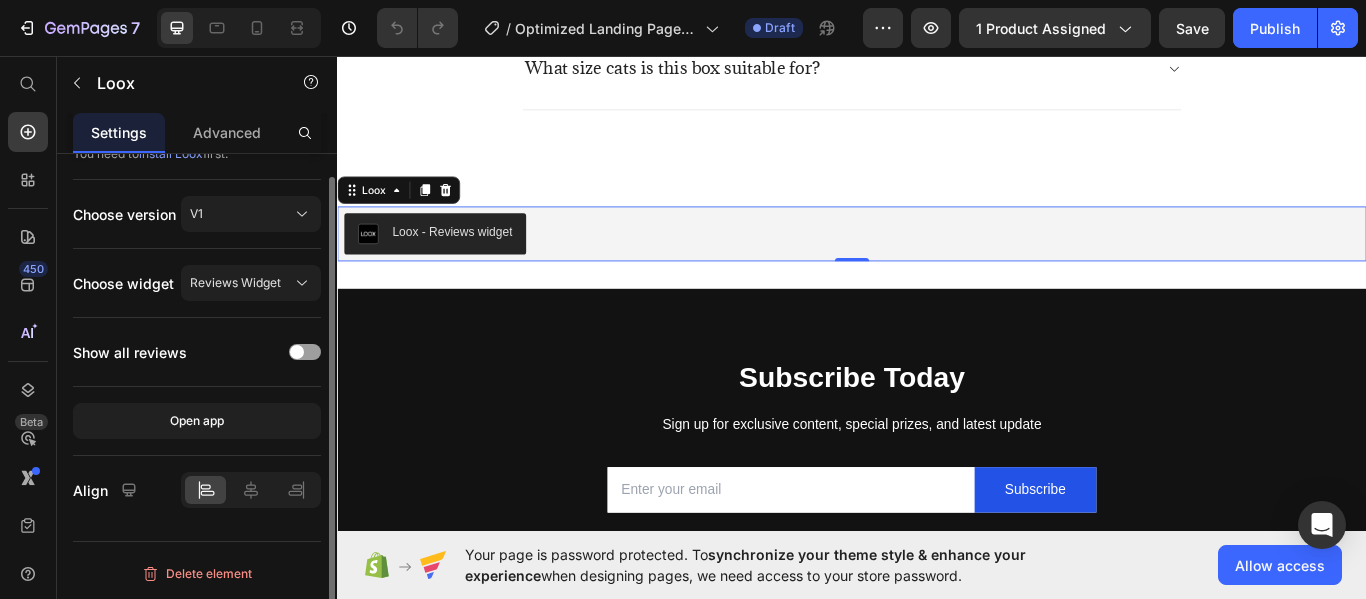 scroll, scrollTop: 0, scrollLeft: 0, axis: both 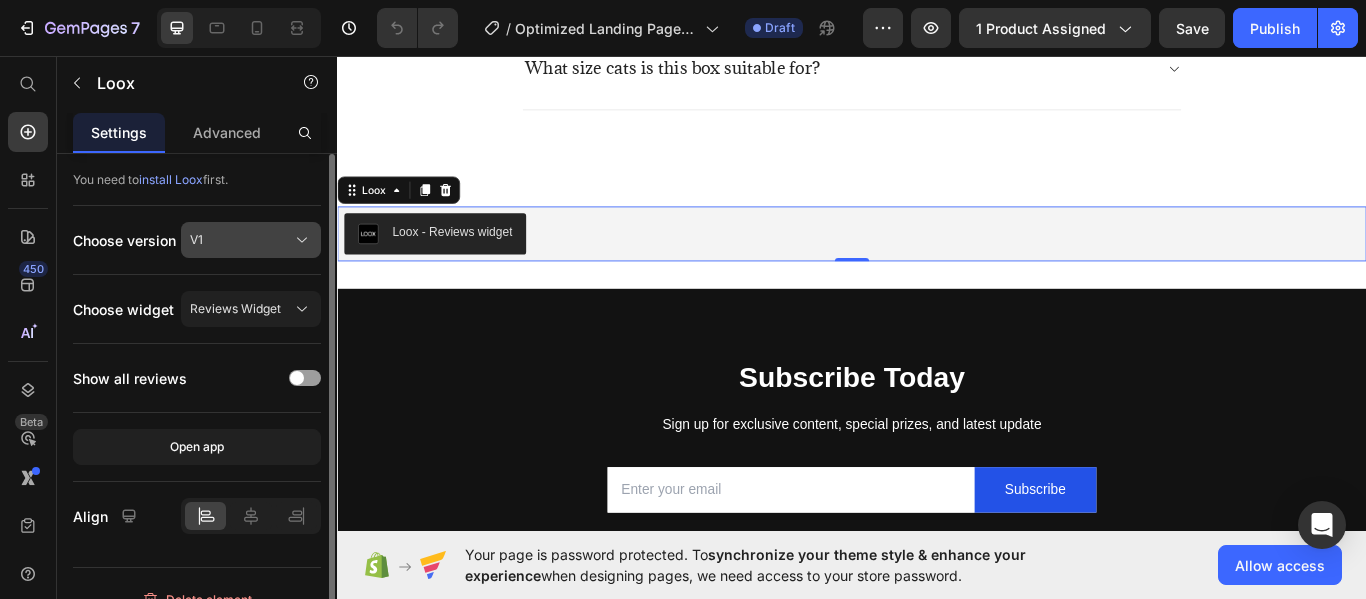 click on "V1" 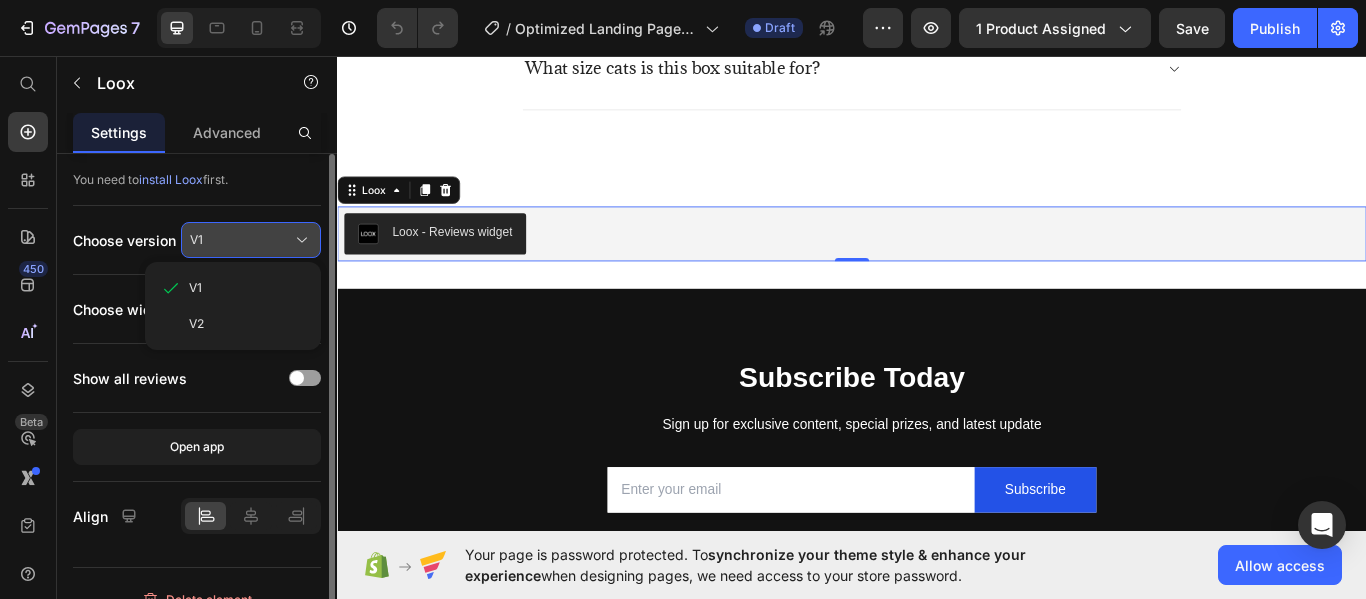 click on "V1" 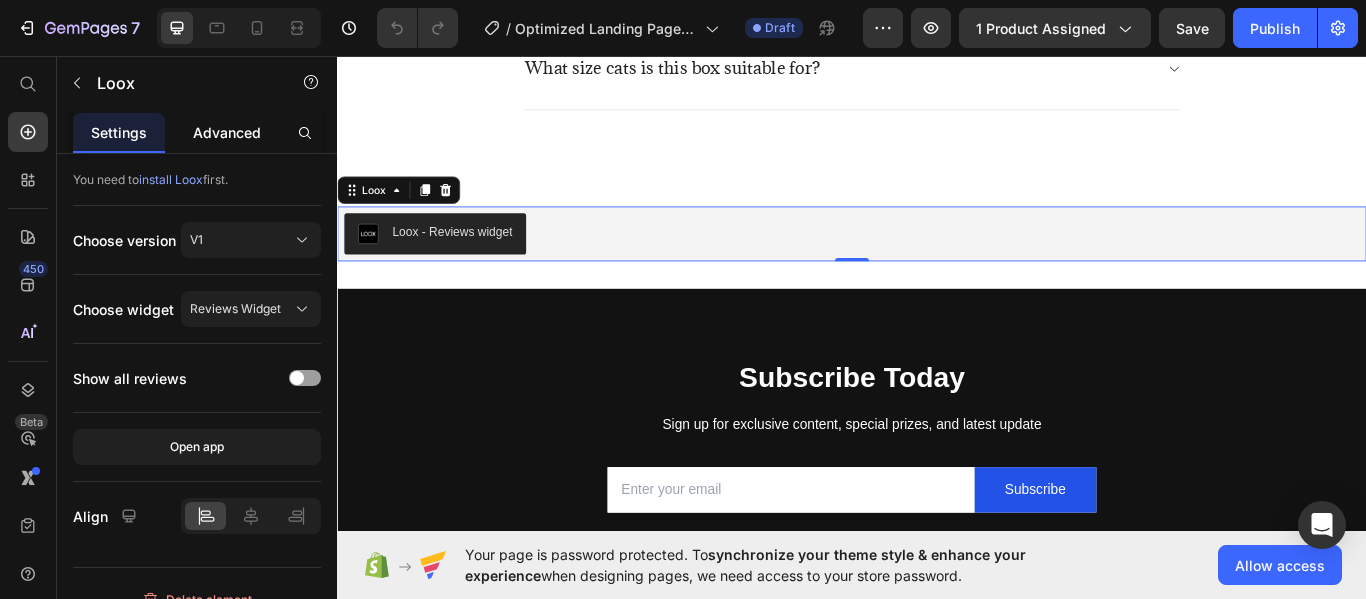 click on "Advanced" 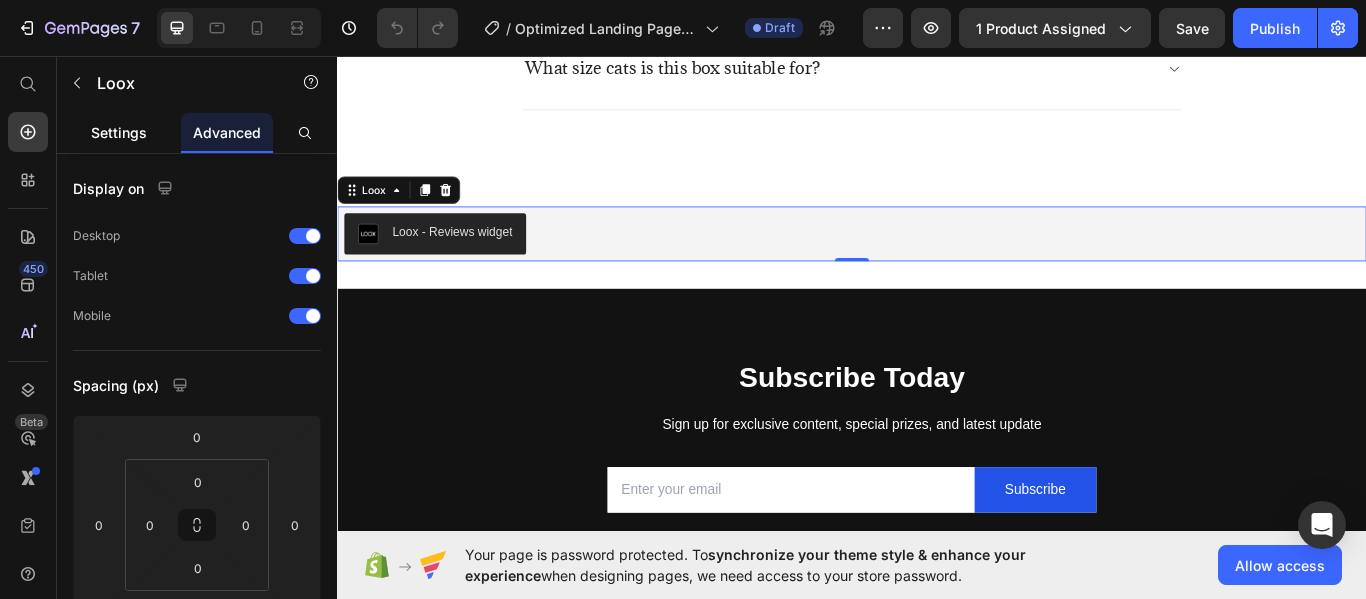 click on "Settings" at bounding box center [119, 132] 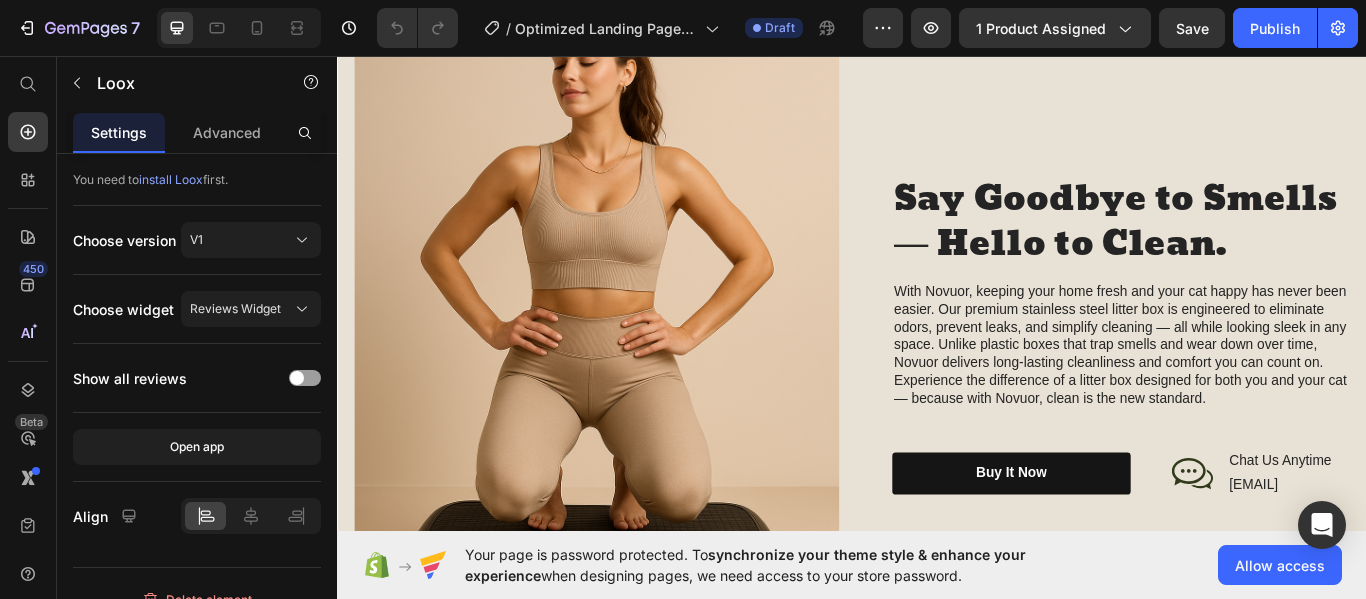 scroll, scrollTop: 2009, scrollLeft: 0, axis: vertical 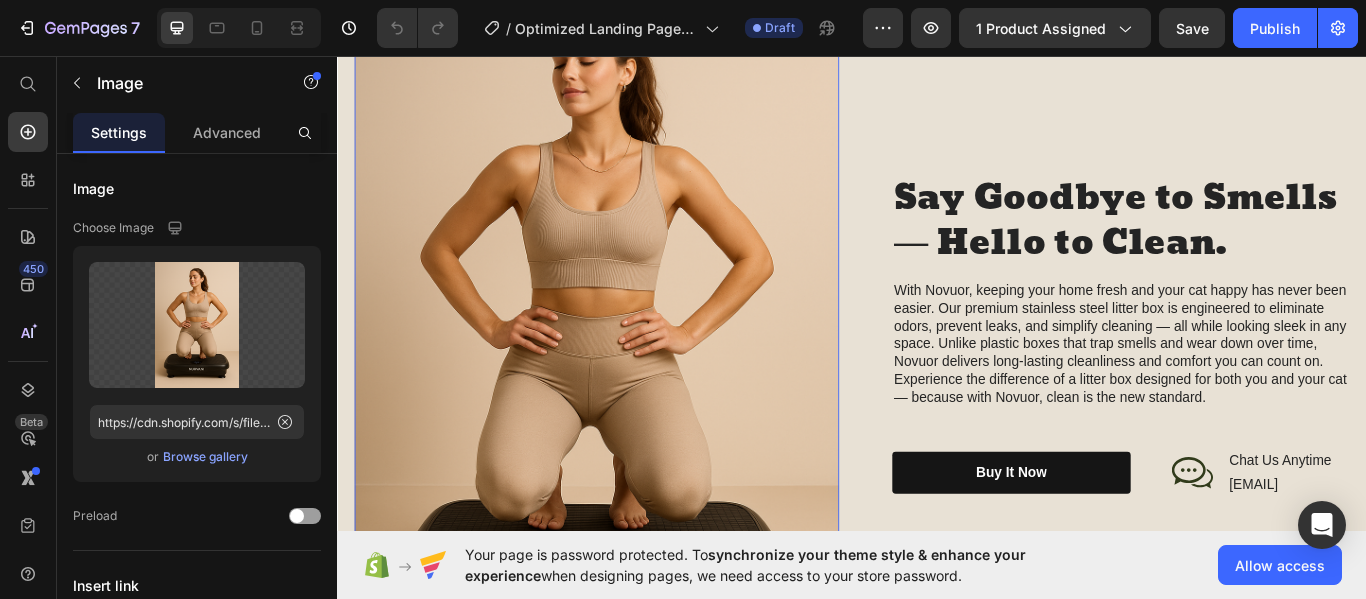 click at bounding box center (639, 382) 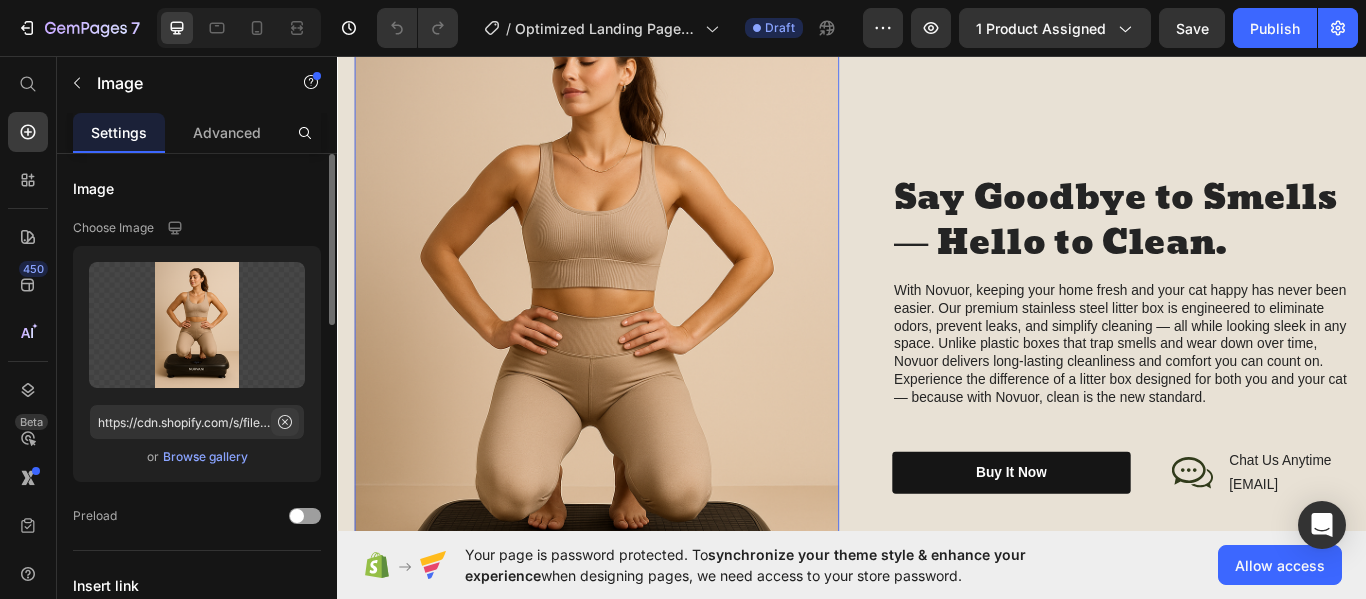 click 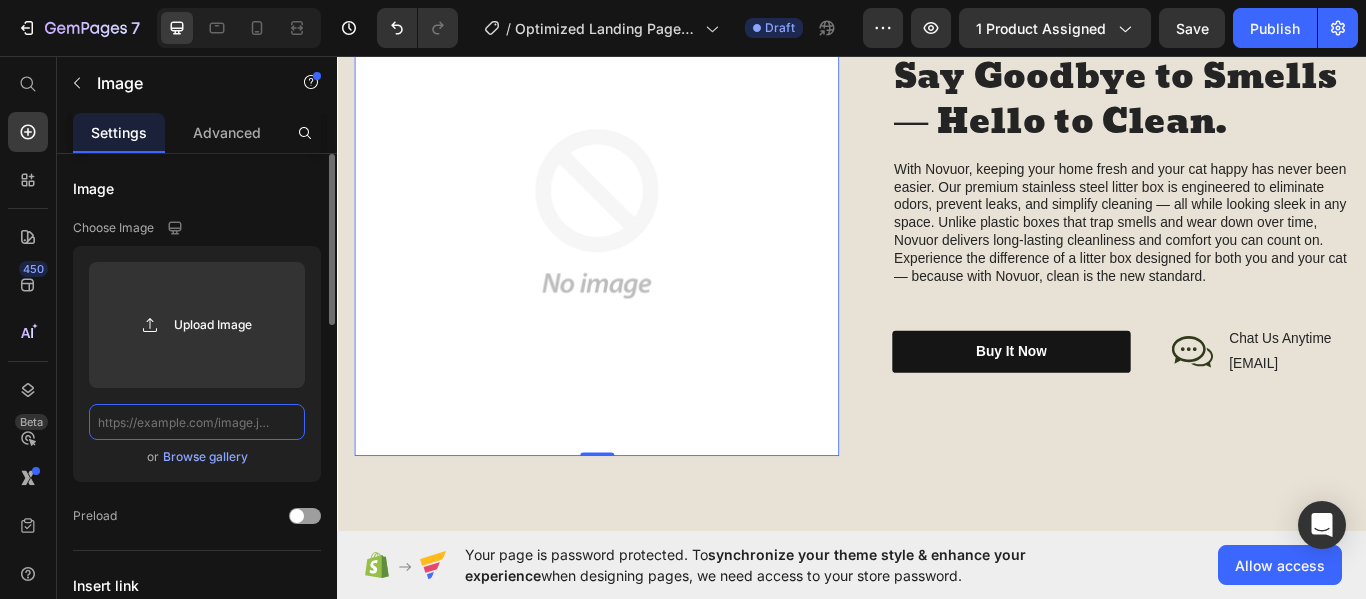 scroll, scrollTop: 0, scrollLeft: 0, axis: both 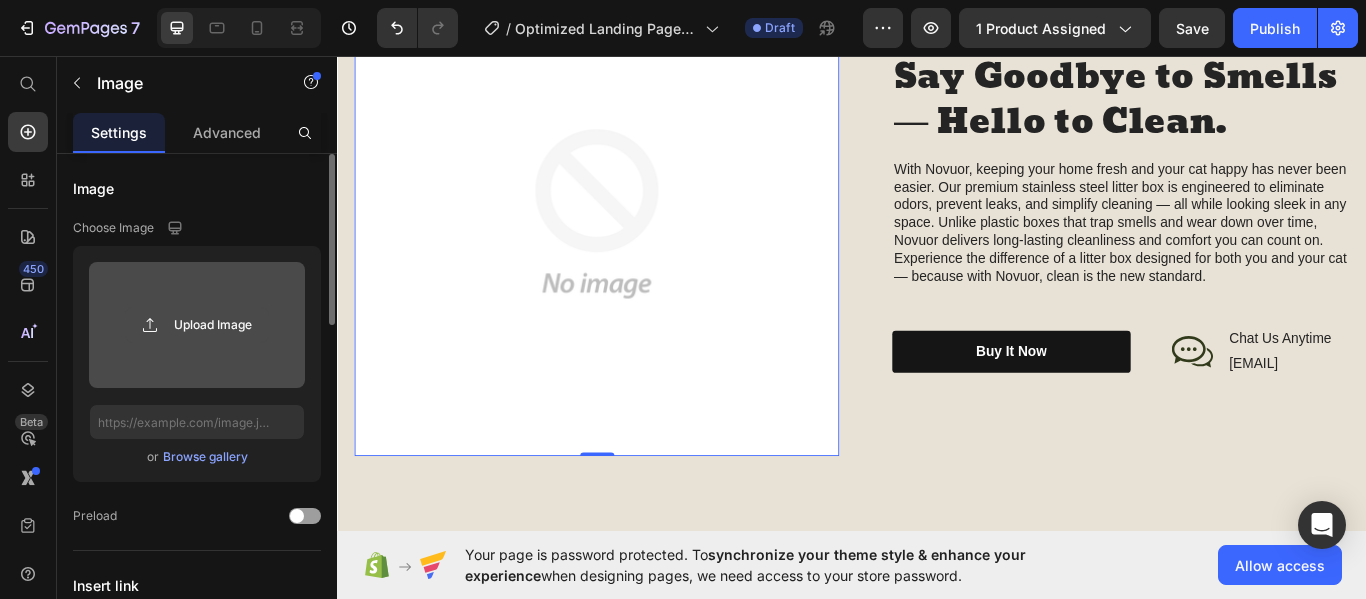 click 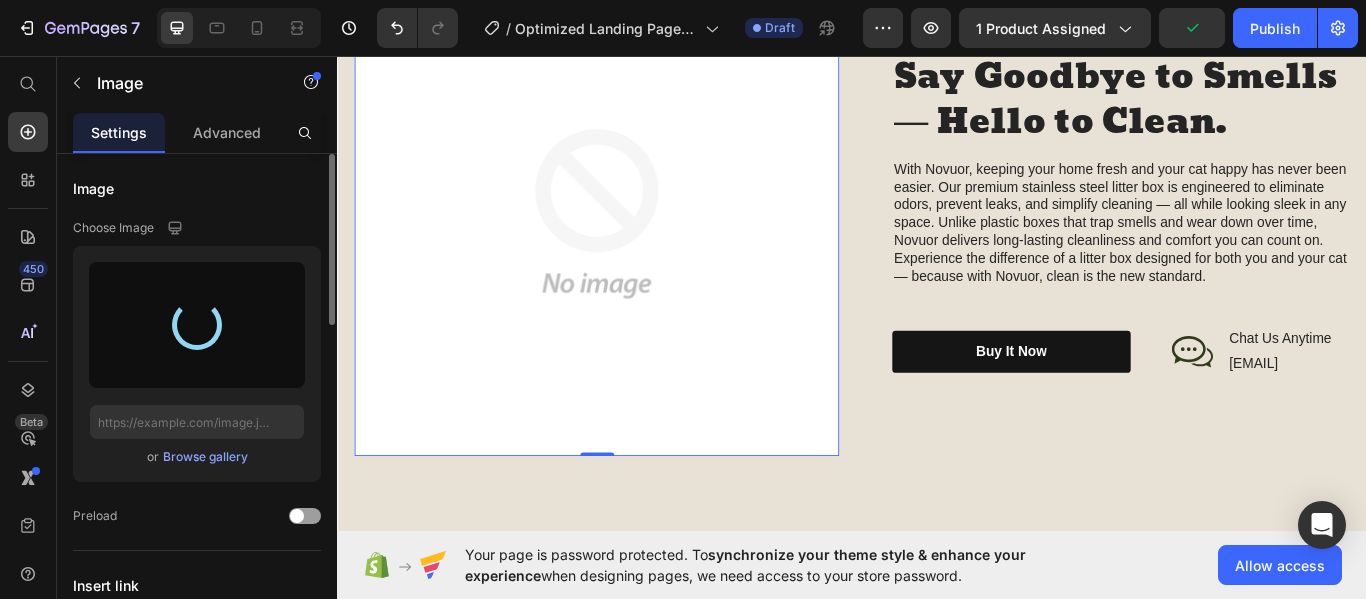 type on "https://cdn.shopify.com/s/files/1/0942/5456/3633/files/gempages_574697545754739824-9a64fb43-17f1-41d5-a609-ada3a8ce1562.jpg" 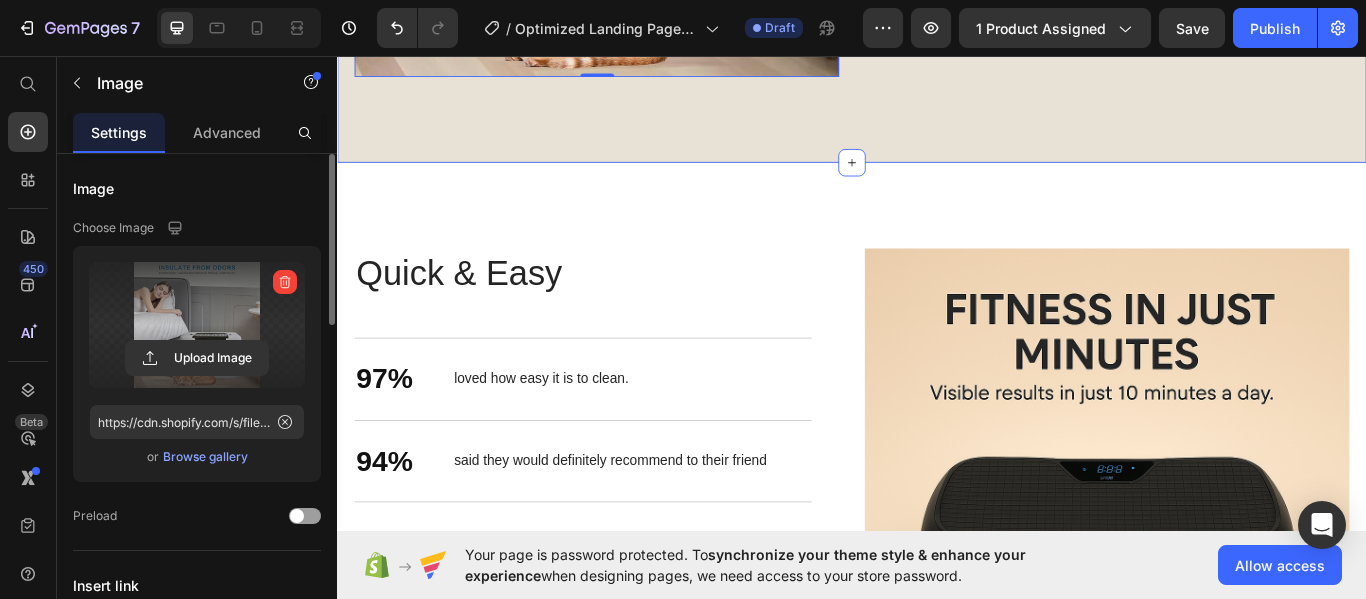 scroll, scrollTop: 2538, scrollLeft: 0, axis: vertical 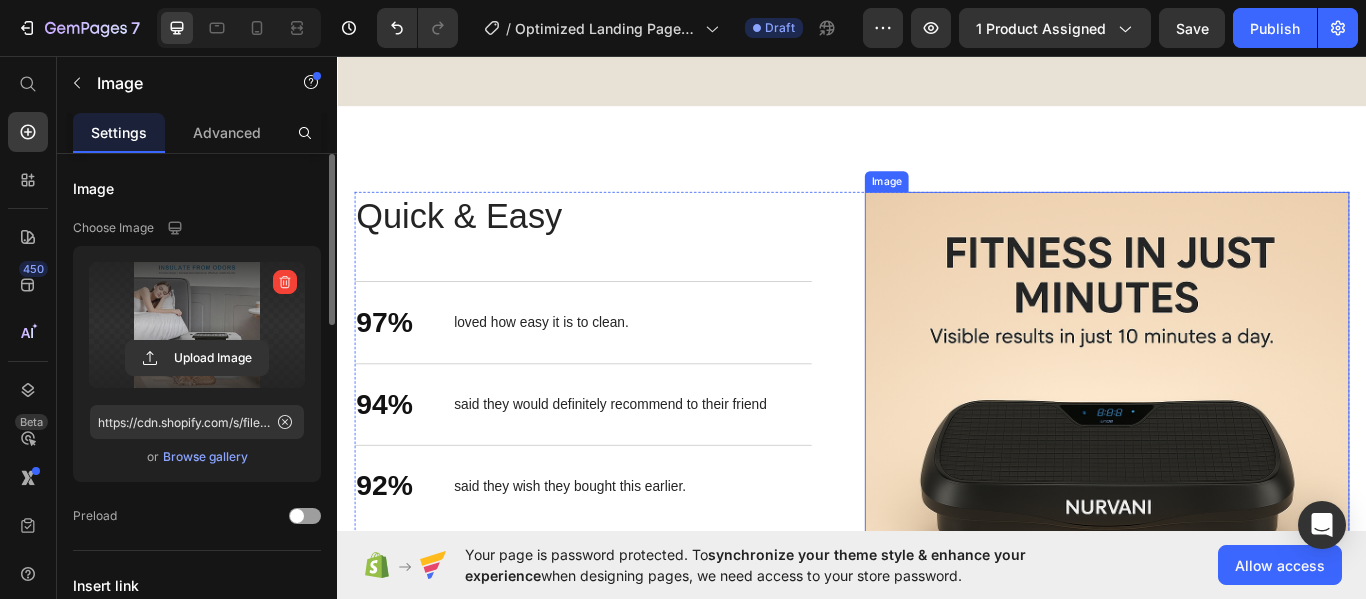 click at bounding box center [1234, 497] 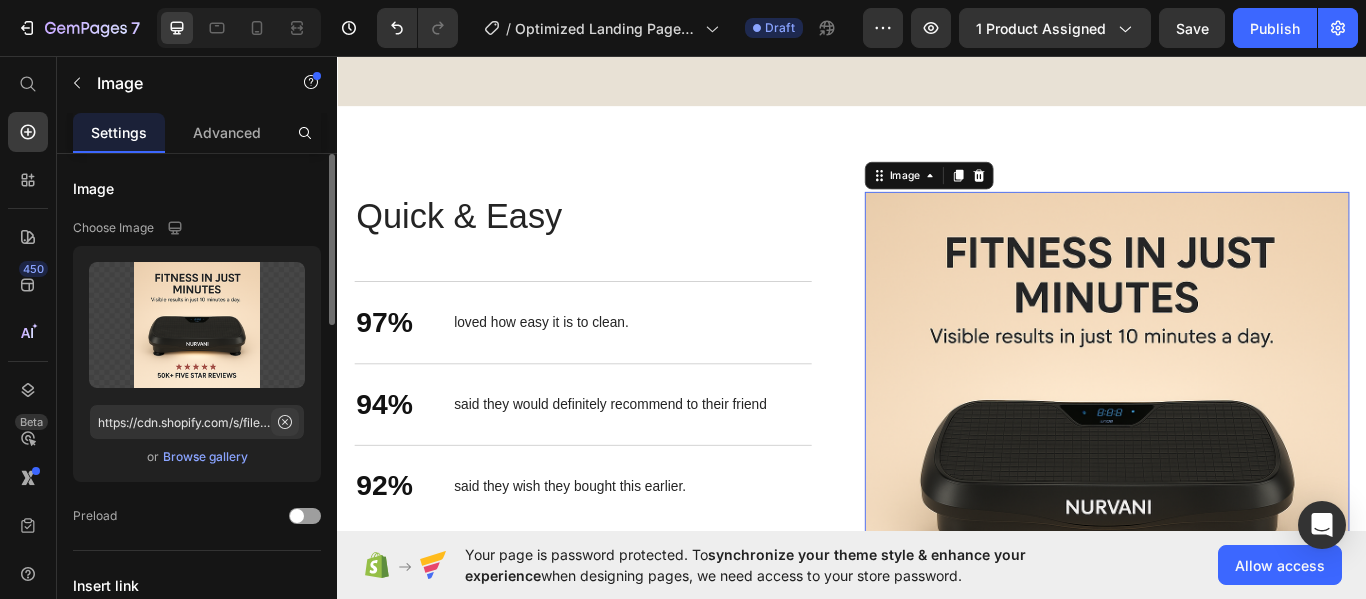 click 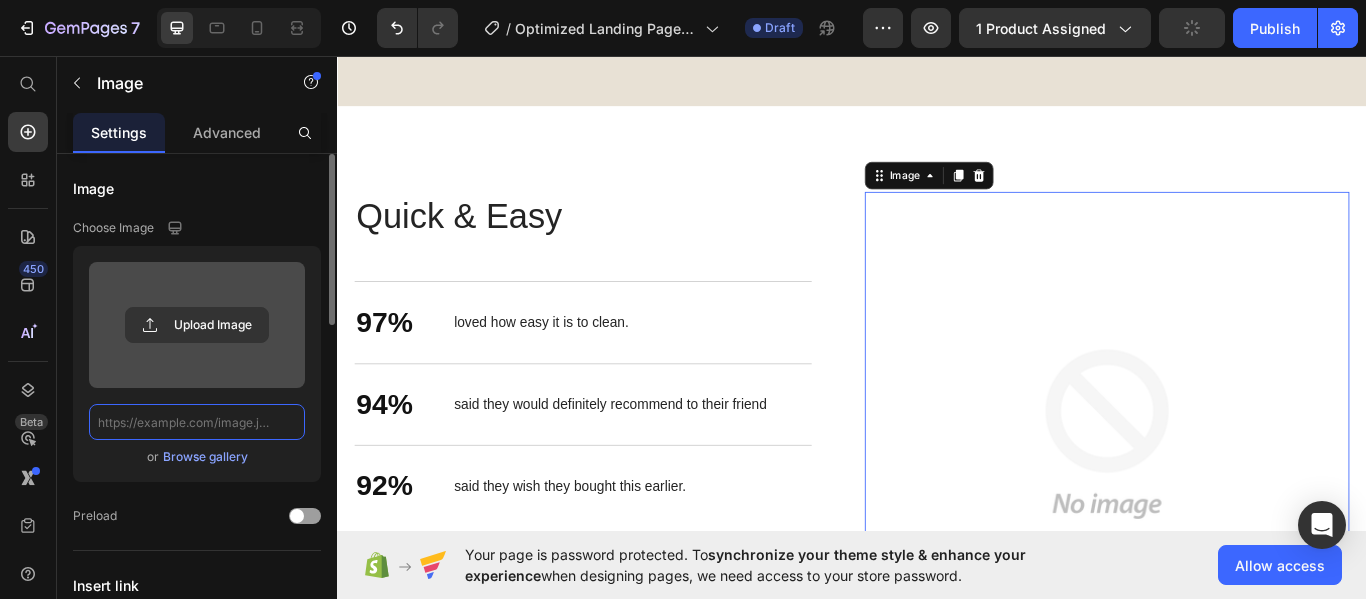scroll, scrollTop: 0, scrollLeft: 0, axis: both 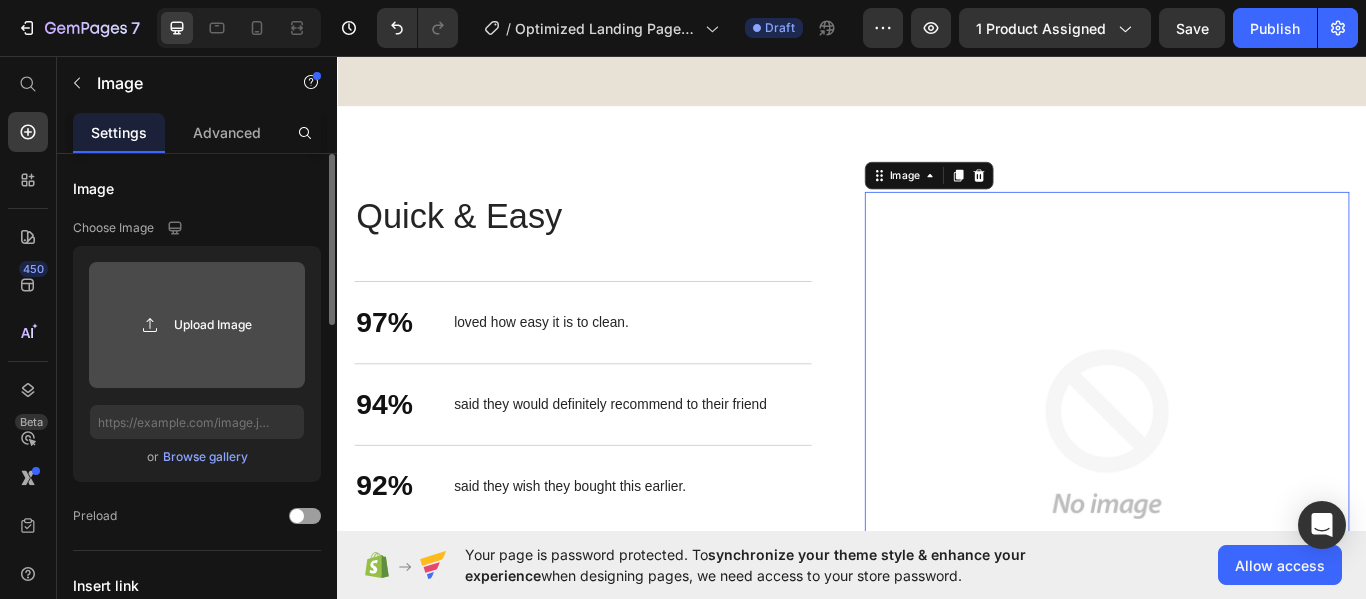 click 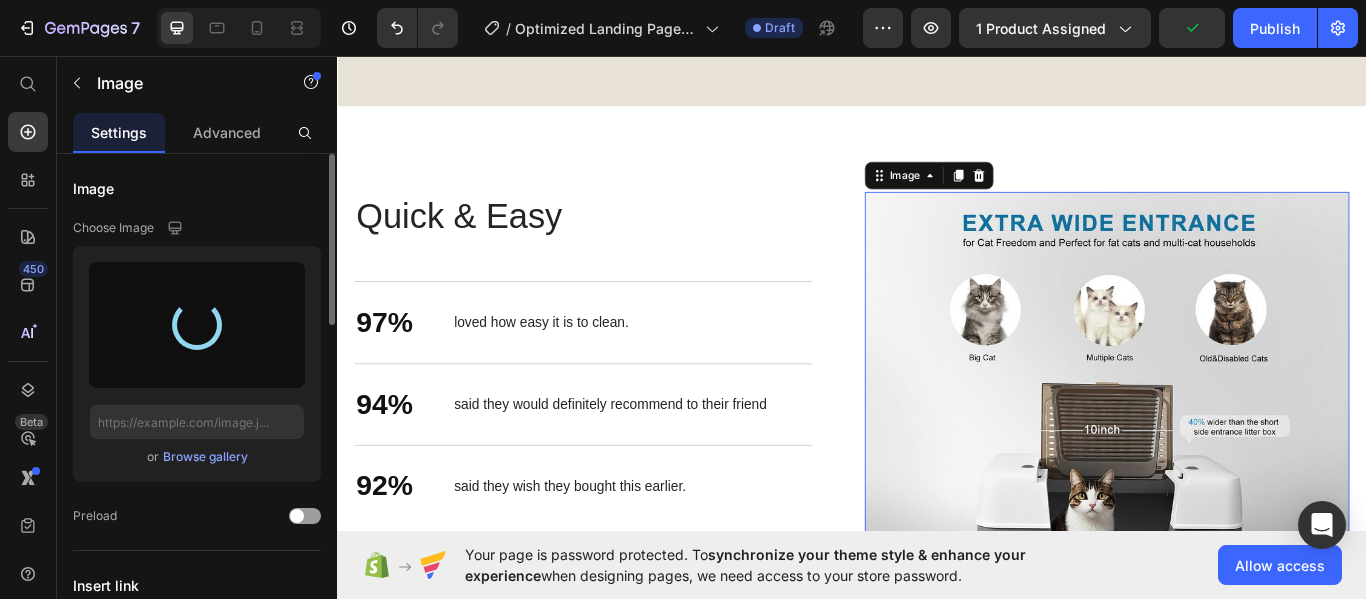 type on "https://cdn.shopify.com/s/files/1/0942/5456/3633/files/gempages_574697545754739824-199173ce-8d50-4993-9187-a9a605f7c241.jpg" 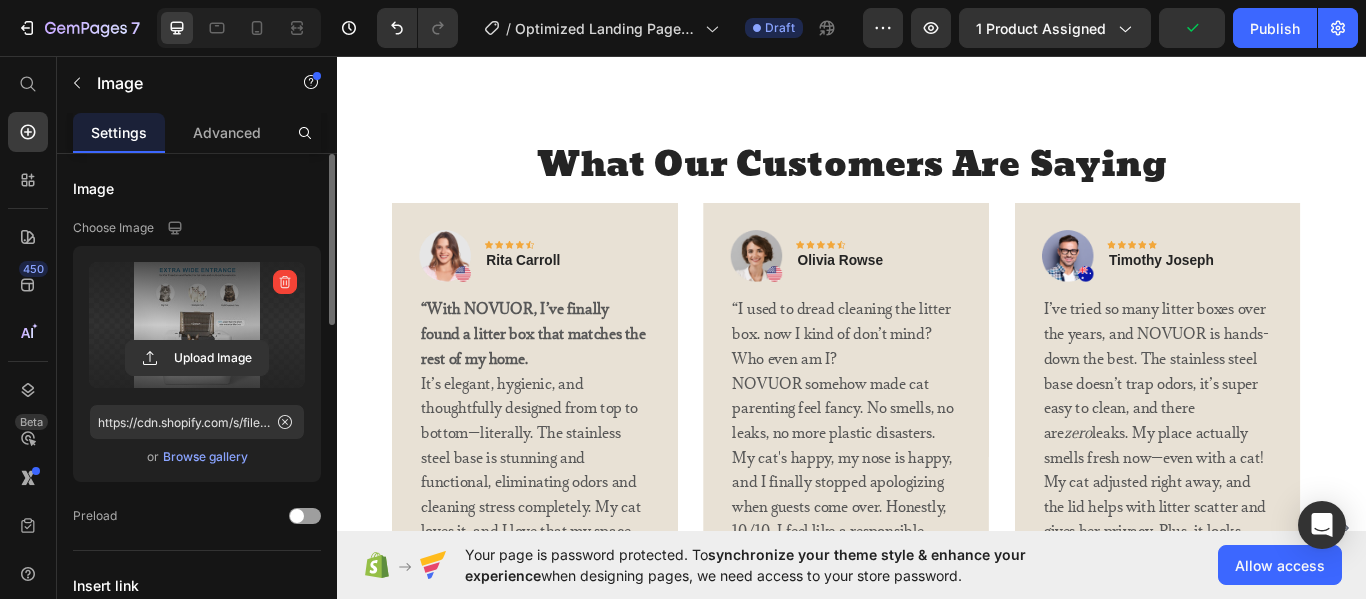 scroll, scrollTop: 3143, scrollLeft: 0, axis: vertical 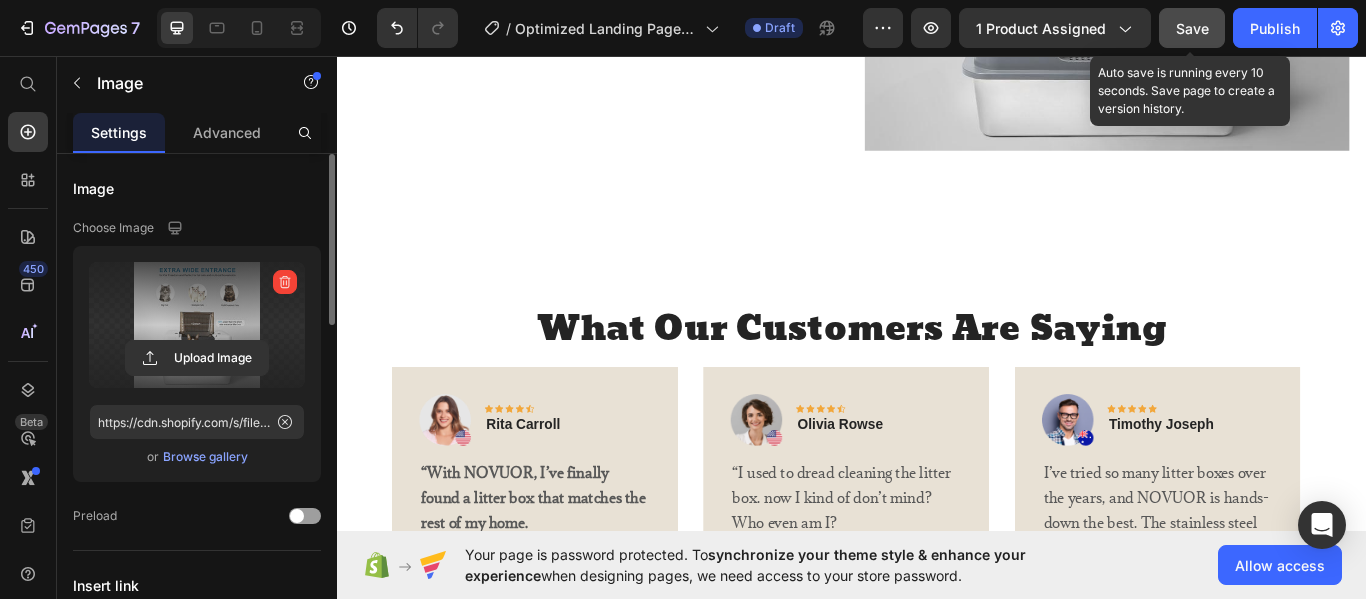 click on "Save" at bounding box center (1192, 28) 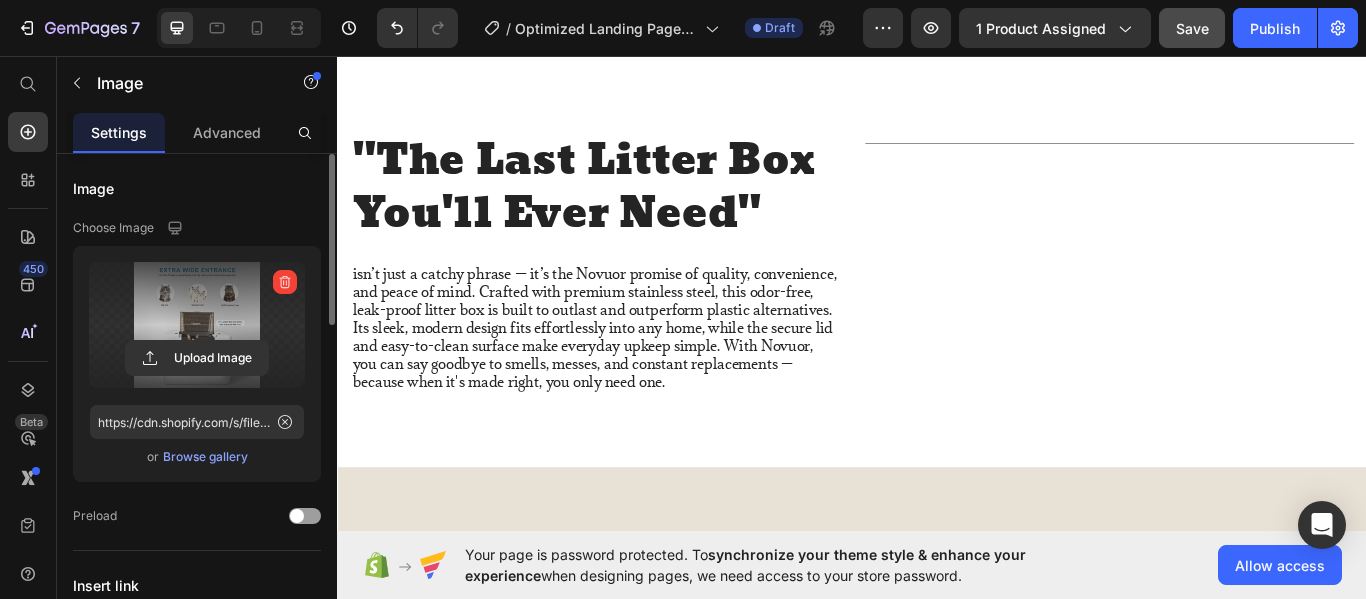 scroll, scrollTop: 1336, scrollLeft: 0, axis: vertical 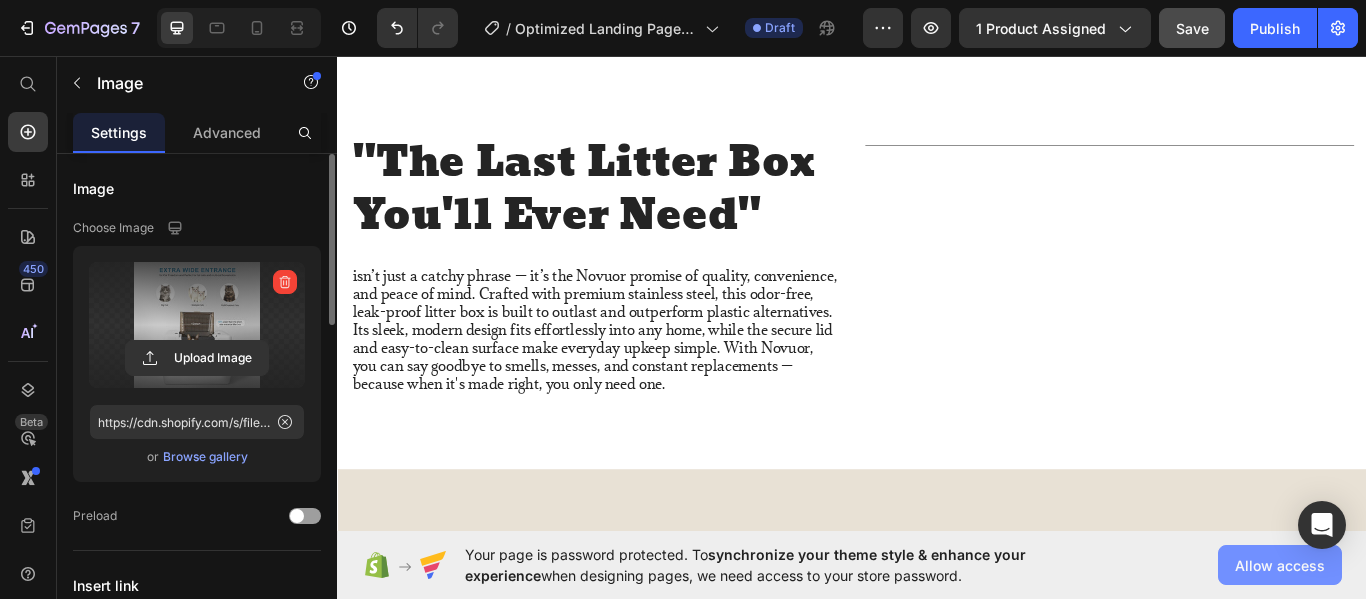 click on "Allow access" 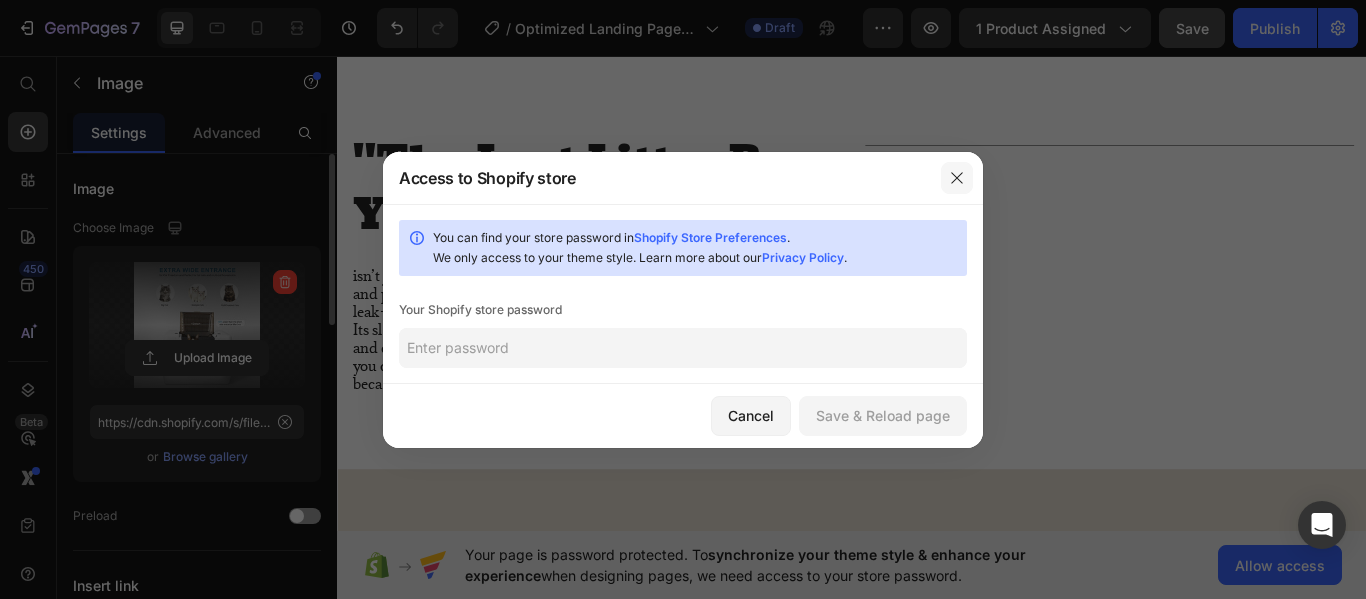 click 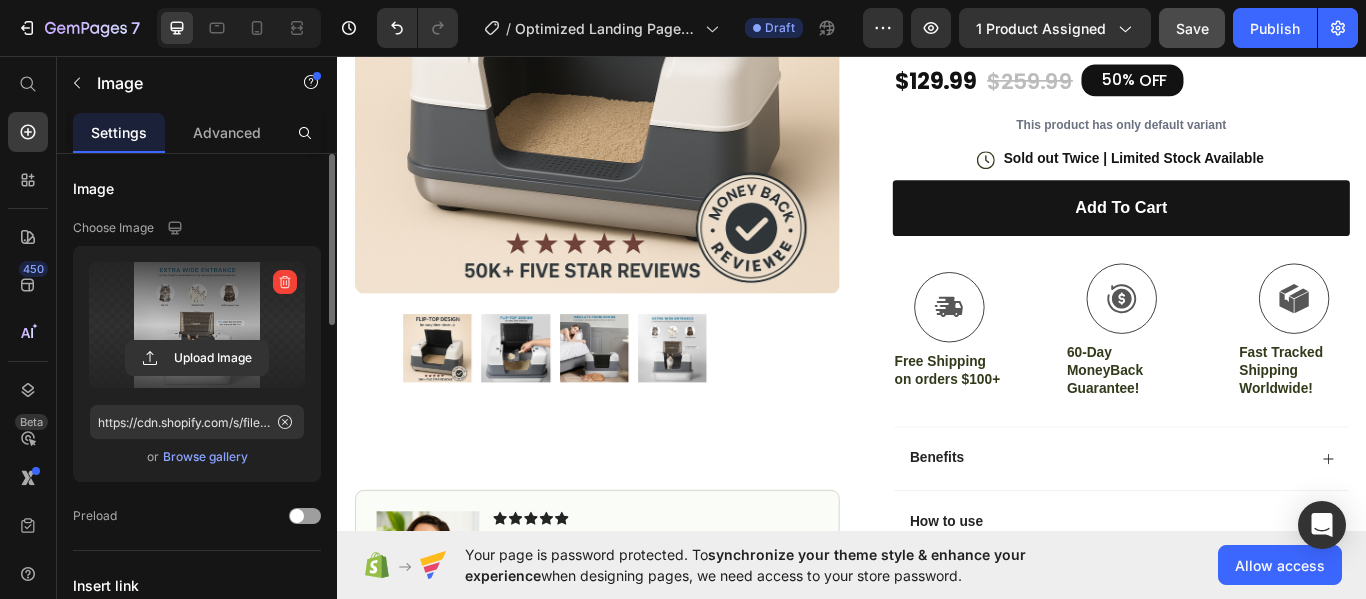 scroll, scrollTop: 407, scrollLeft: 0, axis: vertical 